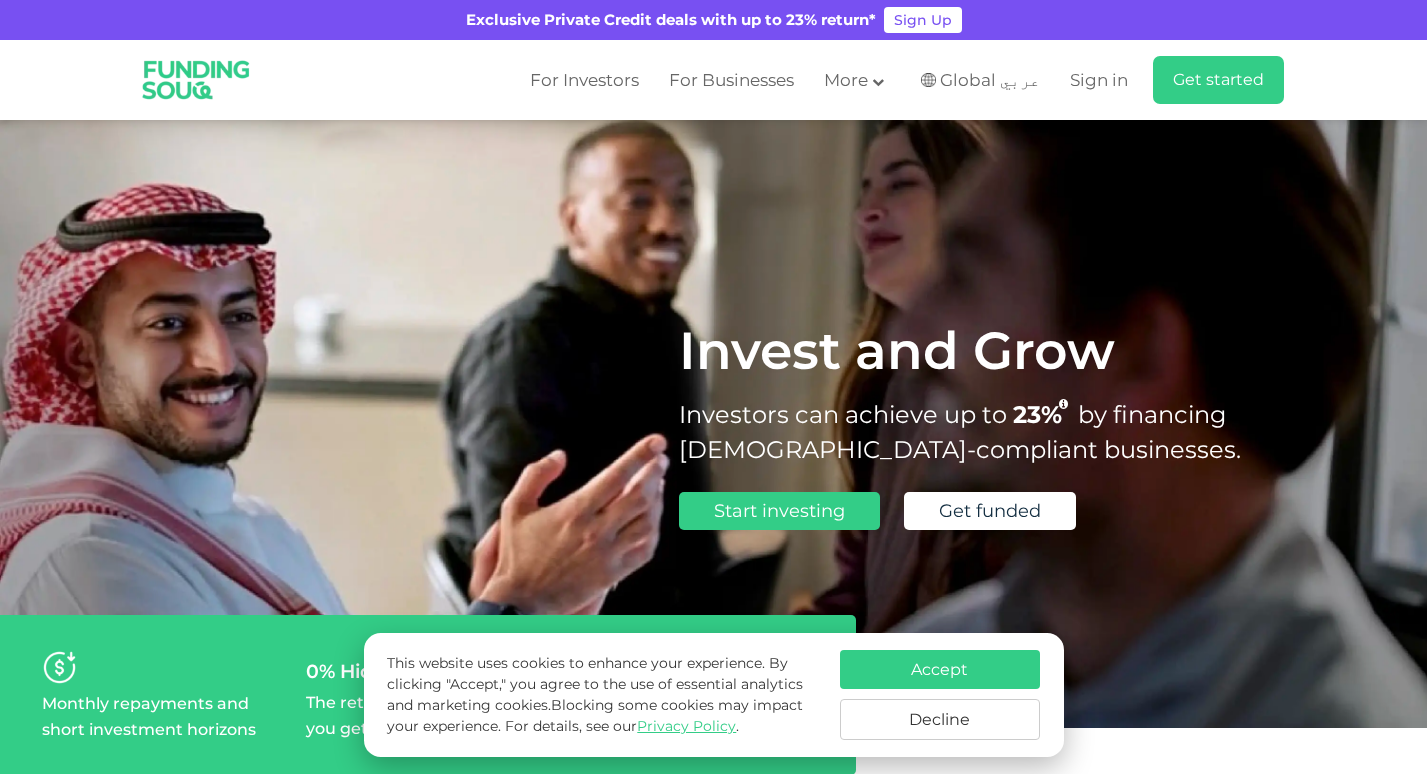 scroll, scrollTop: 0, scrollLeft: 0, axis: both 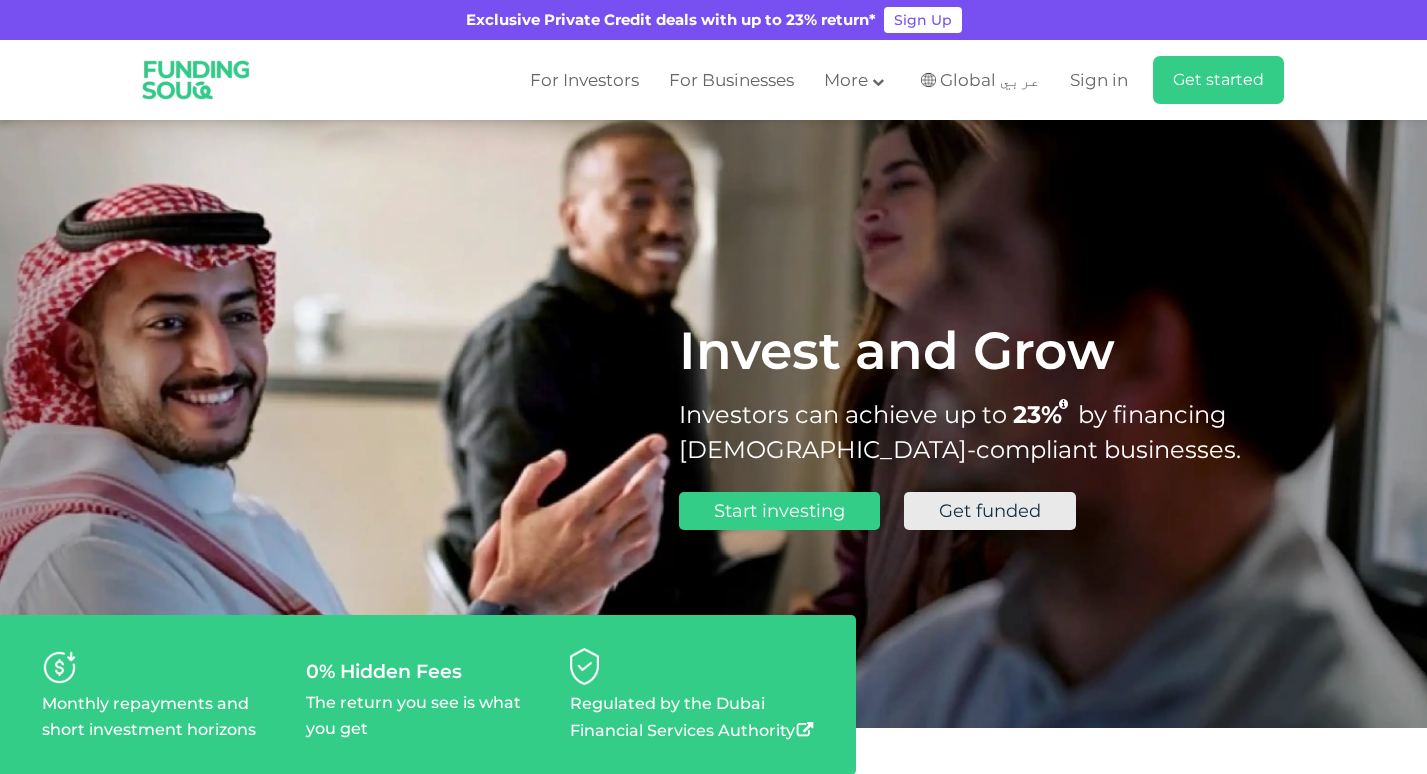 click on "Get funded" at bounding box center (990, 511) 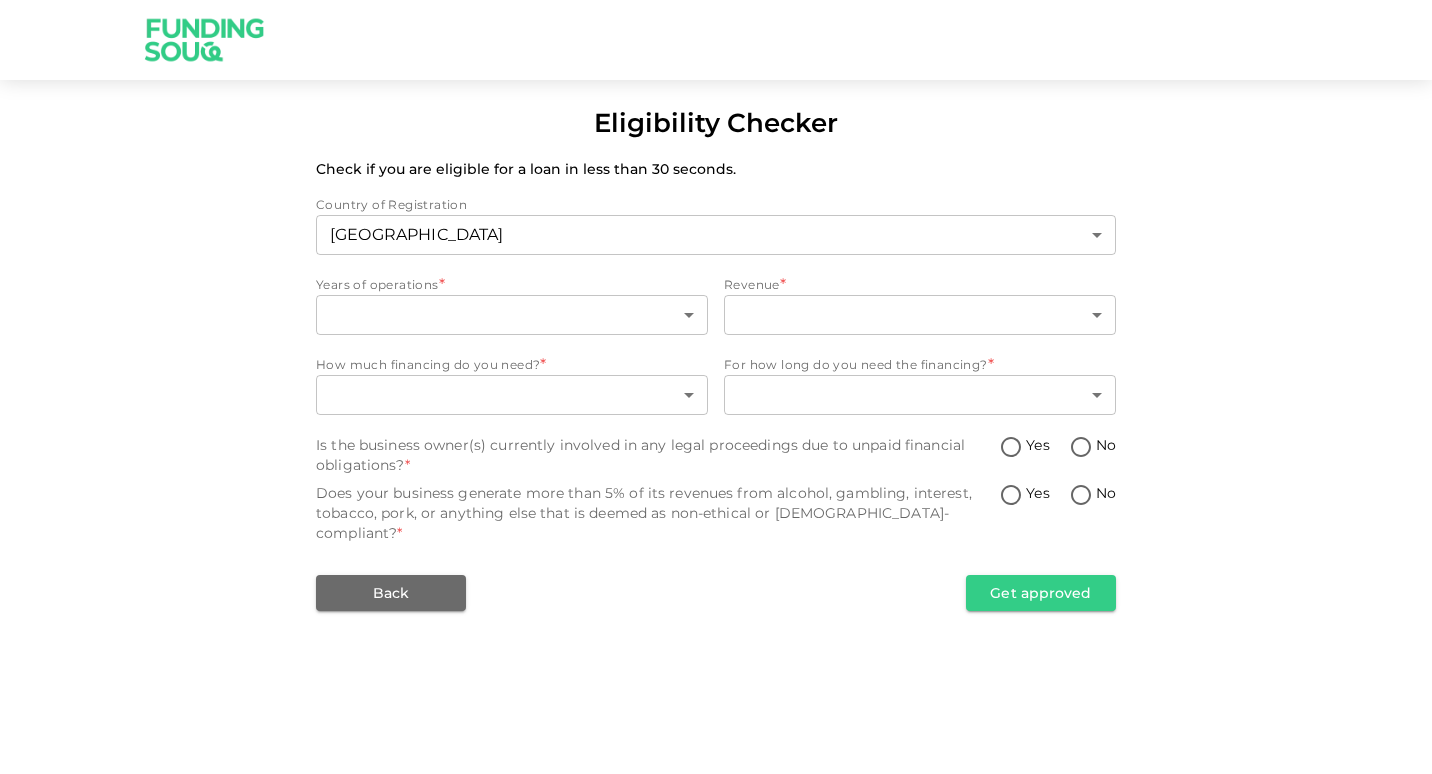 scroll, scrollTop: 0, scrollLeft: 0, axis: both 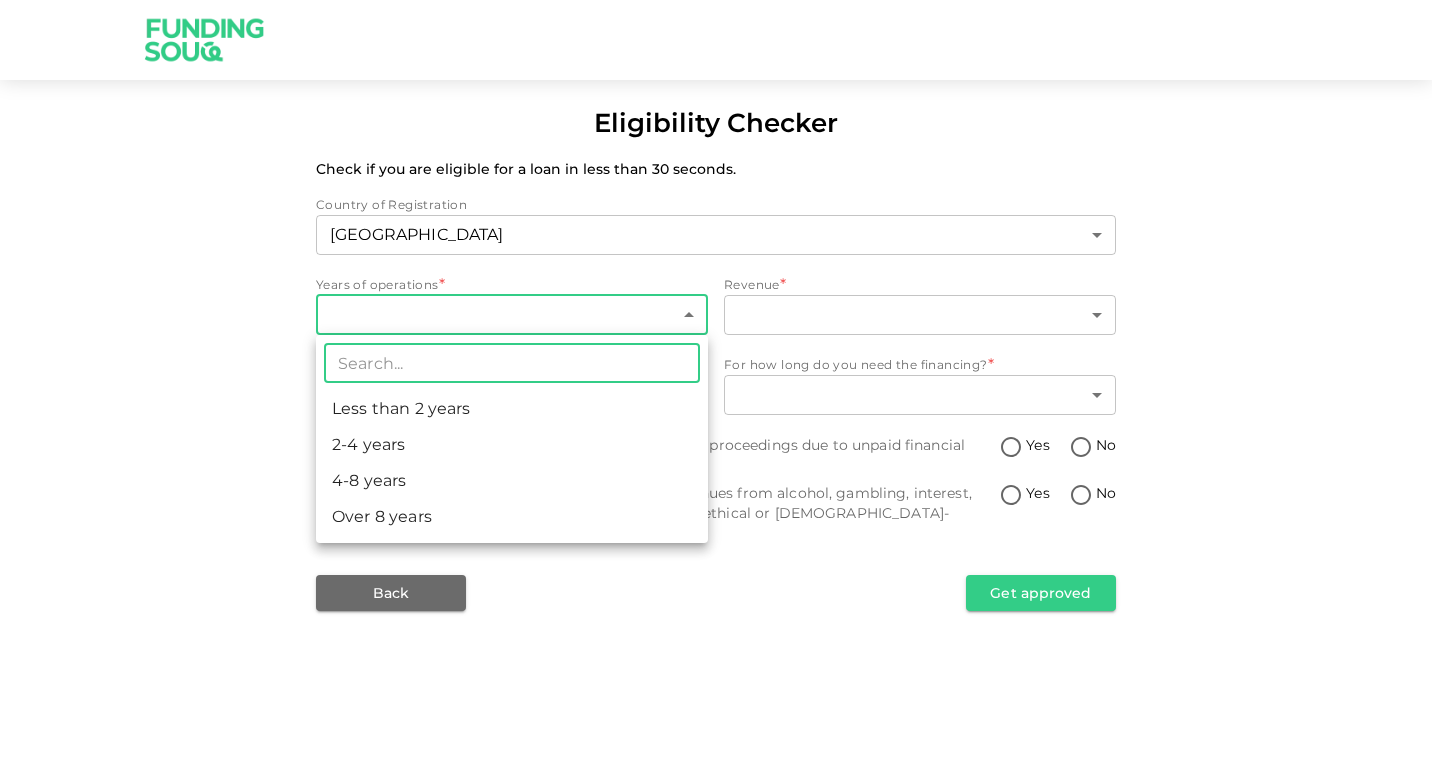 click on "Eligibility Checker Check if you are eligible for a loan in less than 30 seconds.   Country of Registration [GEOGRAPHIC_DATA] 1 ​   Years of operations * ​ ​   Revenue * ​ ​   How much financing do you need? * ​ ​   For how long do you need the financing? * ​ ​ Is the business owner(s) currently involved in any legal proceedings due to unpaid financial obligations? * Yes No Does your business generate more than 5% of its revenues from alcohol, gambling, interest, tobacco, pork, or anything else that is deemed as non-ethical or [DEMOGRAPHIC_DATA]-compliant? * Yes No Back Get approved
​ Less than 2 years 2-4 years 4-8 years Over 8 years" at bounding box center [716, 387] 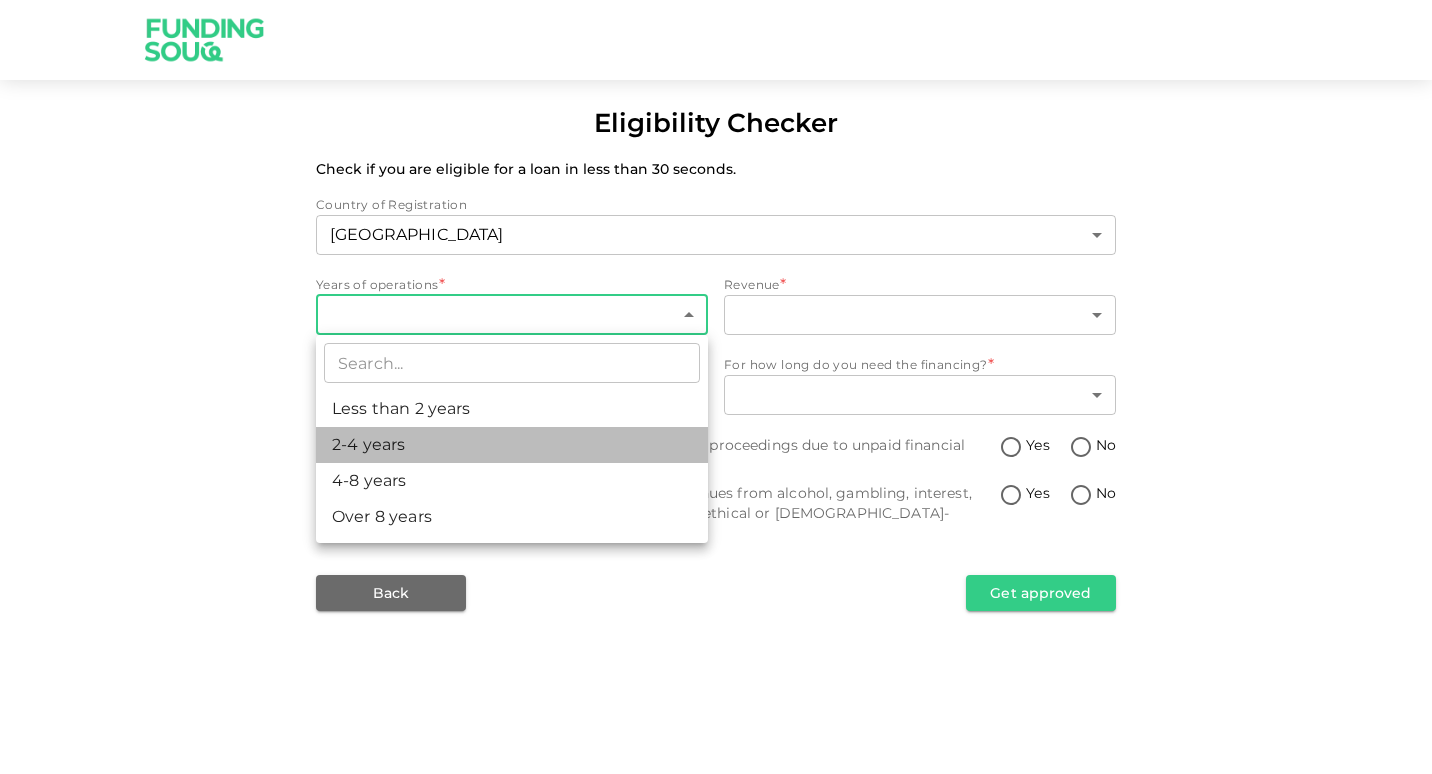click on "2-4 years" at bounding box center [512, 445] 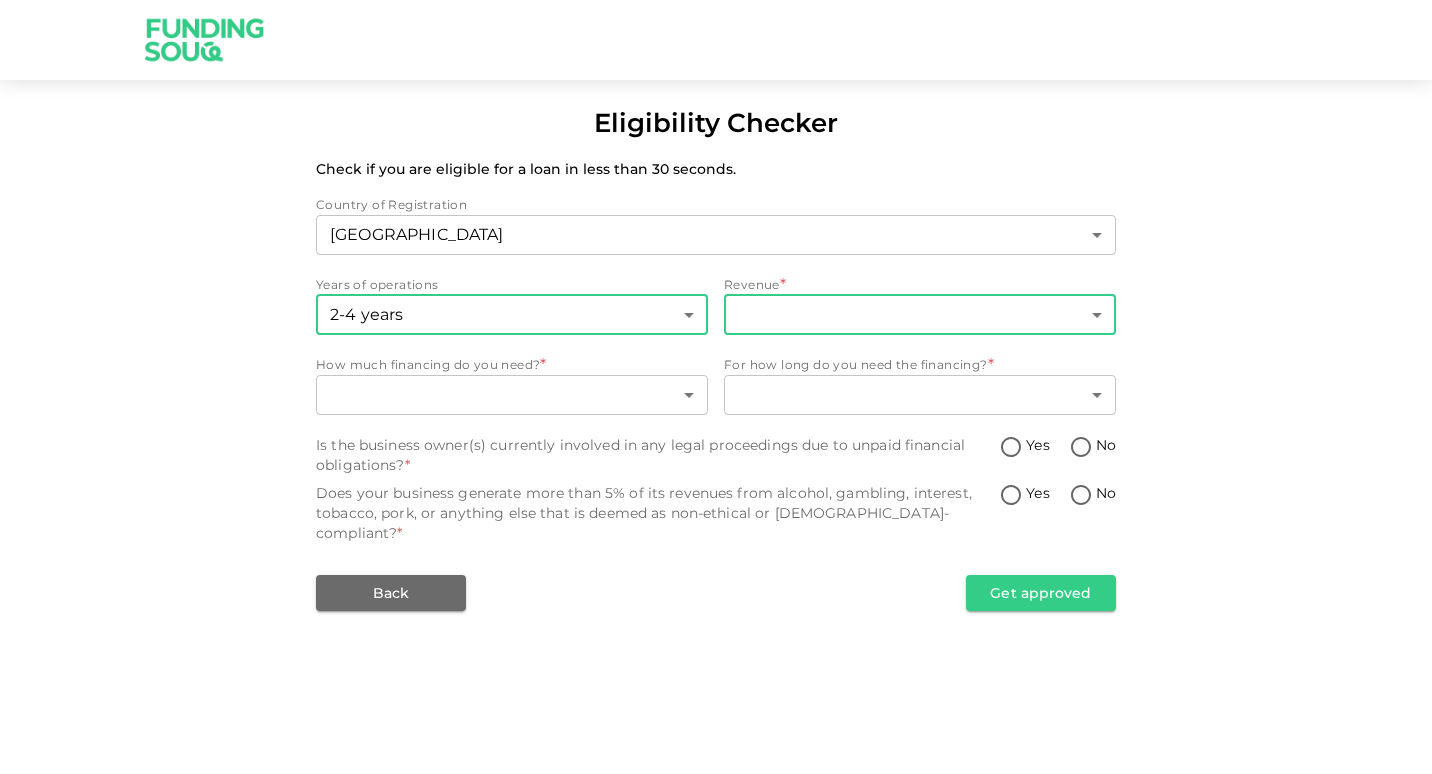 click on "Eligibility Checker Check if you are eligible for a loan in less than 30 seconds.   Country of Registration [GEOGRAPHIC_DATA] 1 ​   Years of operations 2-4 years 2 ​   Revenue * ​ ​   How much financing do you need? * ​ ​   For how long do you need the financing? * ​ ​ Is the business owner(s) currently involved in any legal proceedings due to unpaid financial obligations? * Yes No Does your business generate more than 5% of its revenues from alcohol, gambling, interest, tobacco, pork, or anything else that is deemed as non-ethical or [DEMOGRAPHIC_DATA]-compliant? * Yes No Back Get approved" at bounding box center (716, 387) 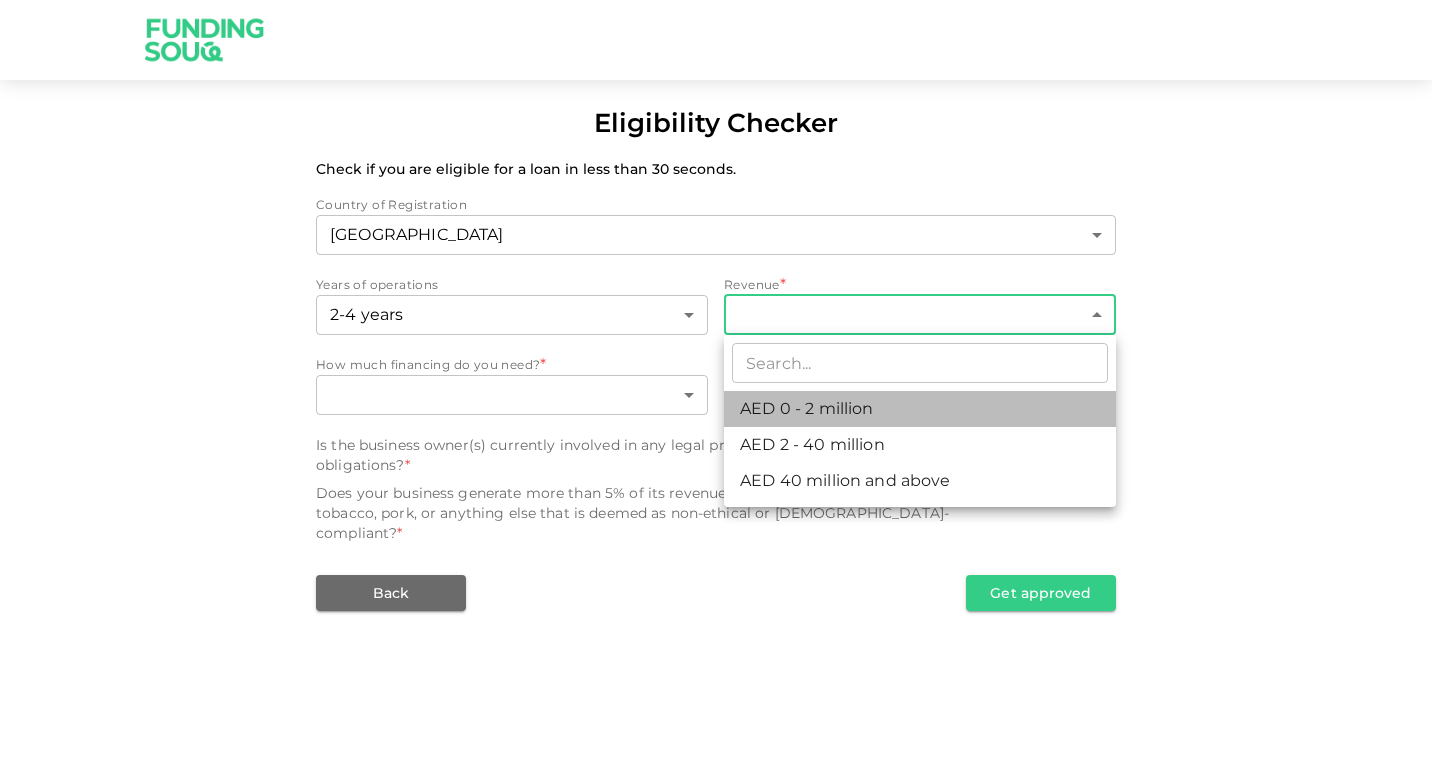 click on "AED 0 - 2 million" at bounding box center [920, 409] 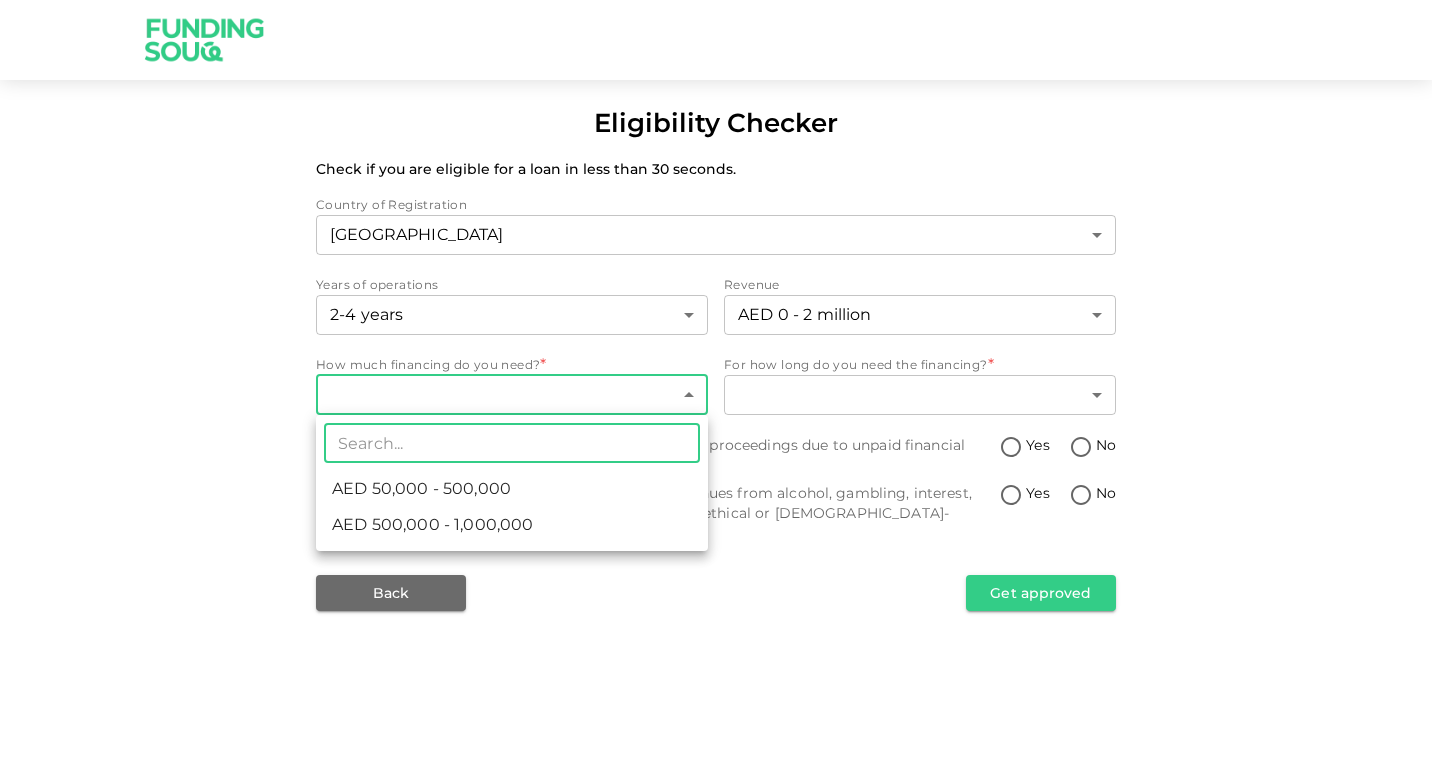 click on "Eligibility Checker Check if you are eligible for a loan in less than 30 seconds.   Country of Registration [GEOGRAPHIC_DATA] 1 ​   Years of operations 2-4 years 2 ​   Revenue AED 0 - 2 million 1 ​   How much financing do you need? * ​ ​   For how long do you need the financing? * ​ ​ Is the business owner(s) currently involved in any legal proceedings due to unpaid financial obligations? * Yes No Does your business generate more than 5% of its revenues from alcohol, gambling, interest, tobacco, pork, or anything else that is deemed as non-ethical or [DEMOGRAPHIC_DATA]-compliant? * Yes No Back Get approved
​ AED 50,000 - 500,000 AED 500,000 - 1,000,000" at bounding box center [716, 387] 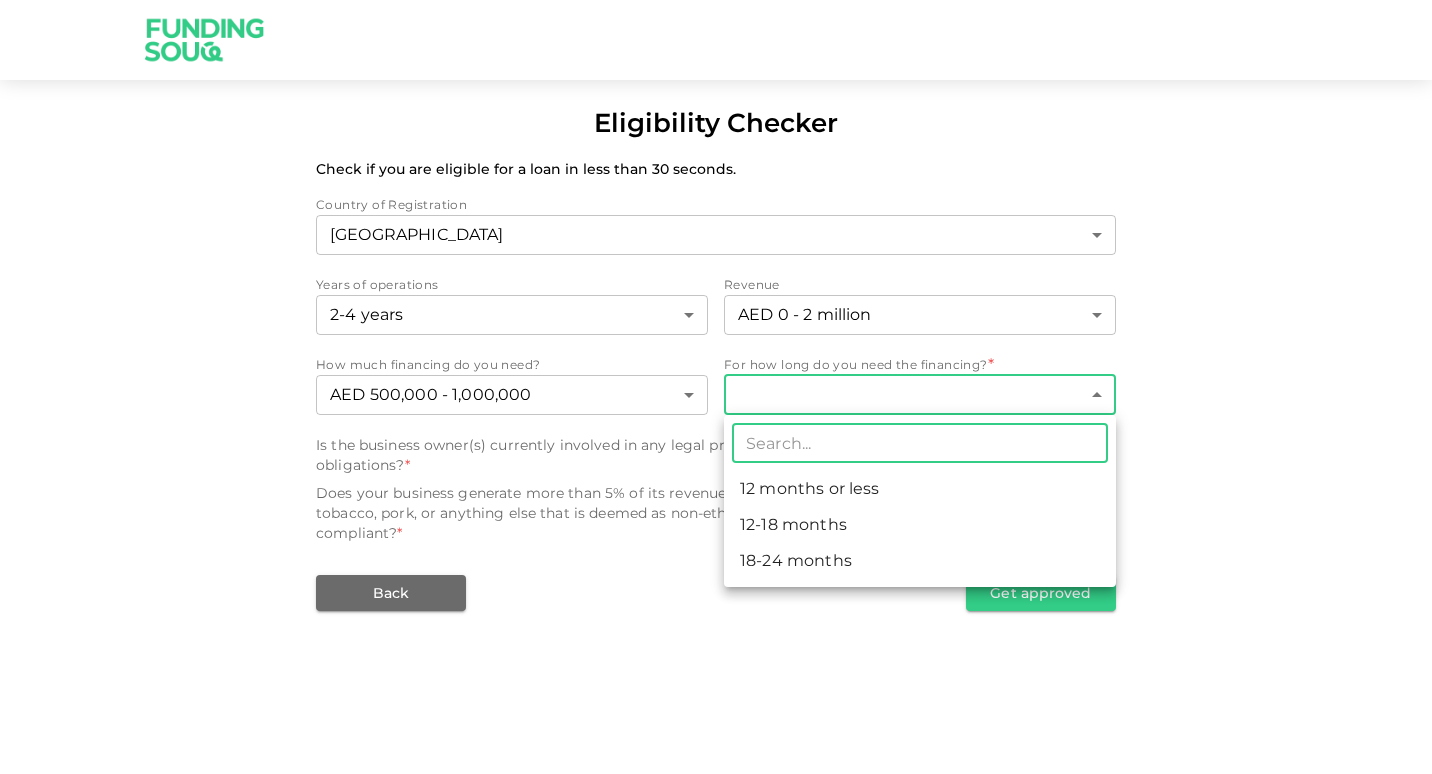 click on "Eligibility Checker Check if you are eligible for a loan in less than 30 seconds.   Country of Registration United Arab Emirates 1 ​   Years of operations 2-4 years 2 ​   Revenue AED 0 - 2 million 1 ​   How much financing do you need? AED 500,000 - 1,000,000 2 ​   For how long do you need the financing? * ​ ​ Is the business owner(s) currently involved in any legal proceedings due to unpaid financial obligations? * Yes No Does your business generate more than 5% of its revenues from alcohol, gambling, interest, tobacco, pork, or anything else that is deemed as non-ethical or Sharia-compliant? * Yes No Back Get approved
​ 12 months or less  12-18 months 18-24 months" at bounding box center (716, 387) 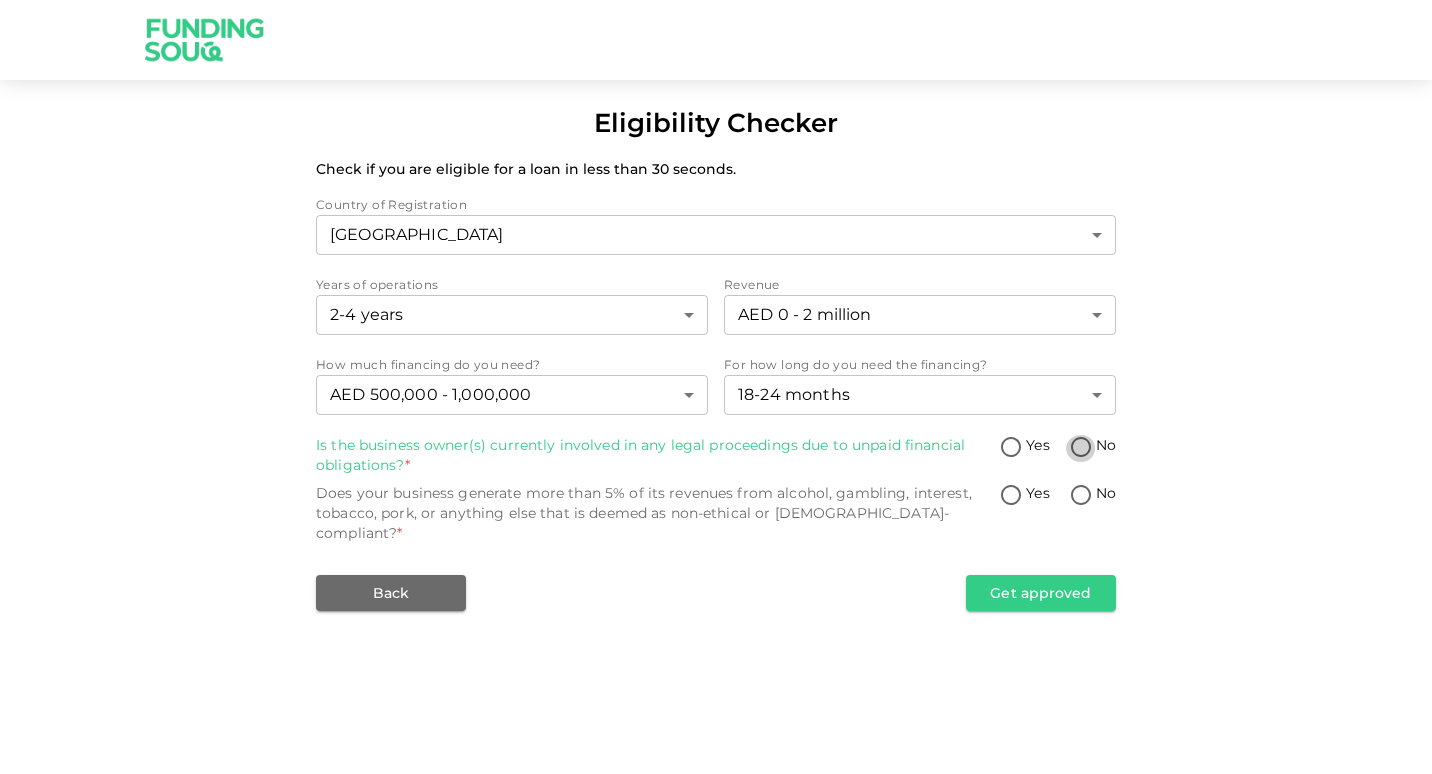click on "No" at bounding box center [1081, 448] 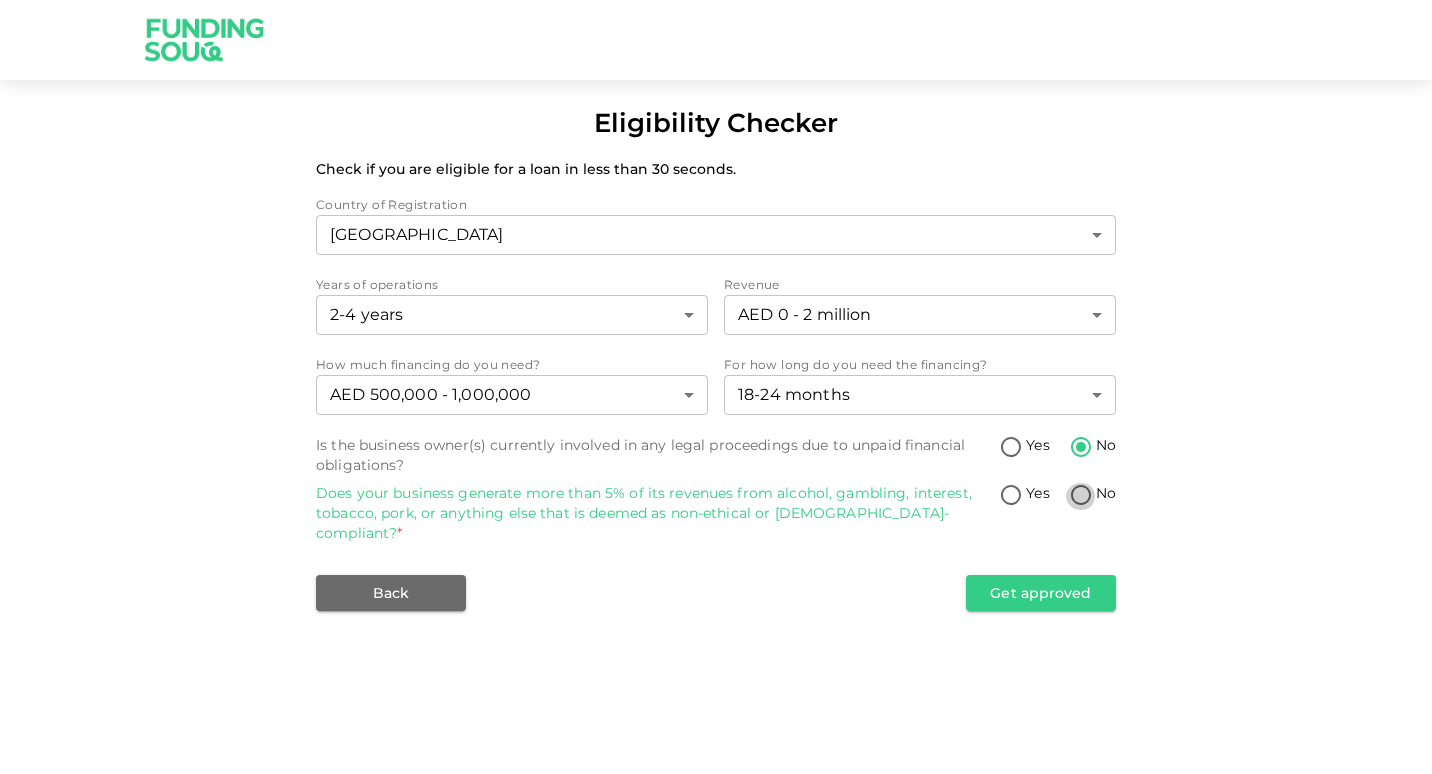 click on "No" at bounding box center (1081, 496) 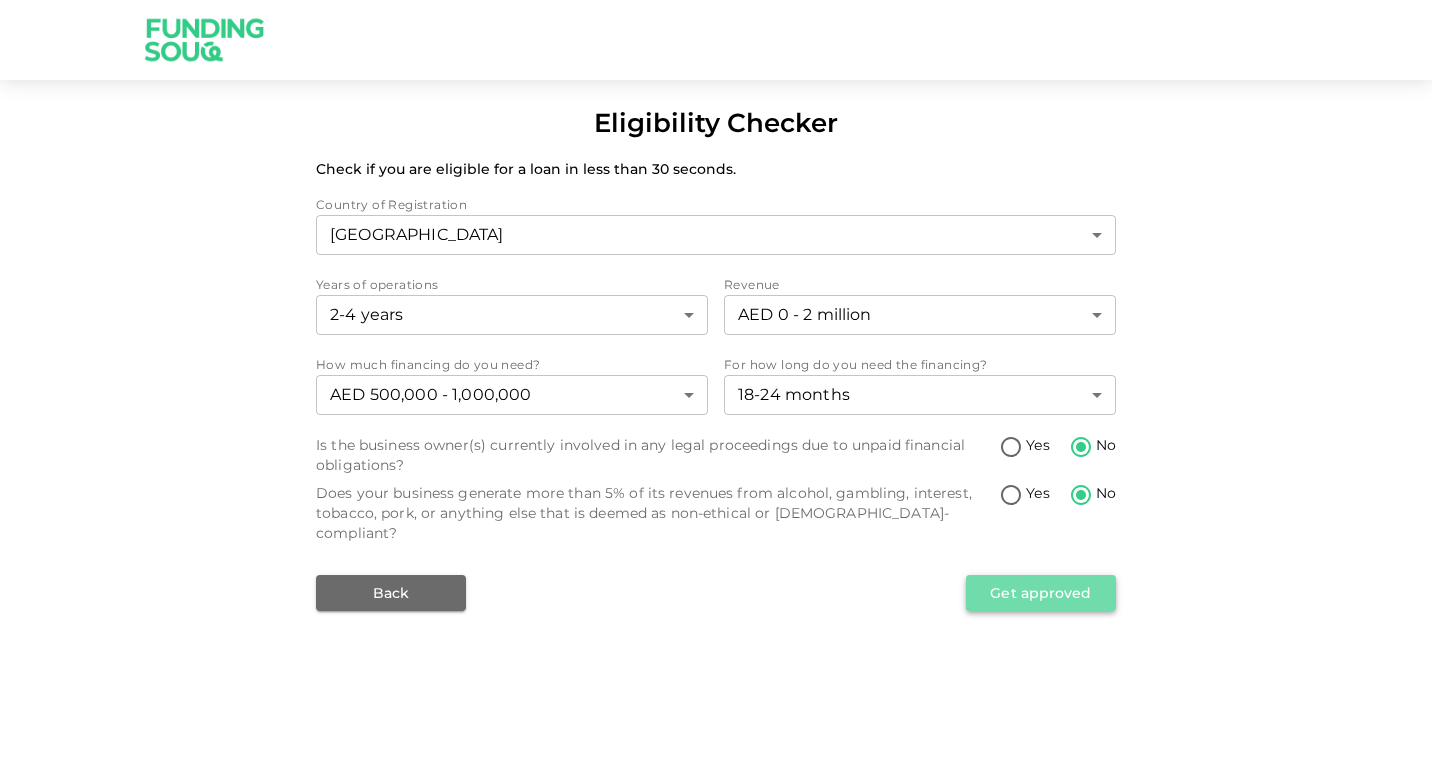 click on "Get approved" at bounding box center (1041, 593) 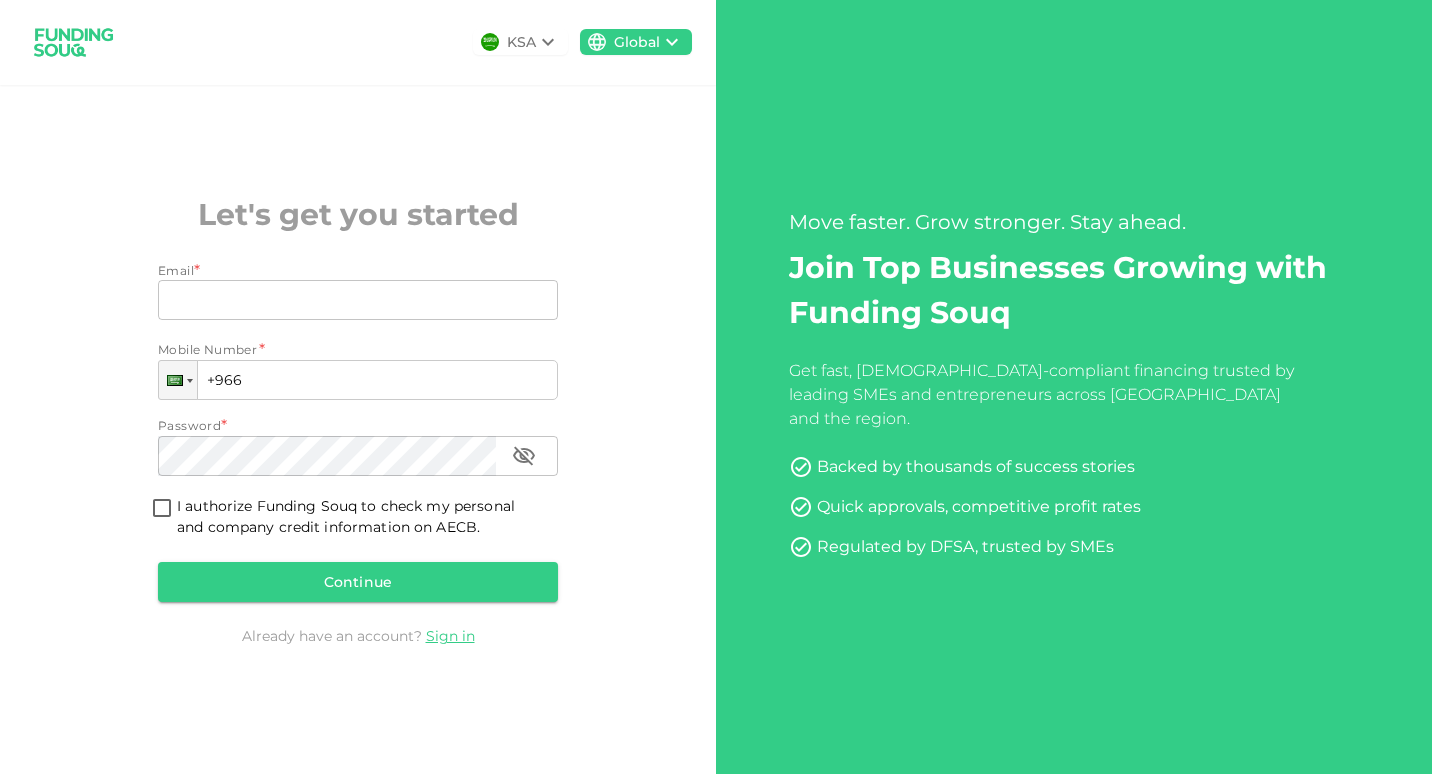 scroll, scrollTop: 0, scrollLeft: 0, axis: both 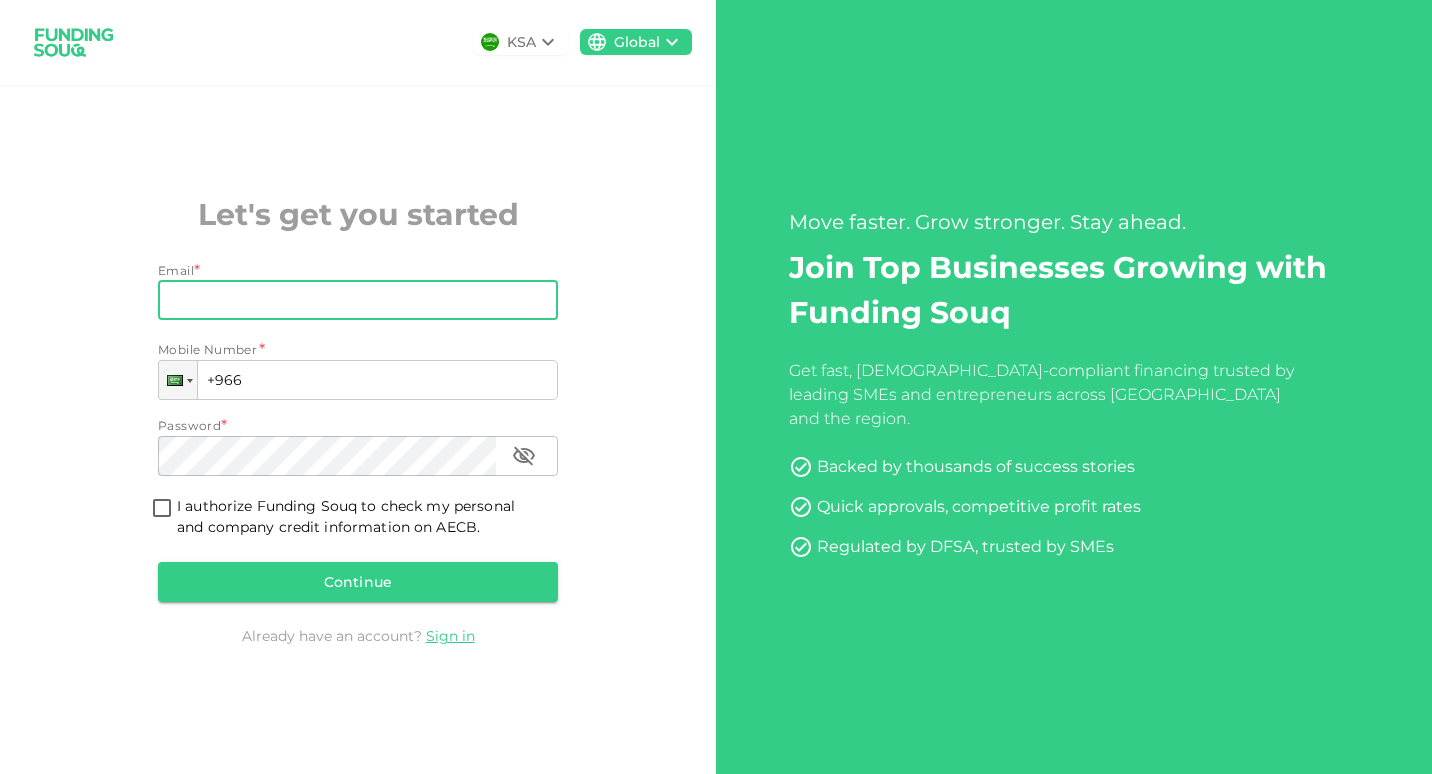 click on "Email" at bounding box center [347, 300] 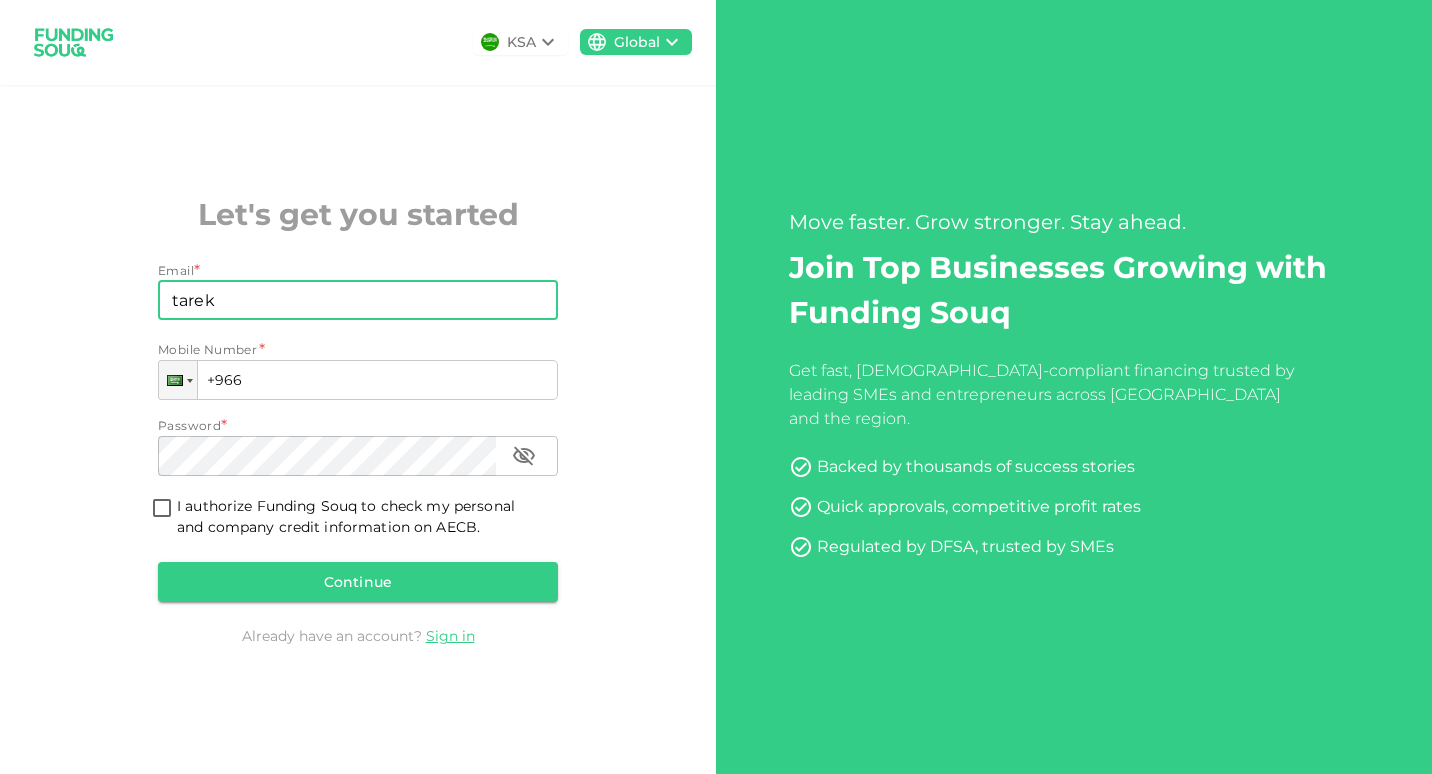 type on "tarek@cimc-llc.com" 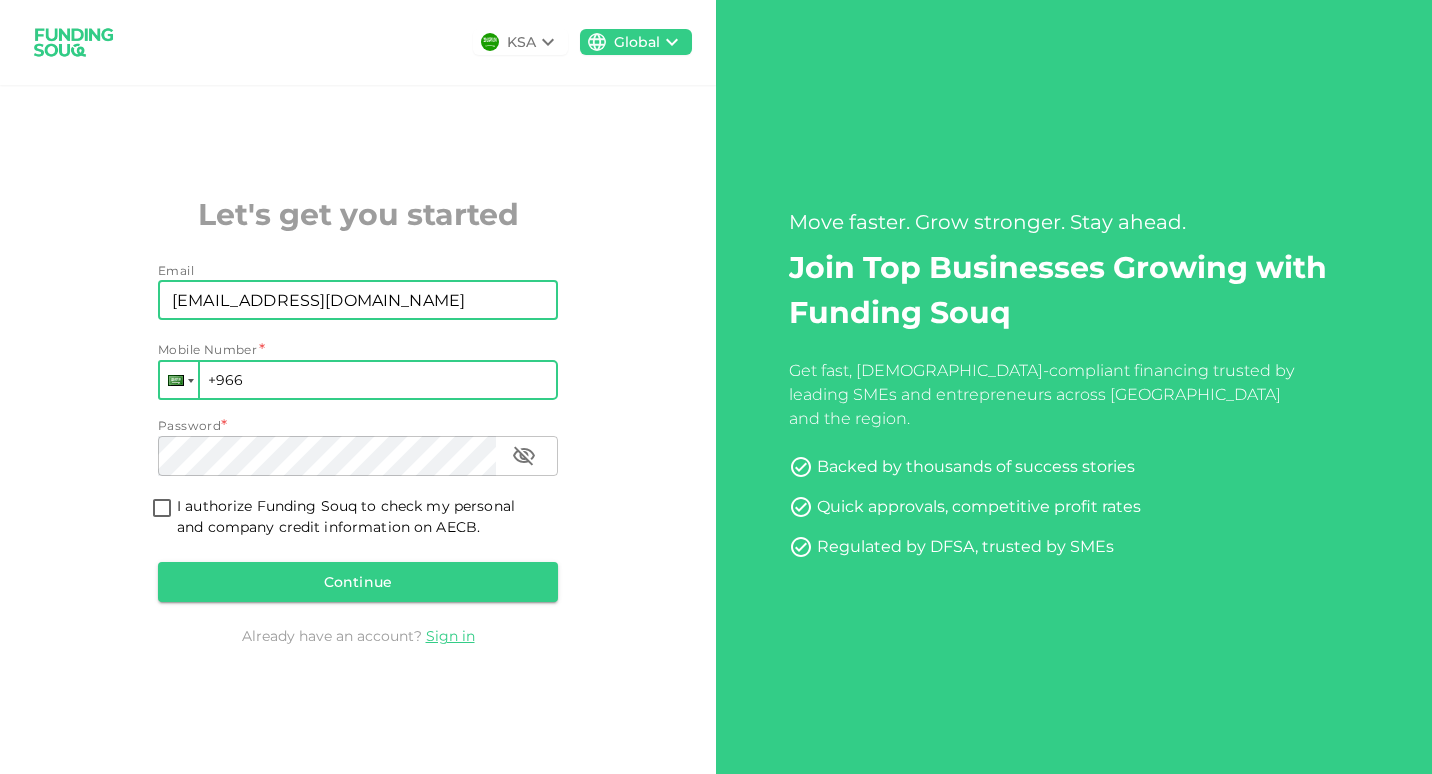click at bounding box center (179, 380) 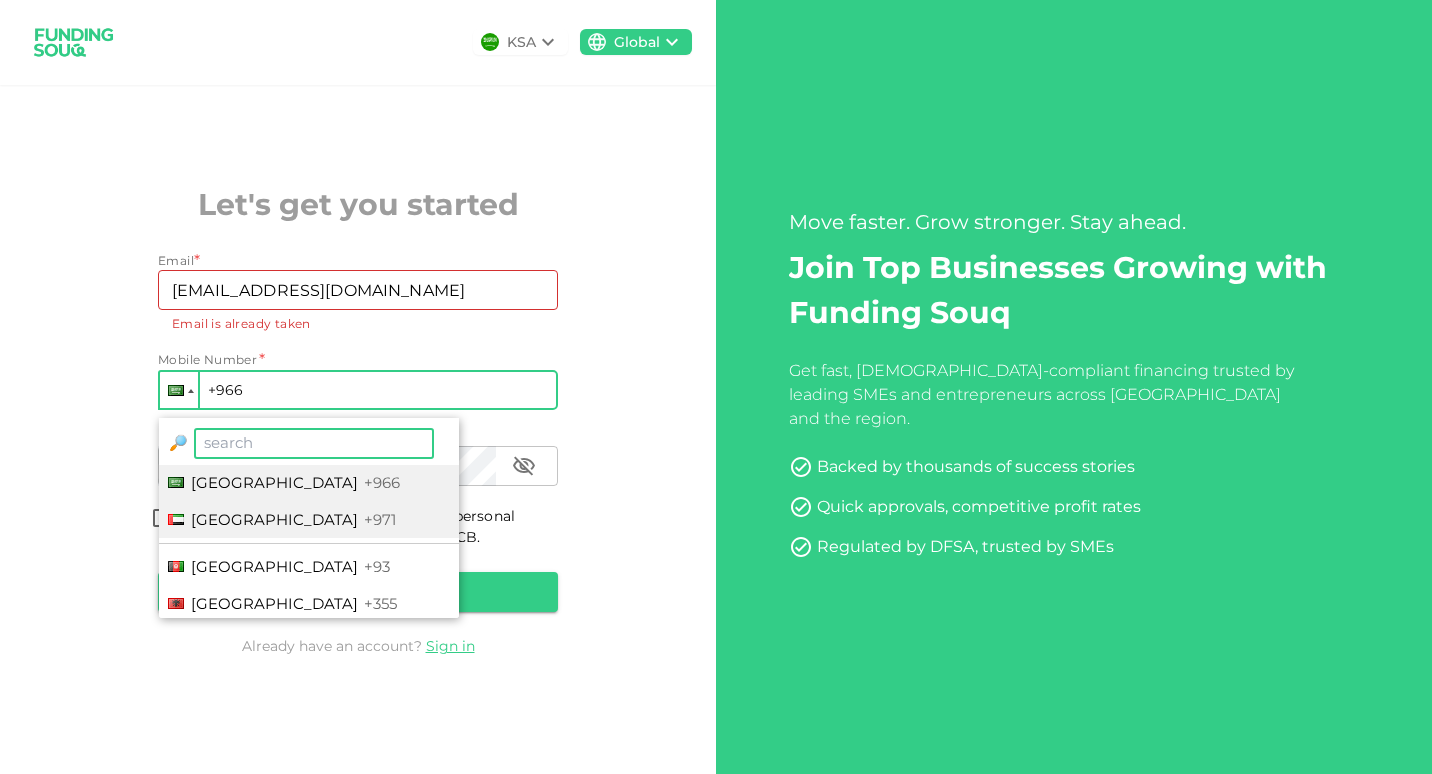 click on "[GEOGRAPHIC_DATA]" at bounding box center [274, 519] 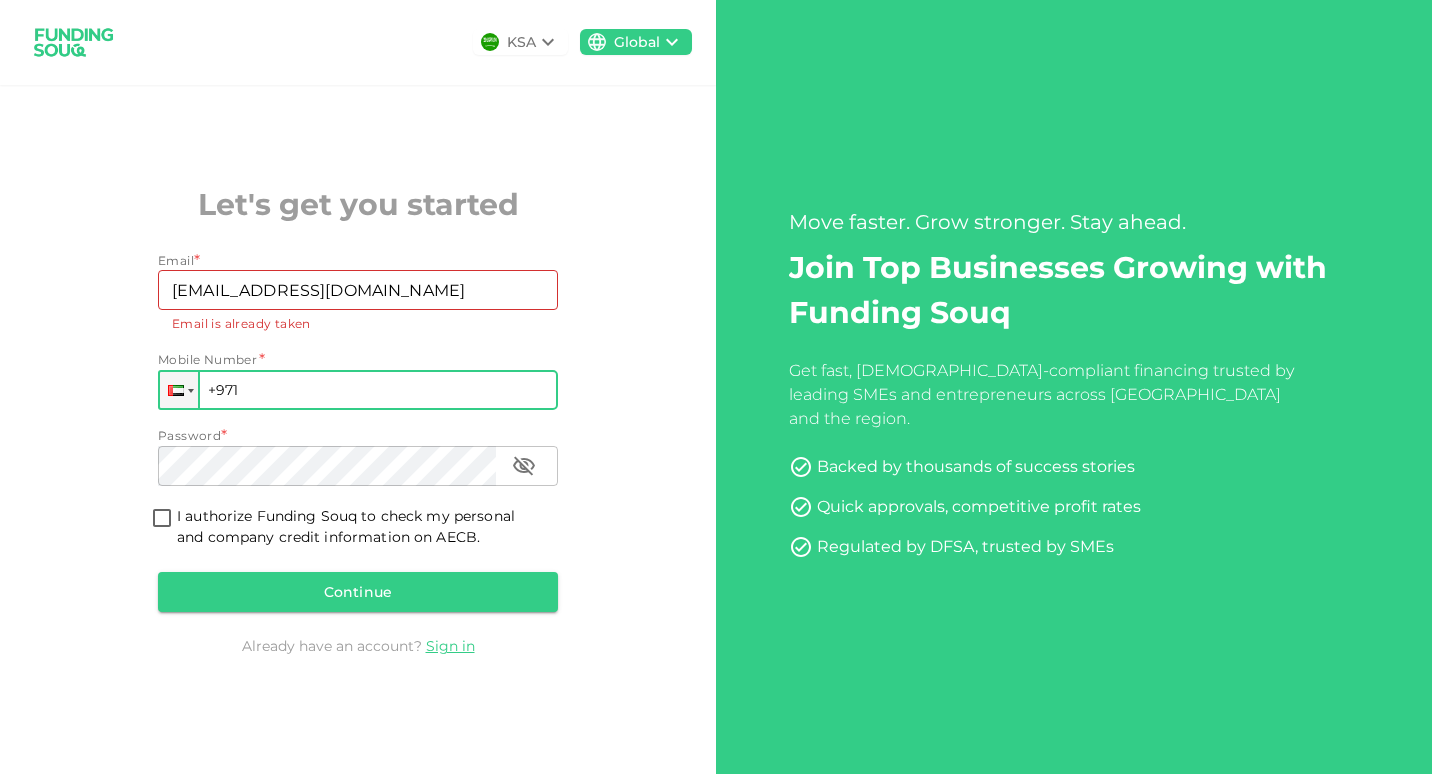 click on "+971" at bounding box center [358, 390] 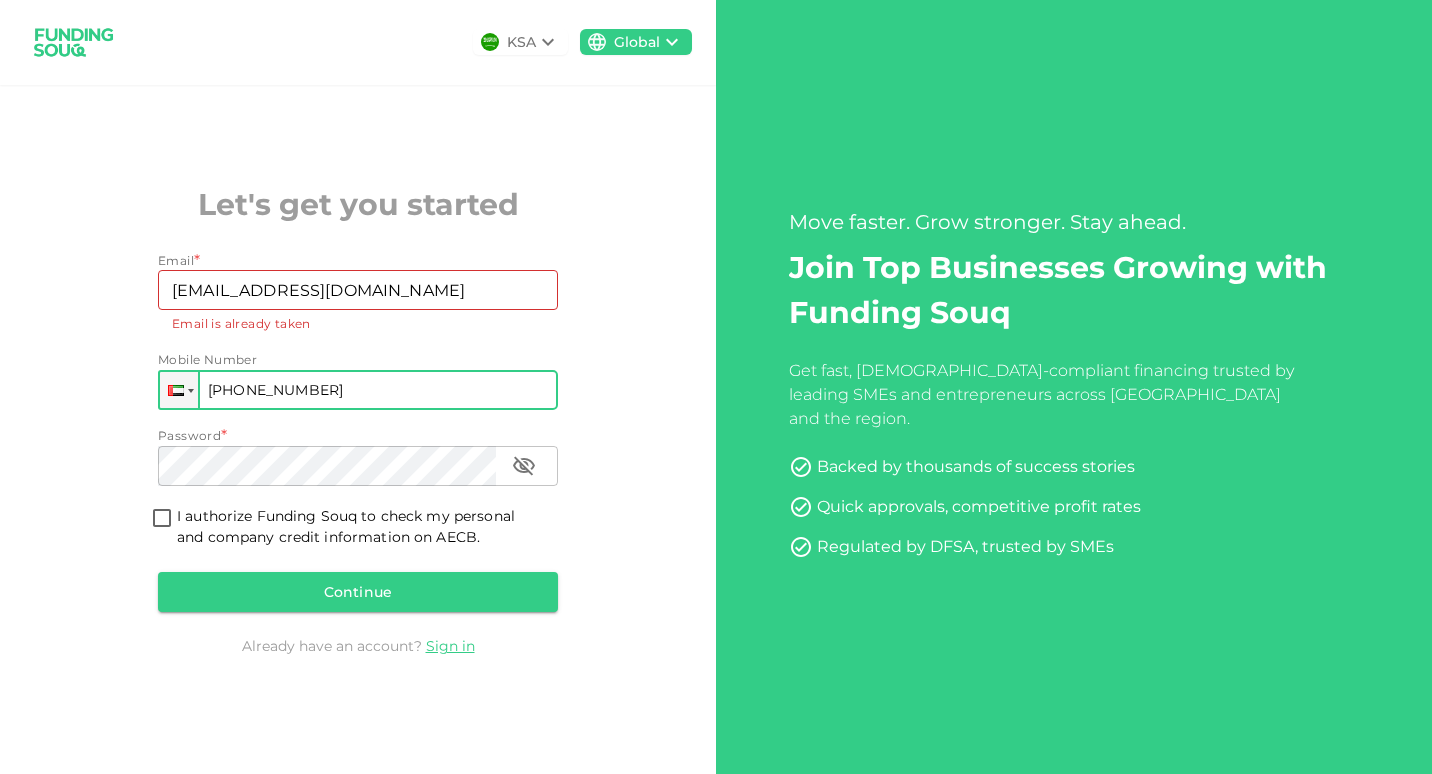 type on "+971 503 679 664" 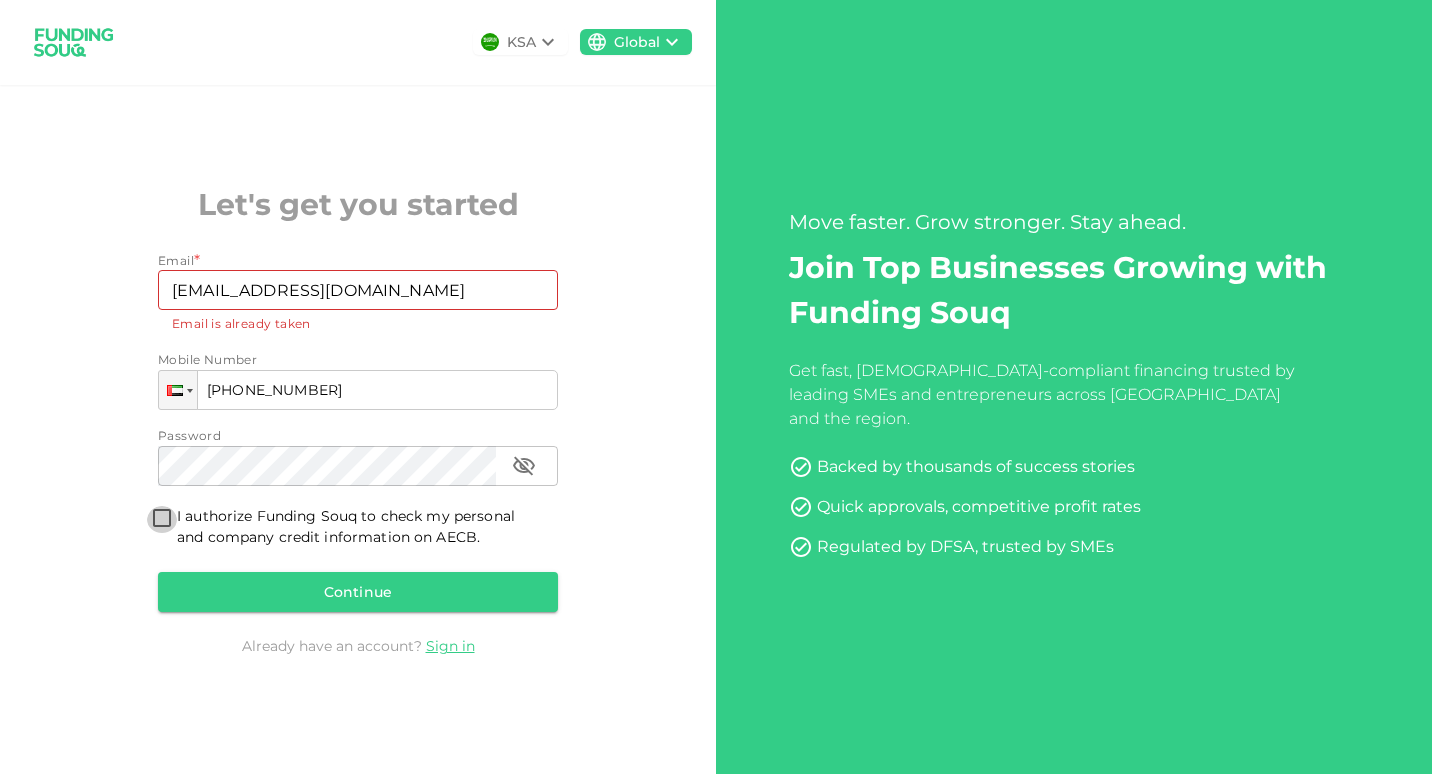click on "I authorize Funding Souq to check my personal and company credit information on AECB." at bounding box center (162, 519) 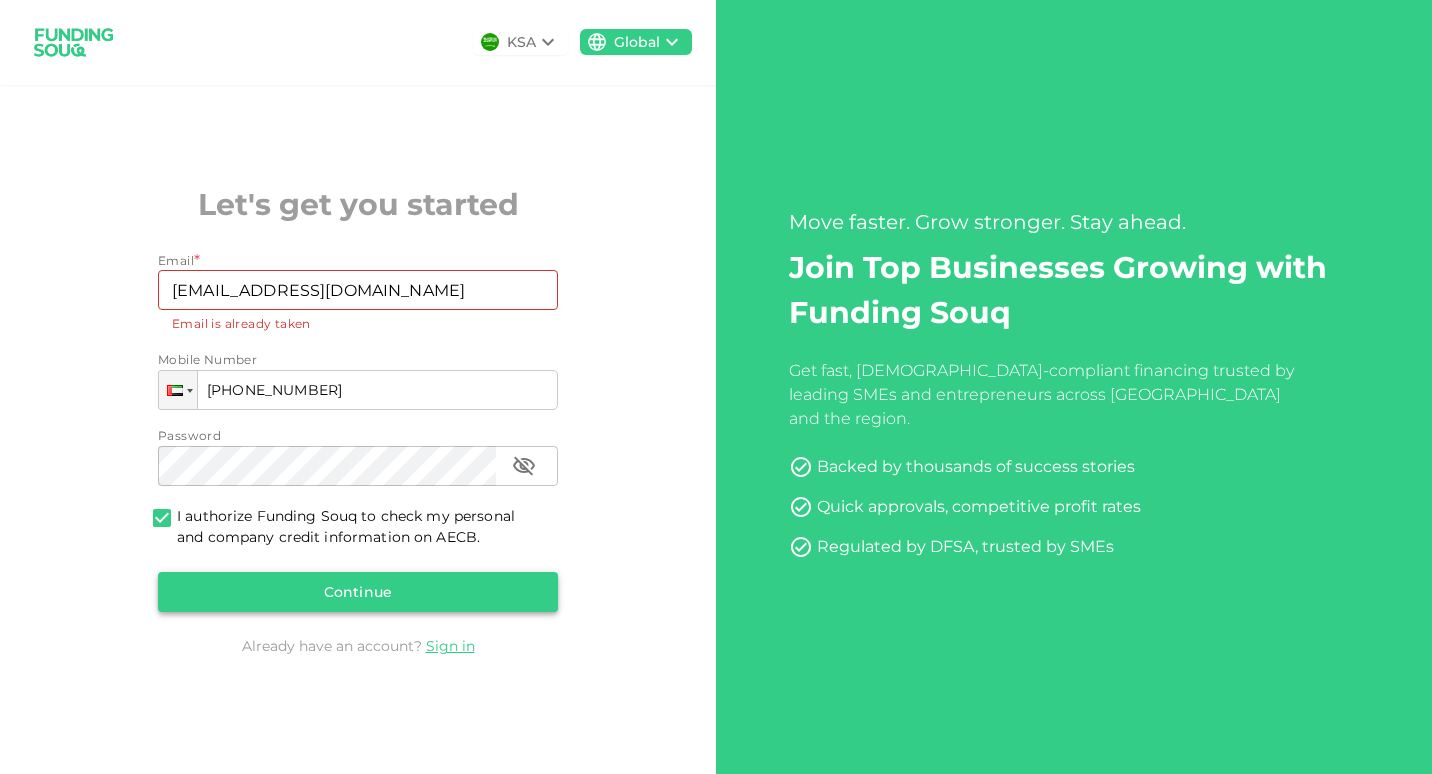 click on "Continue" at bounding box center (358, 592) 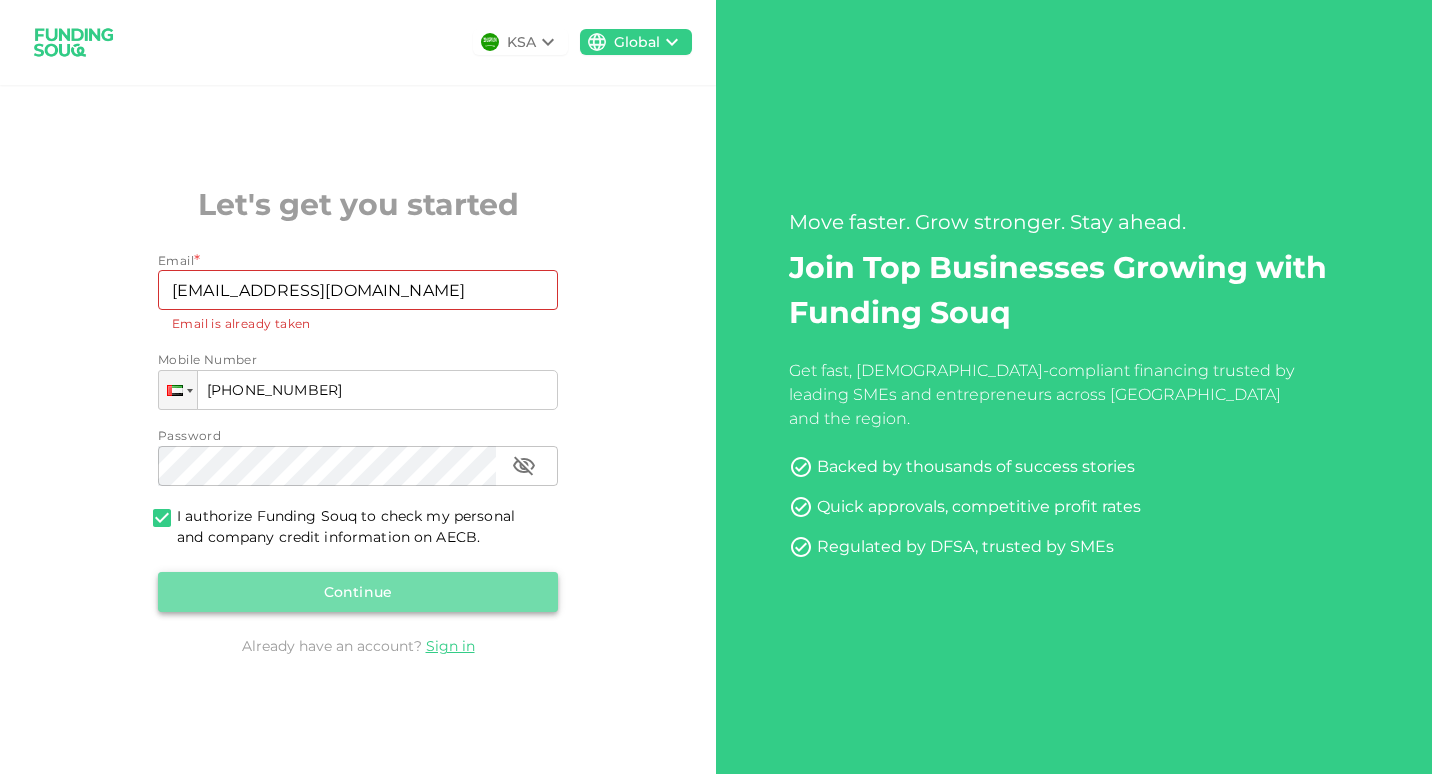 click on "Continue" at bounding box center (358, 592) 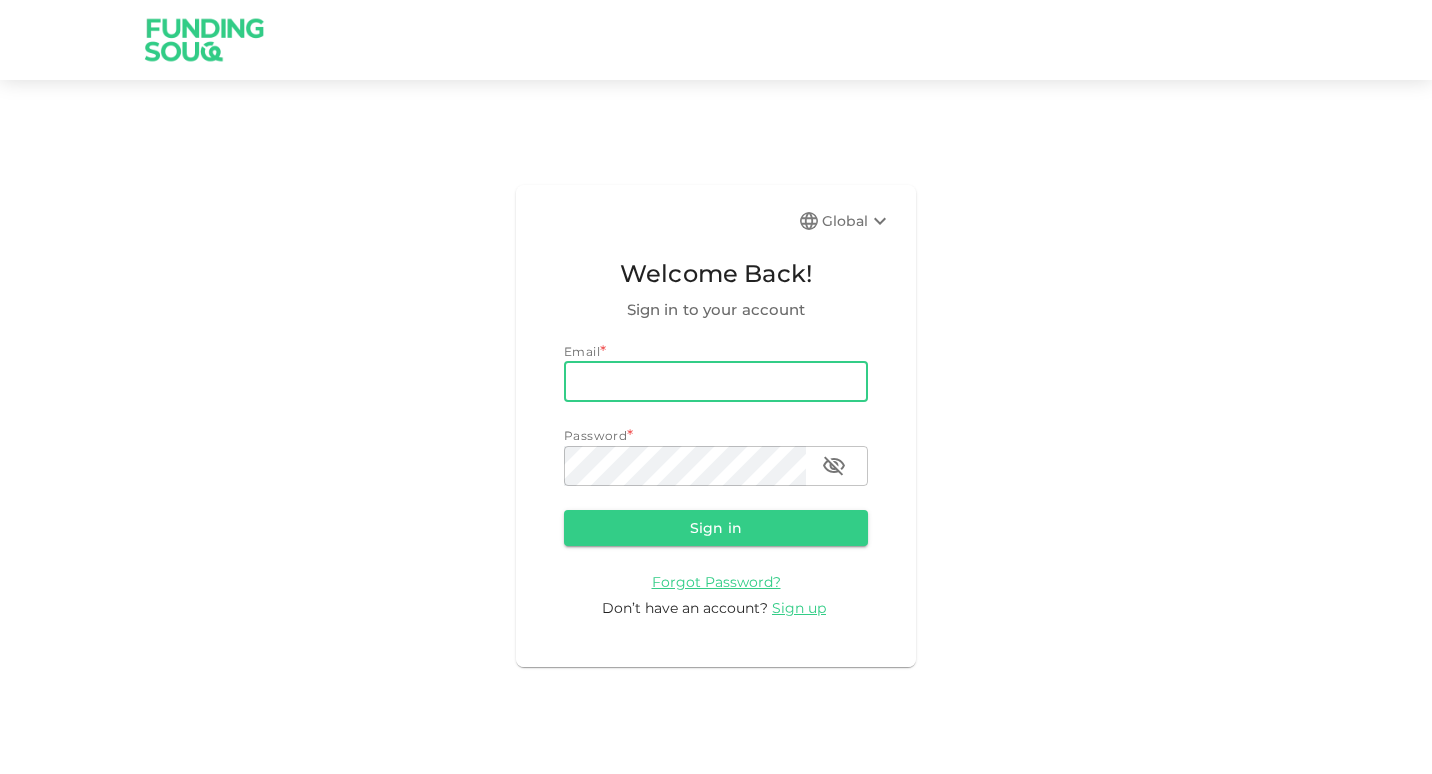 scroll, scrollTop: 0, scrollLeft: 0, axis: both 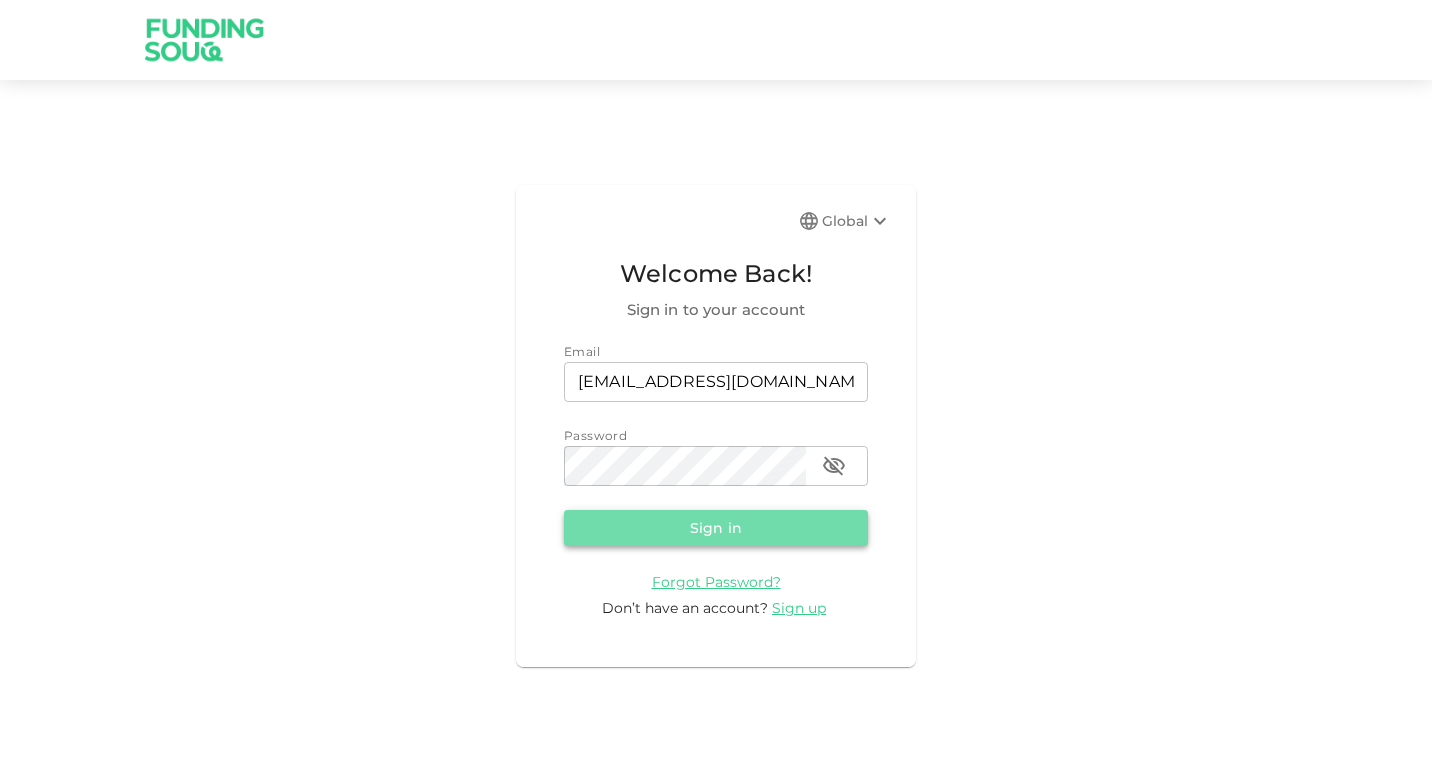 click on "Sign in" at bounding box center [716, 528] 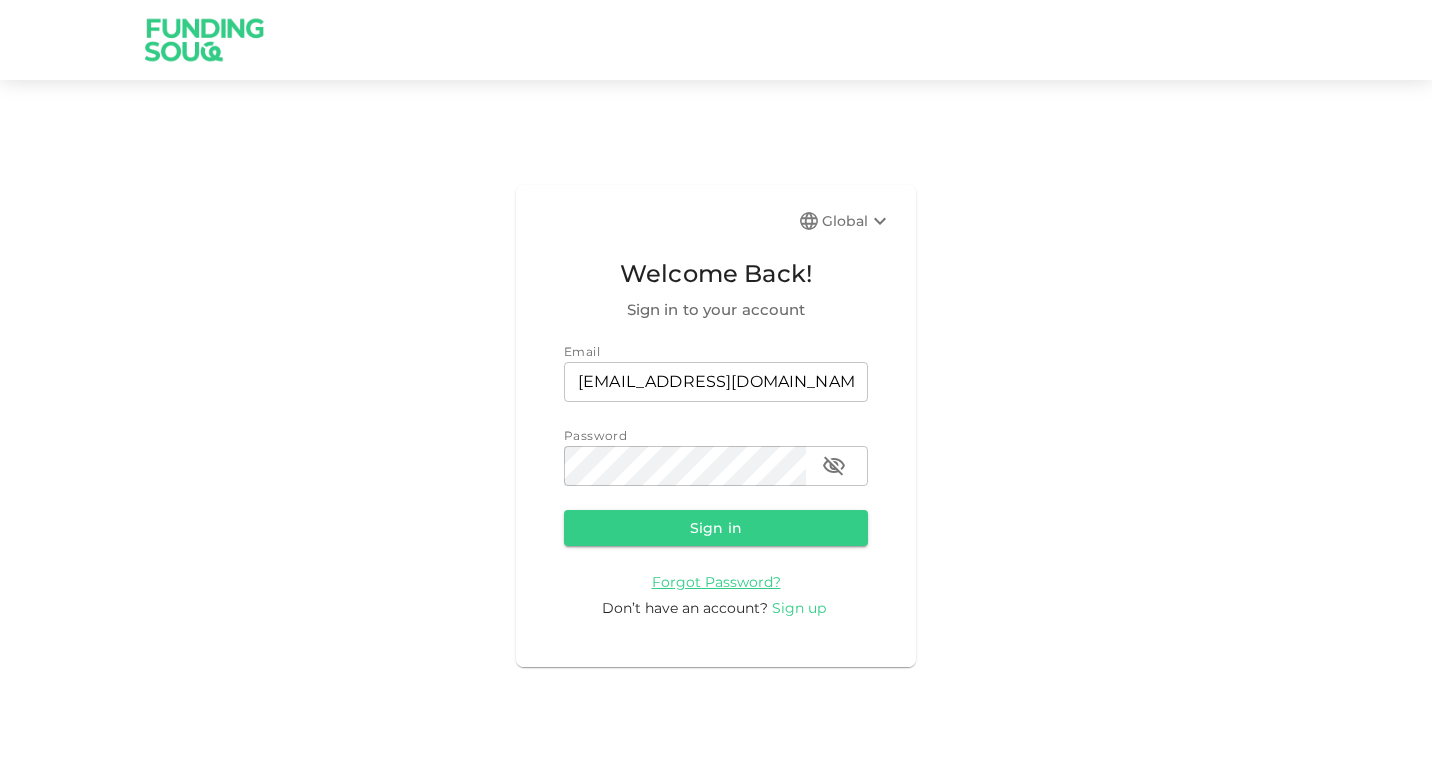 click on "Sign up" at bounding box center [799, 608] 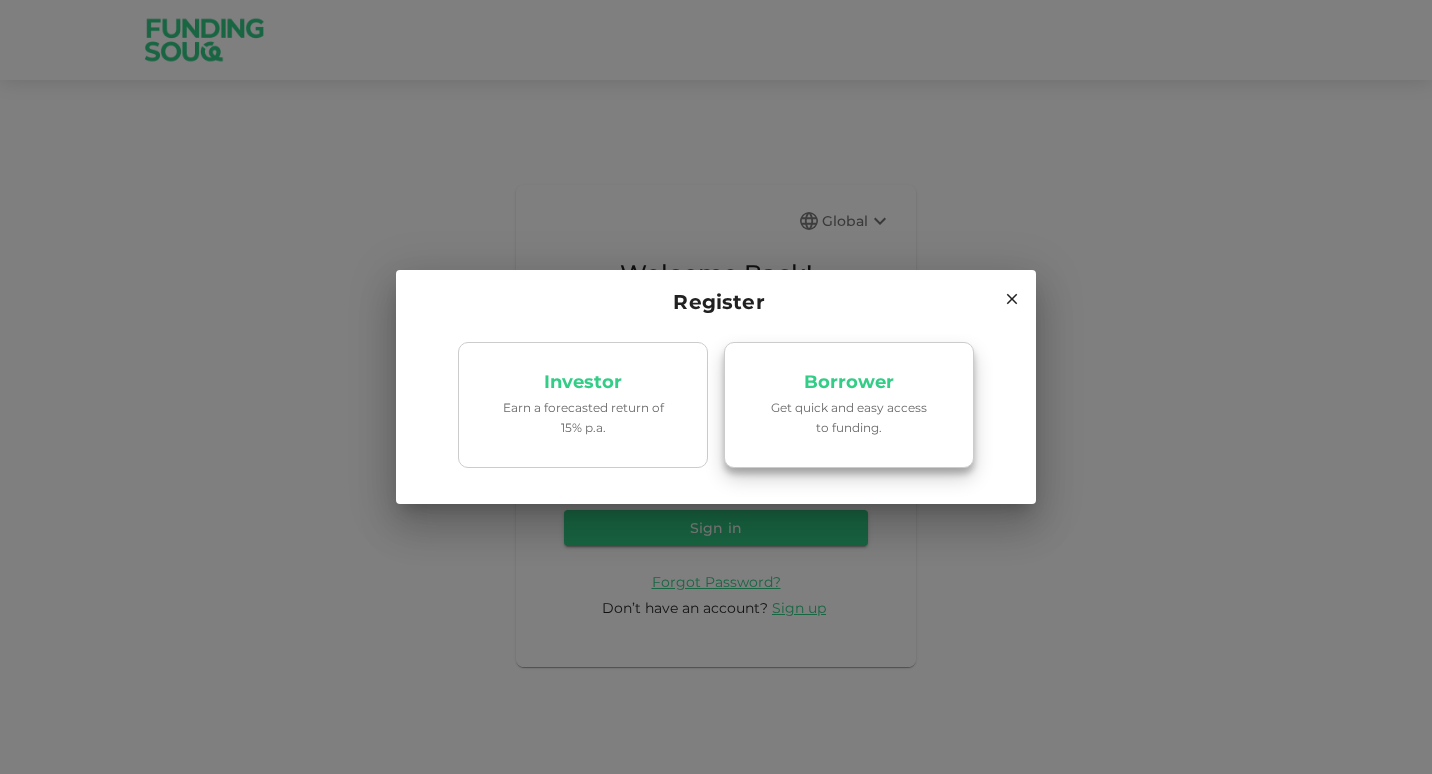 click on "Get quick and easy access to funding." at bounding box center (849, 417) 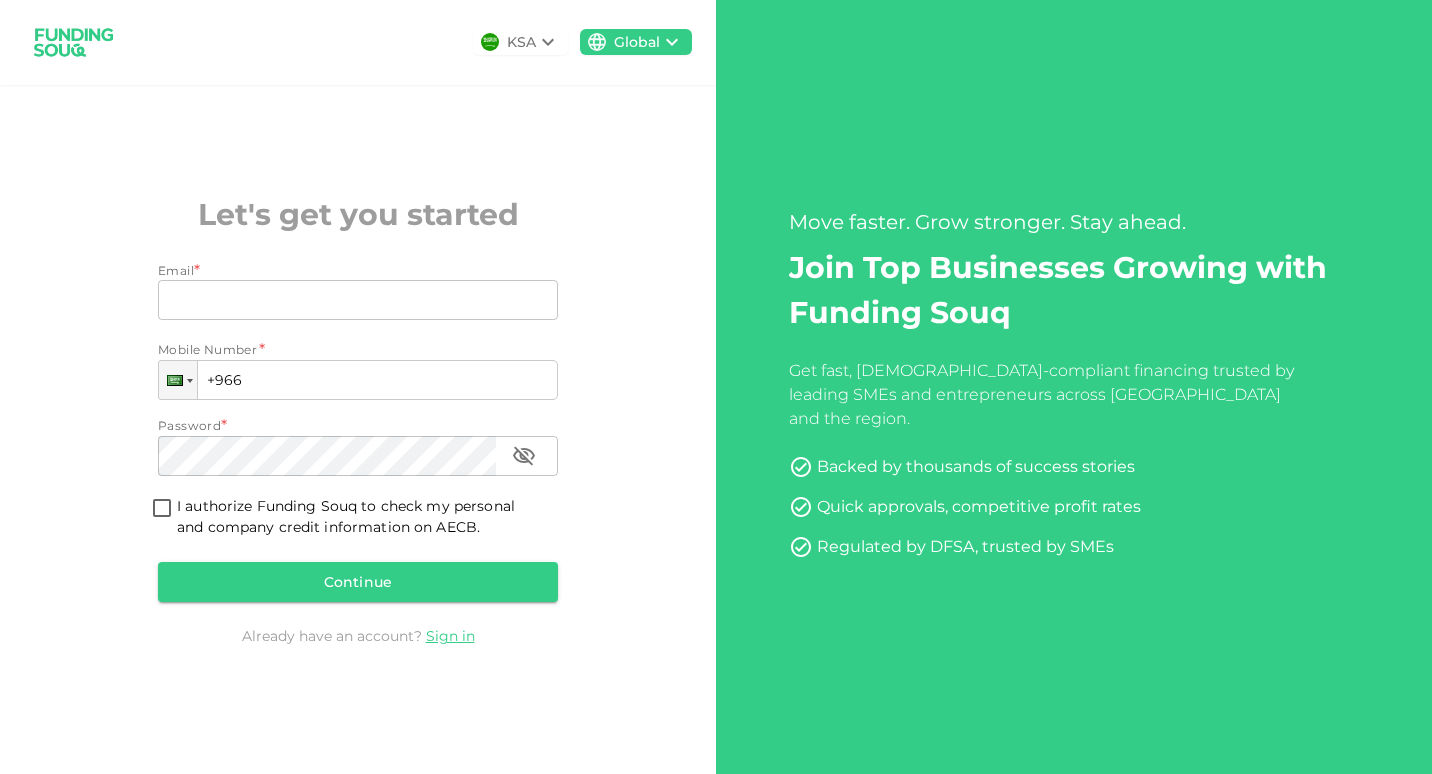 type on "tarek@cimc-llc.com" 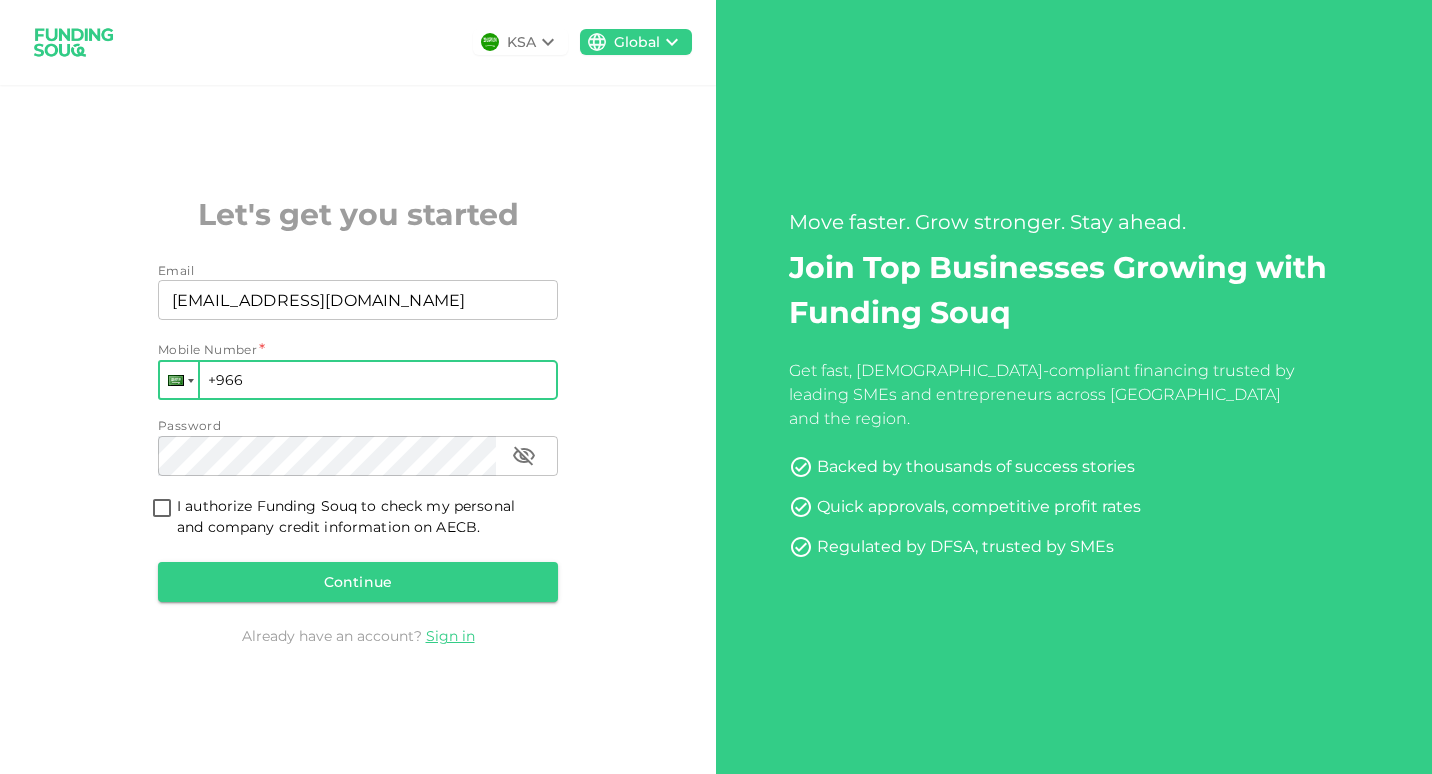 click at bounding box center (176, 380) 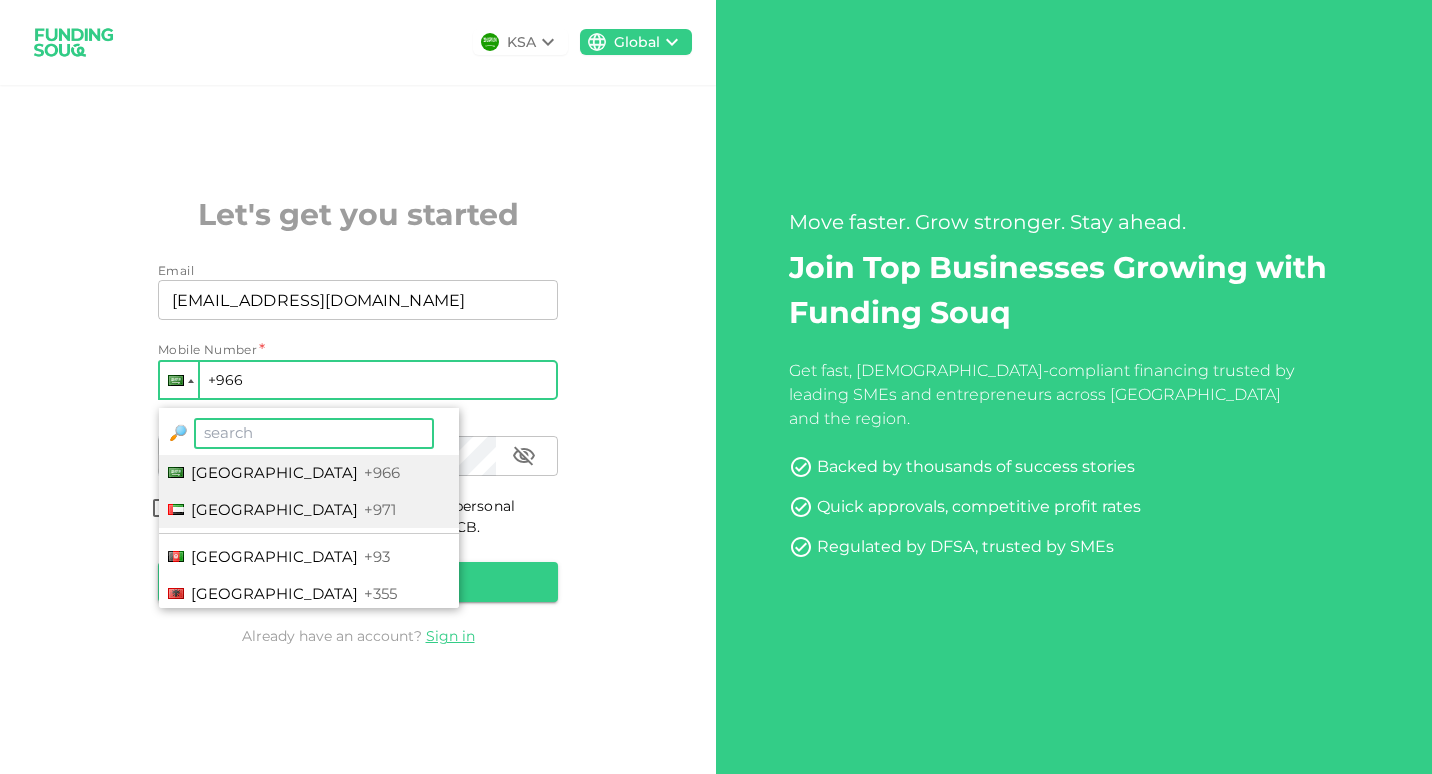 click on "United Arab Emirates" at bounding box center (274, 509) 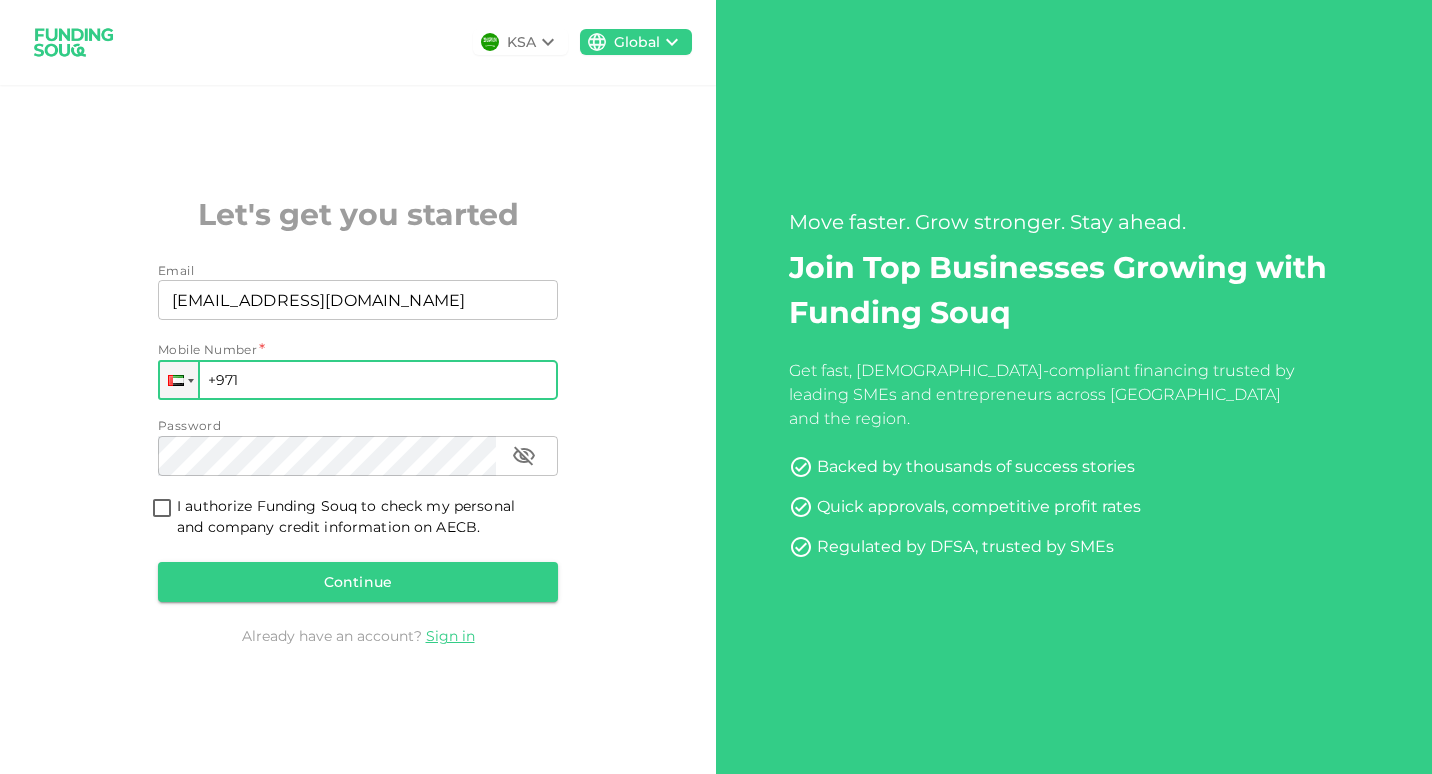 click on "+971" at bounding box center [358, 380] 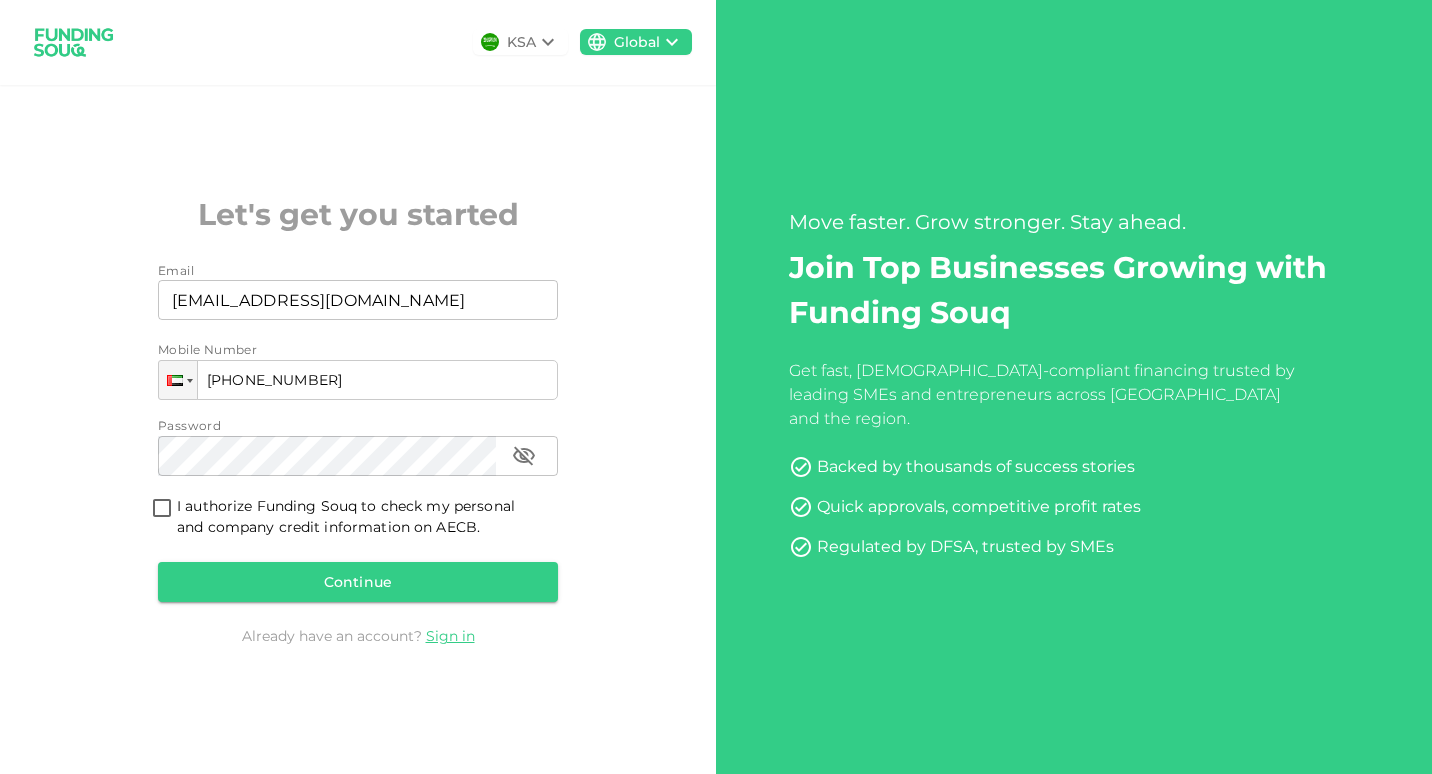type on "+971 503 679 664" 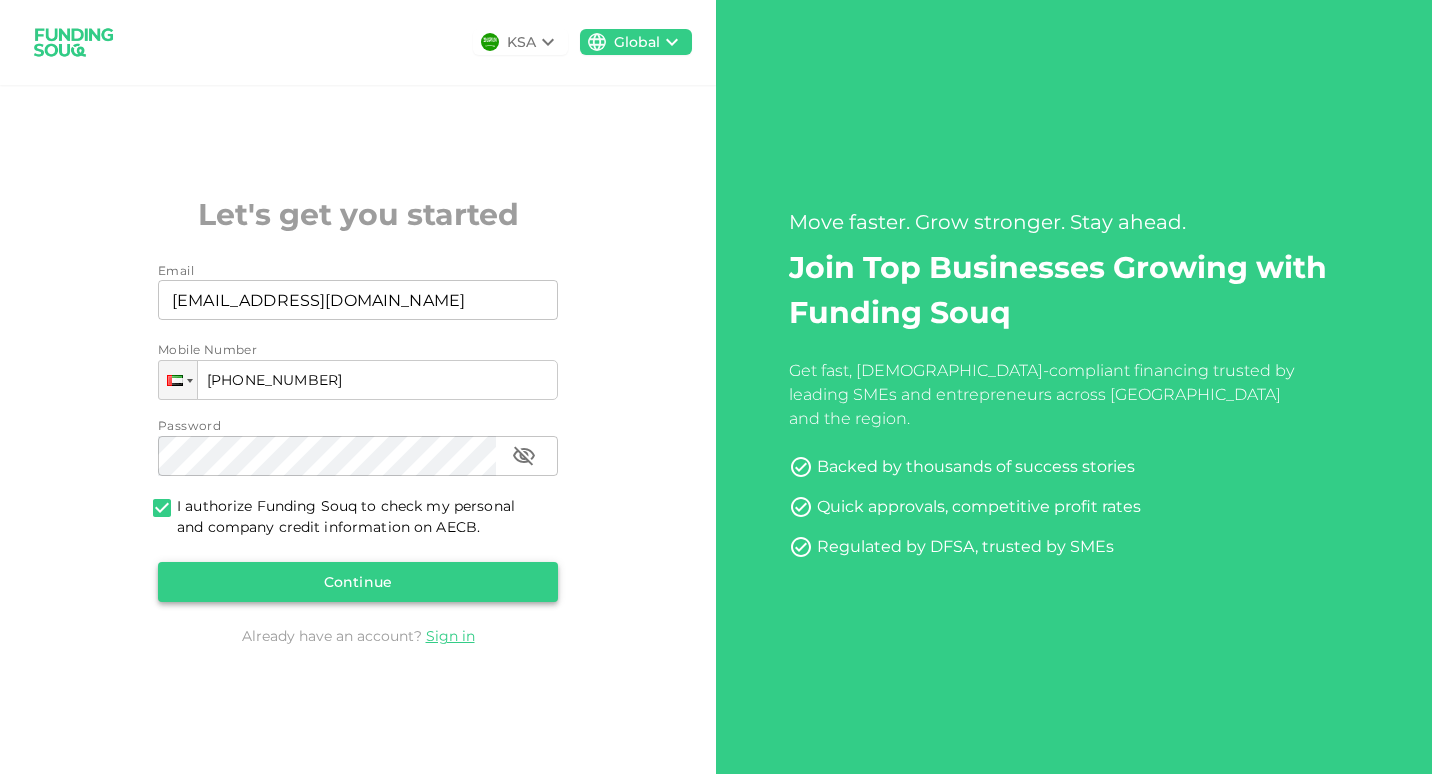 click on "Continue" at bounding box center [358, 582] 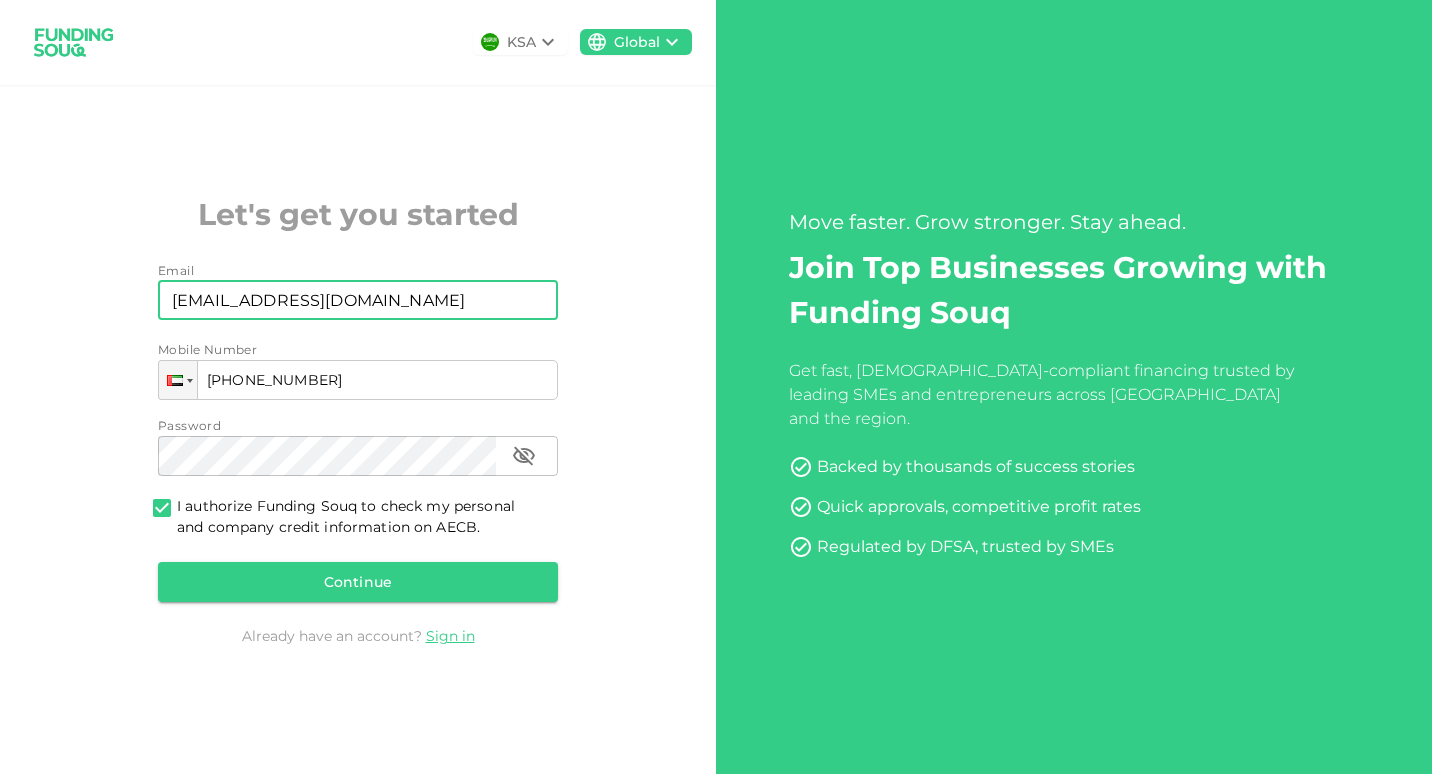 drag, startPoint x: 373, startPoint y: 293, endPoint x: 74, endPoint y: 274, distance: 299.60306 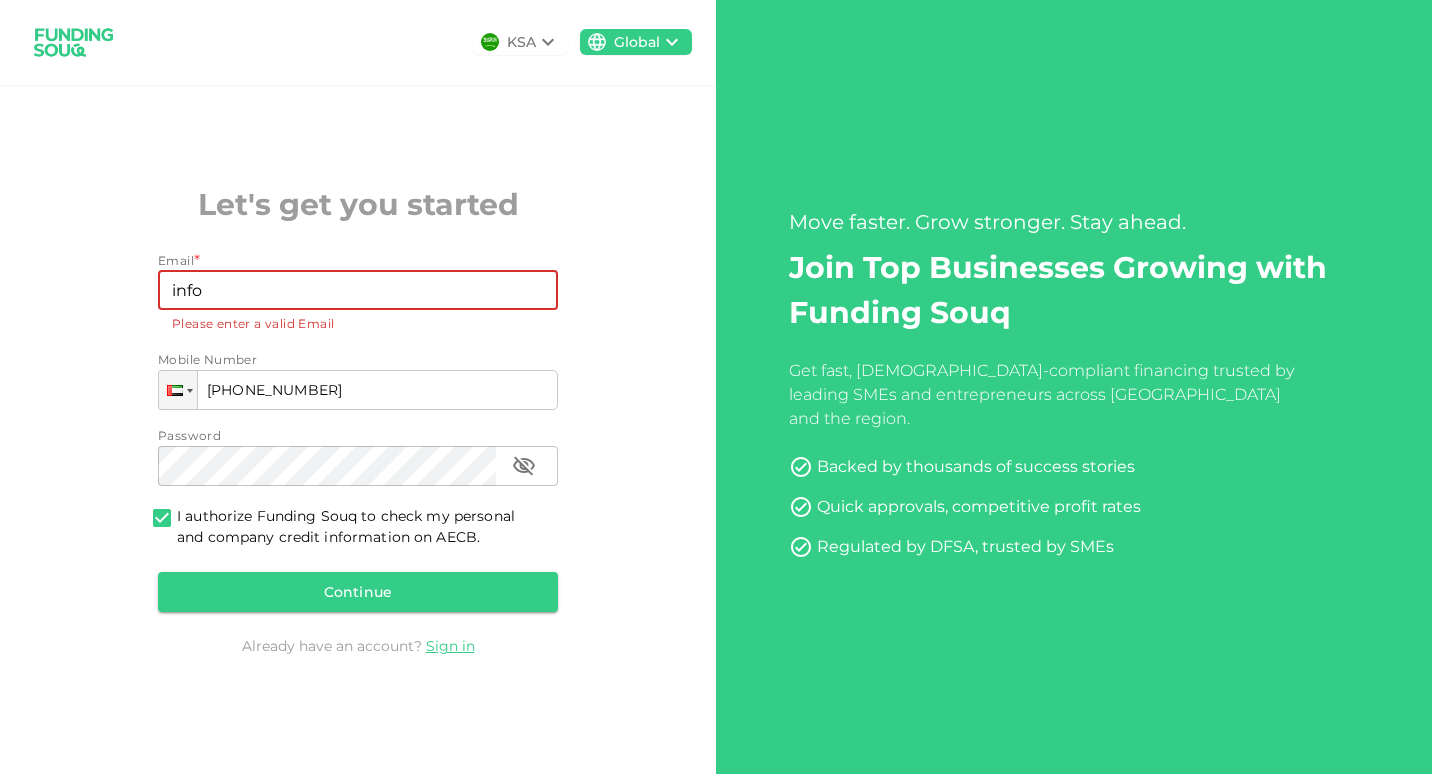 type on "[EMAIL_ADDRESS][DOMAIN_NAME]" 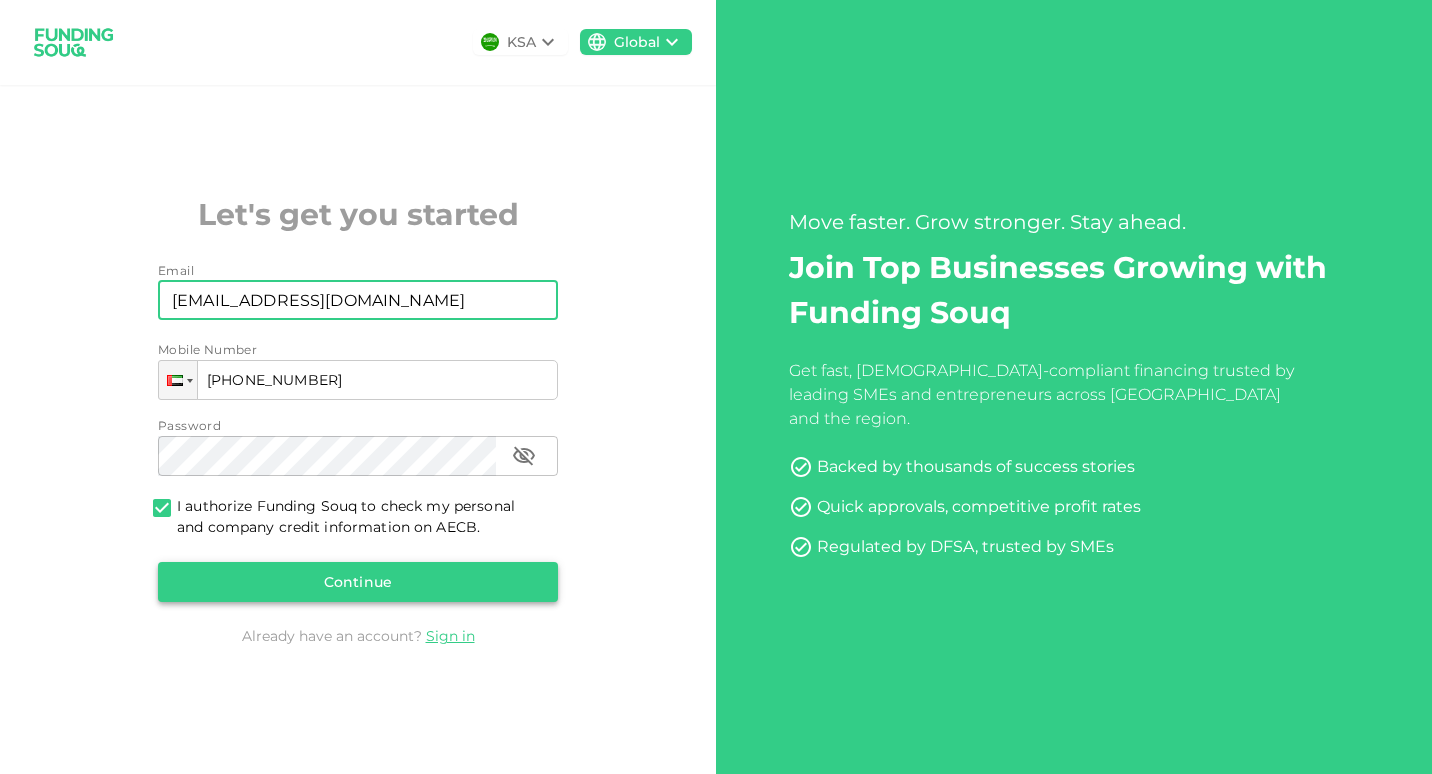 click on "Continue" at bounding box center [358, 582] 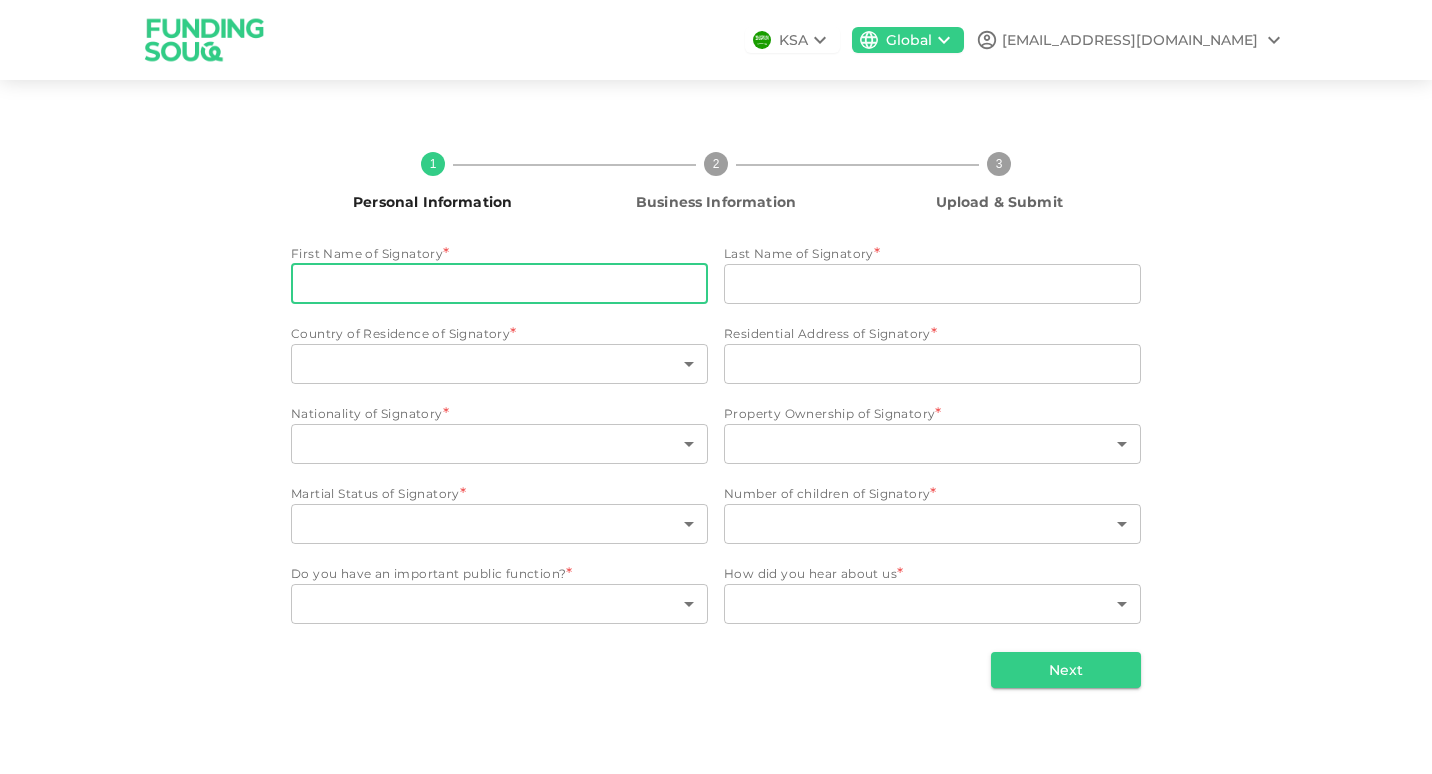 click on "First Name of Signatory" at bounding box center (499, 284) 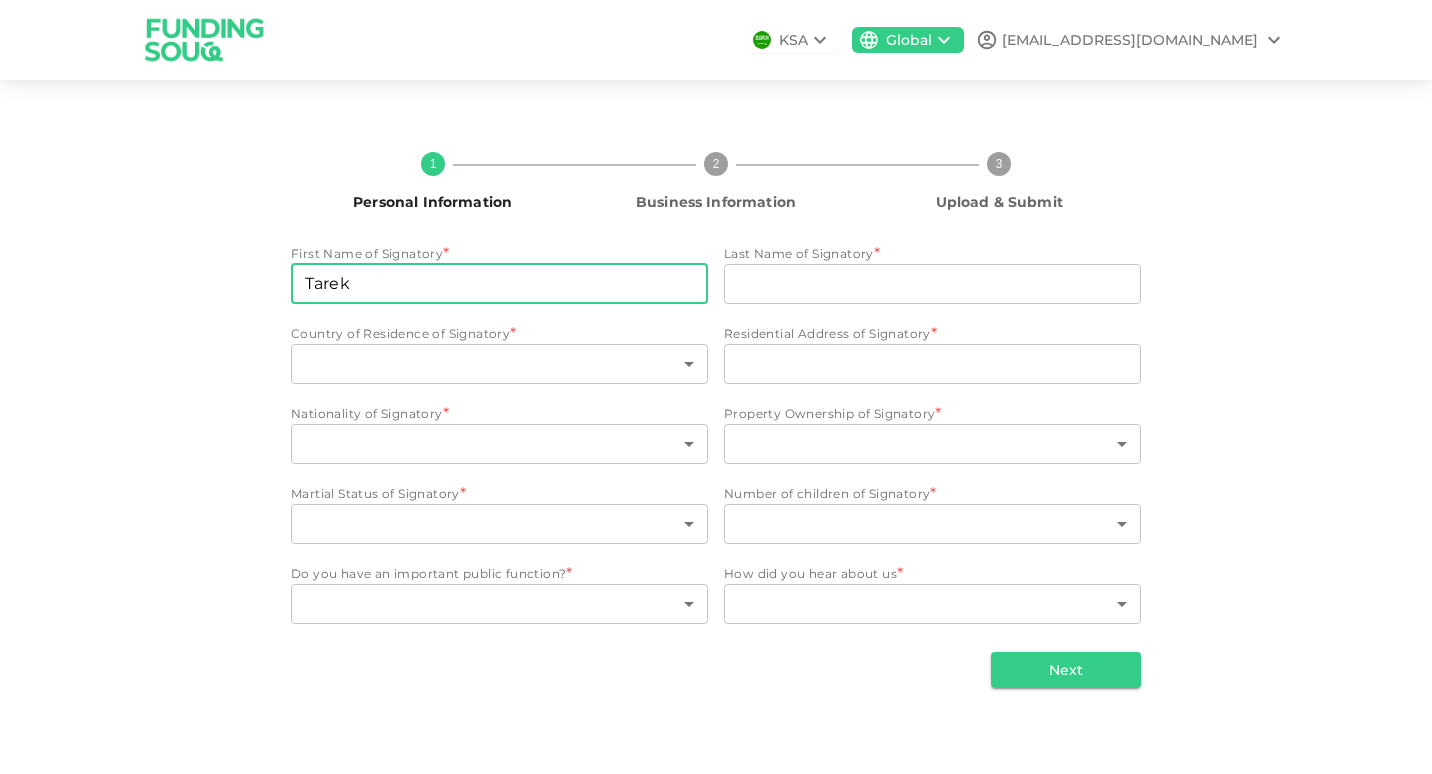 type on "El Zein" 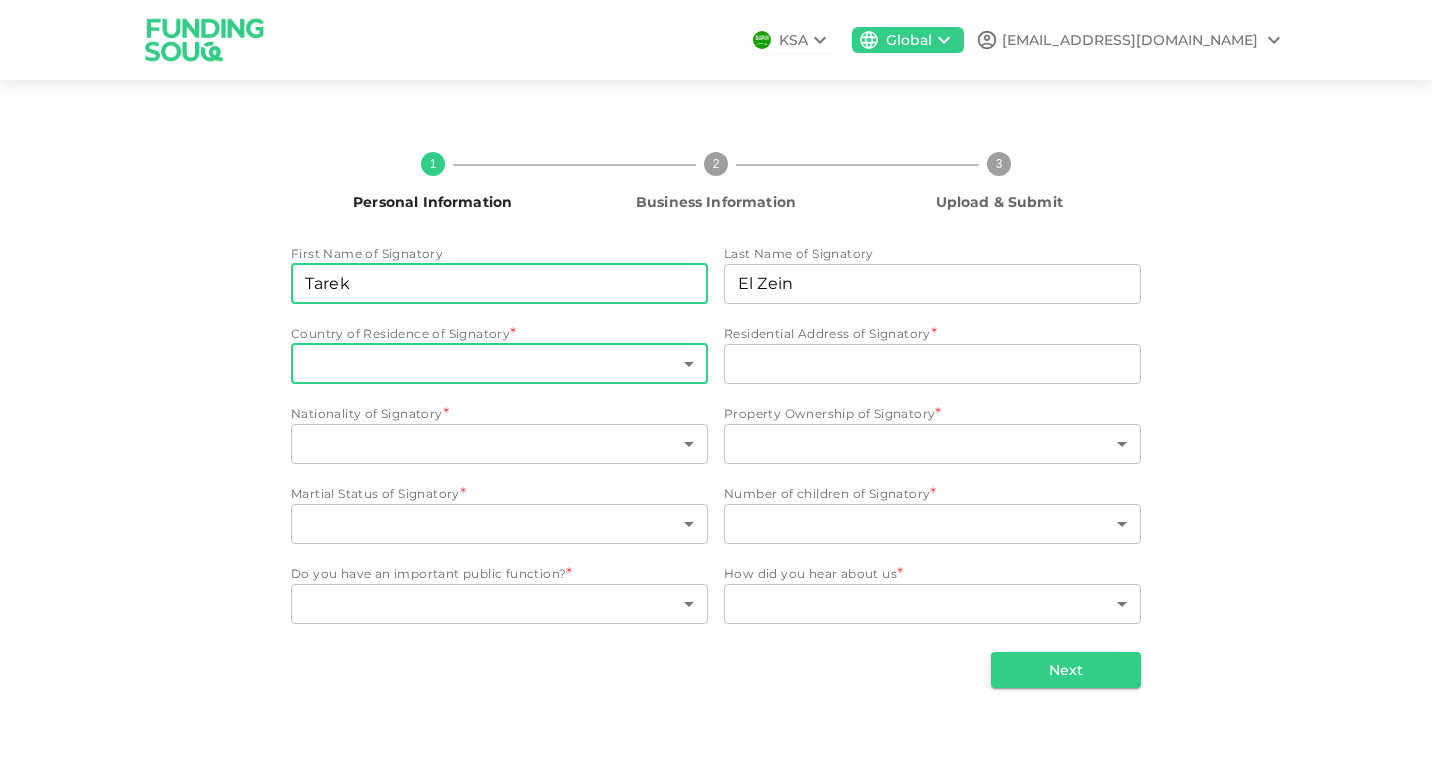 click on "KSA Global info@cimc-ll.com 1 Personal Information 2 Business Information 3 Upload & Submit   First Name of Signatory First Name of Signatory Tarek First Name of Signatory   Last Name of Signatory Last Name of Signatory El Zein Last Name of Signatory   Country of Residence of Signatory * ​ United Arab Emirates ​   Residential Address of Signatory * Residential Address of Signatory Residential Address of Signatory   Nationality of Signatory * ​ ​   Property Ownership of Signatory * ​ ​   Martial Status of Signatory * ​ ​   Number of children of Signatory * ​ ​   Do you have an important public function? * ​ ​   How did you hear about us * ​ ​ Next" at bounding box center (716, 387) 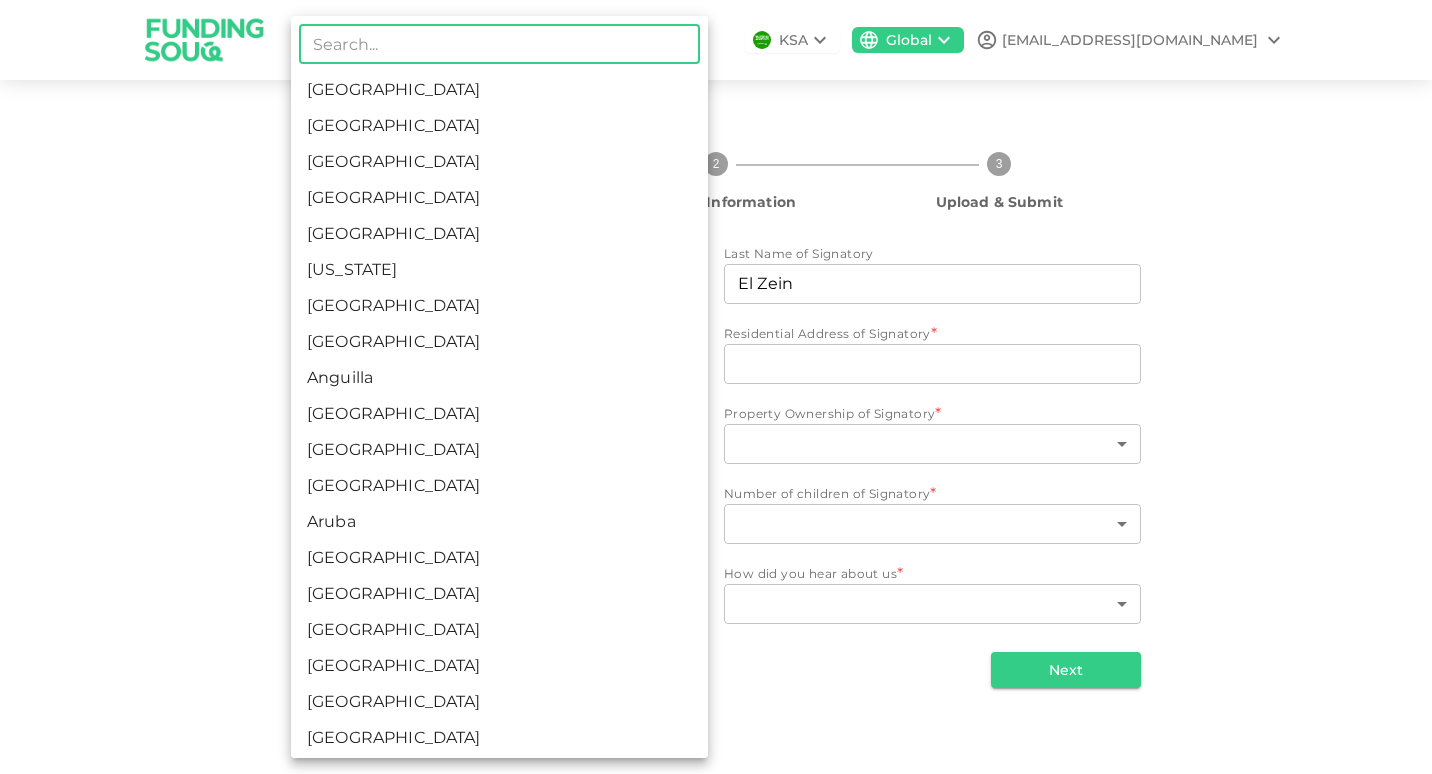 click on "United Arab Emirates" at bounding box center [499, 126] 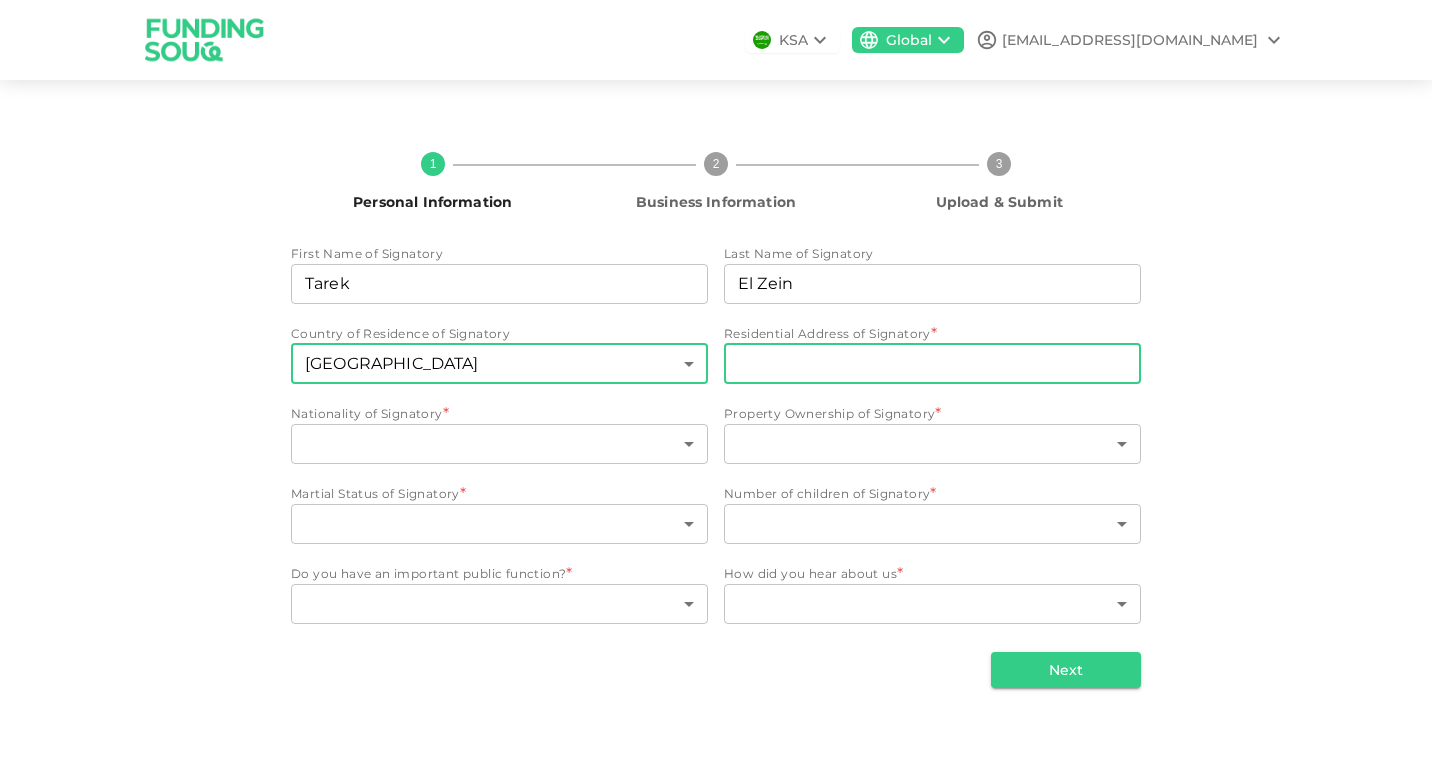 click on "Residential Address of Signatory" at bounding box center [932, 364] 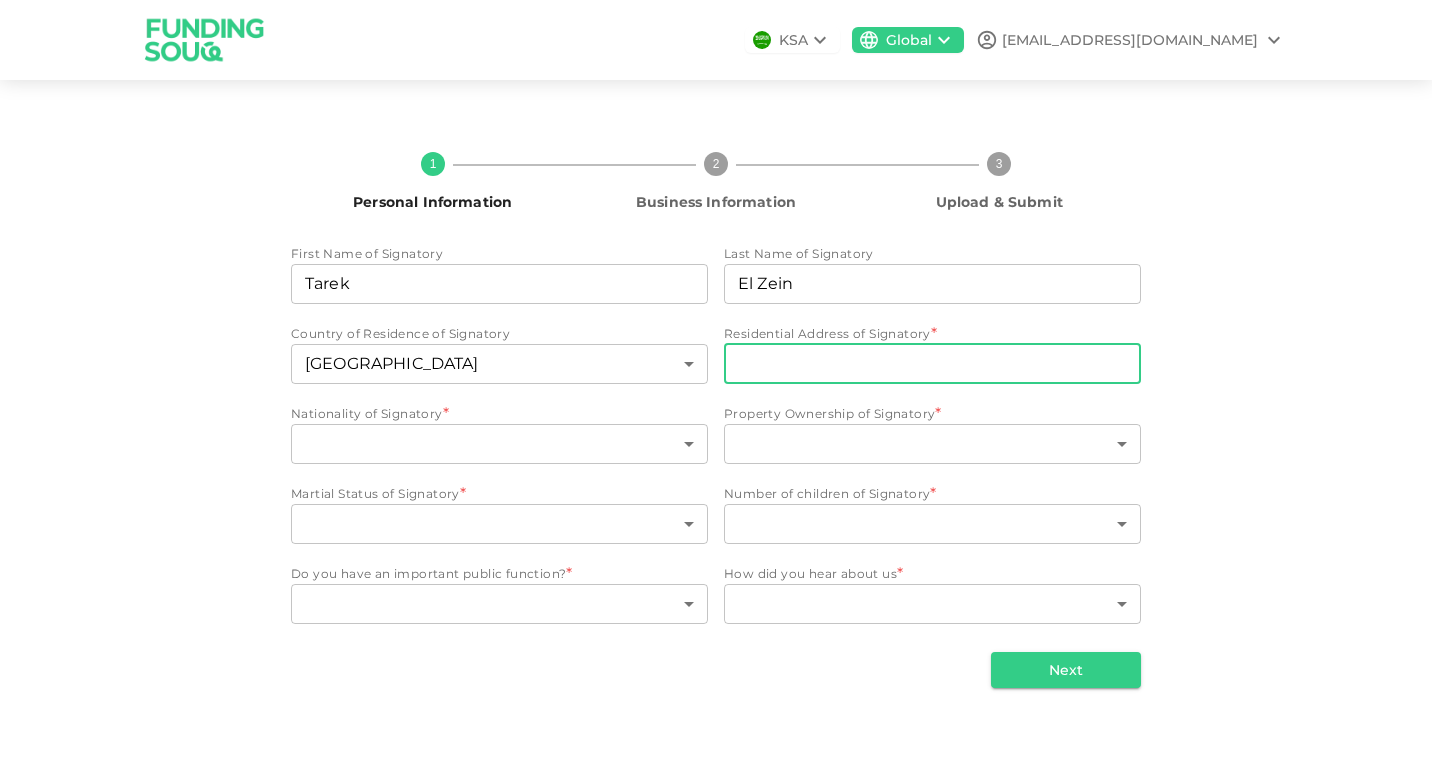 type on "ABU DHABI" 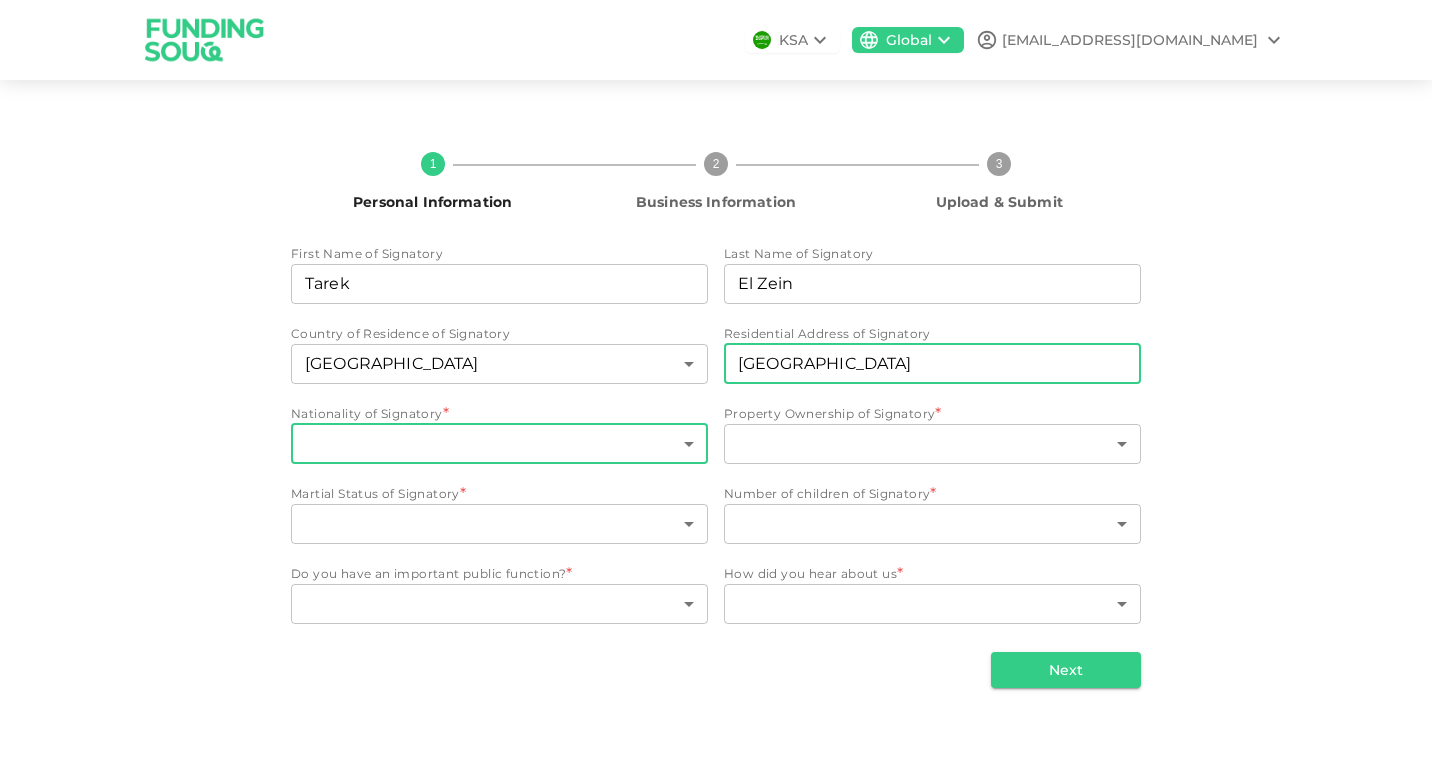 click on "KSA Global info@cimc-ll.com 1 Personal Information 2 Business Information 3 Upload & Submit   First Name of Signatory First Name of Signatory Tarek First Name of Signatory   Last Name of Signatory Last Name of Signatory El Zein Last Name of Signatory   Country of Residence of Signatory United Arab Emirates 2 ​   Residential Address of Signatory Residential Address of Signatory ABU DHABI Residential Address of Signatory   Nationality of Signatory * ​ ​   Property Ownership of Signatory * ​ ​   Martial Status of Signatory * ​ ​   Number of children of Signatory * ​ ​   Do you have an important public function? * ​ ​   How did you hear about us * ​ ​ Next" at bounding box center (716, 387) 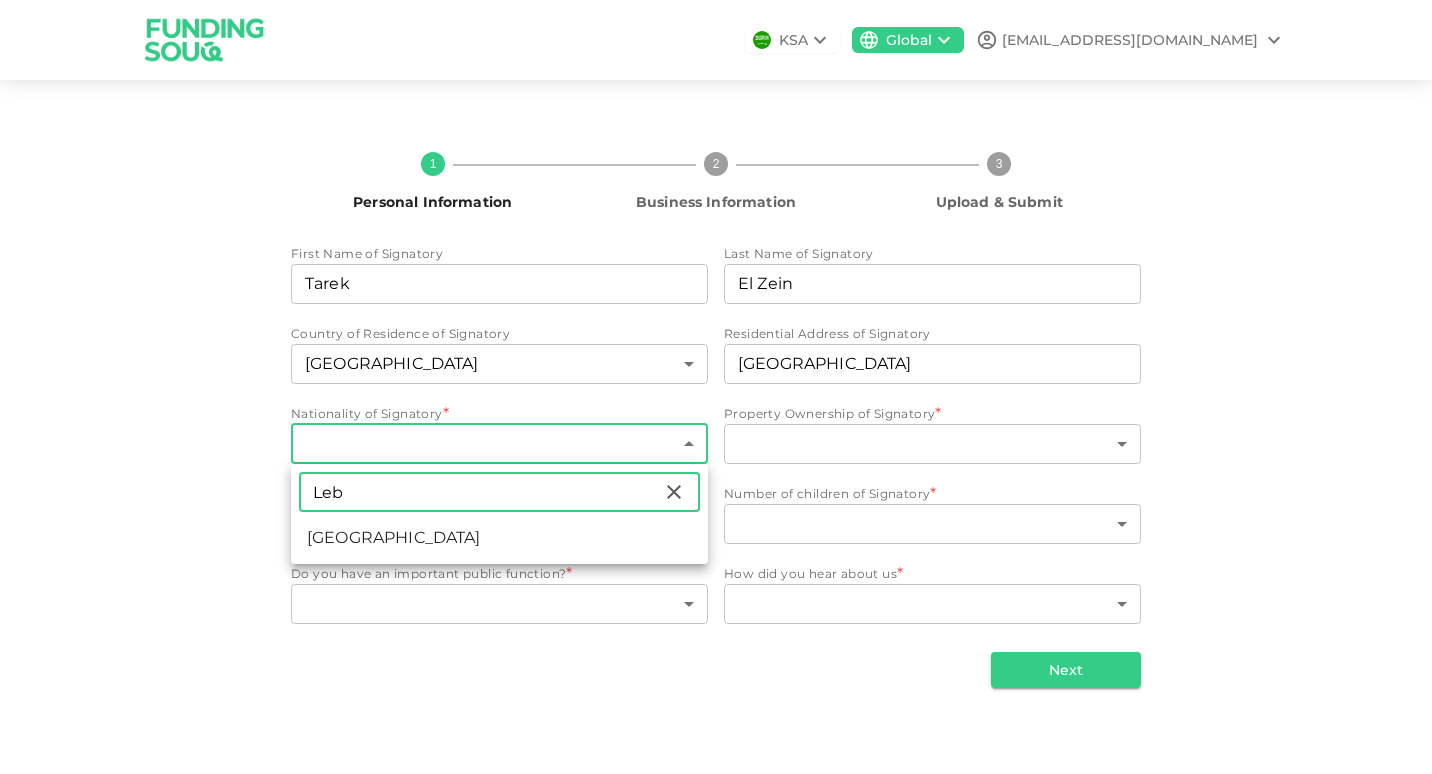 type on "Leb" 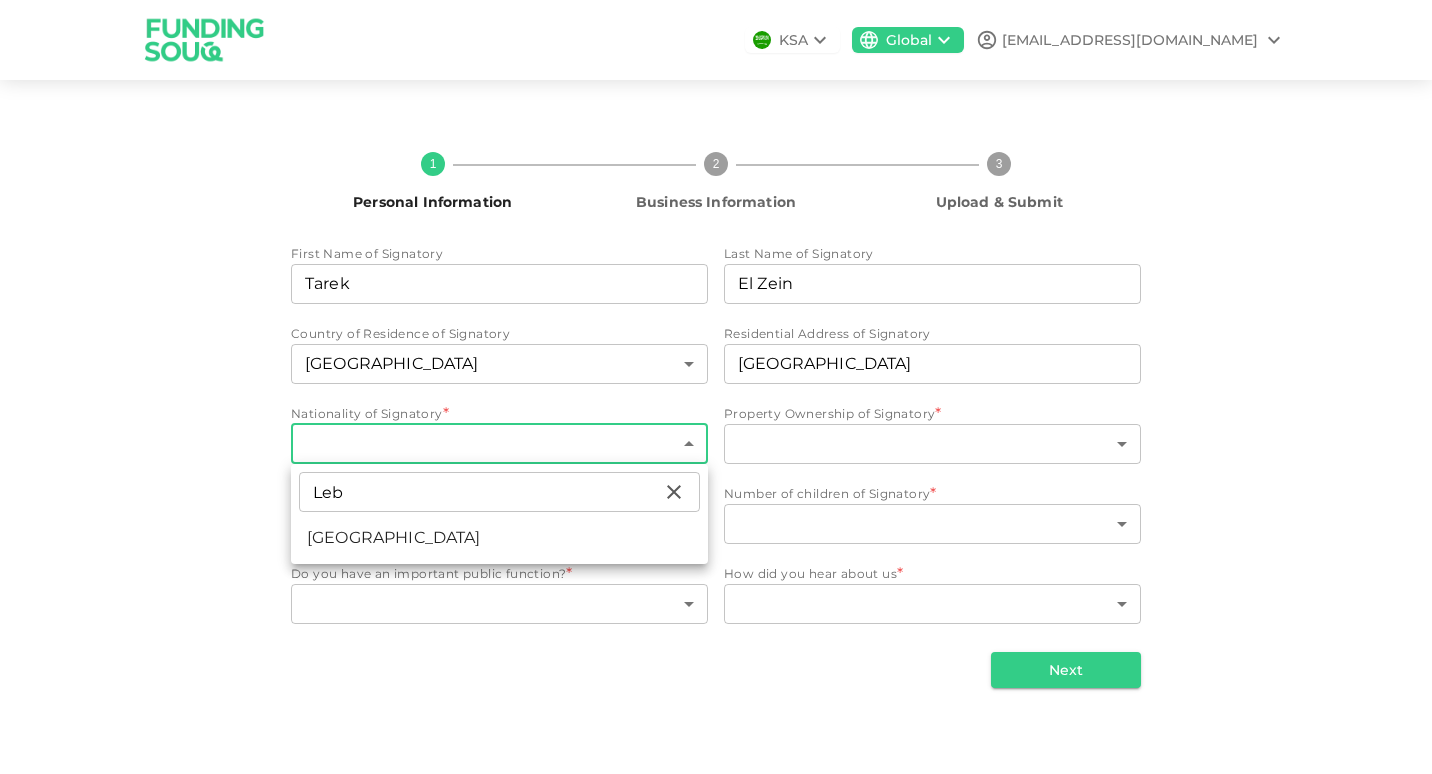 click on "Leb ​ Lebanon" at bounding box center [499, 514] 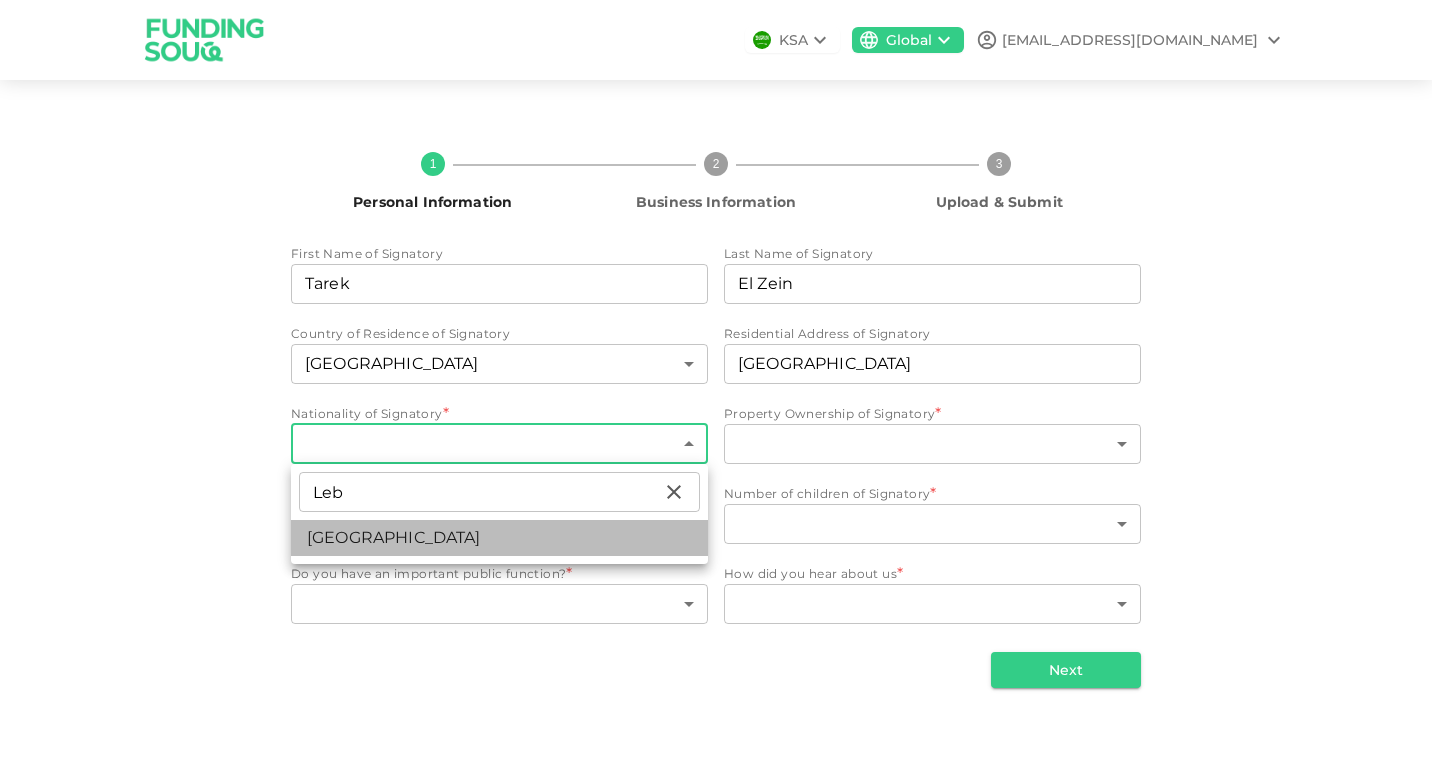 click on "Lebanon" at bounding box center [499, 538] 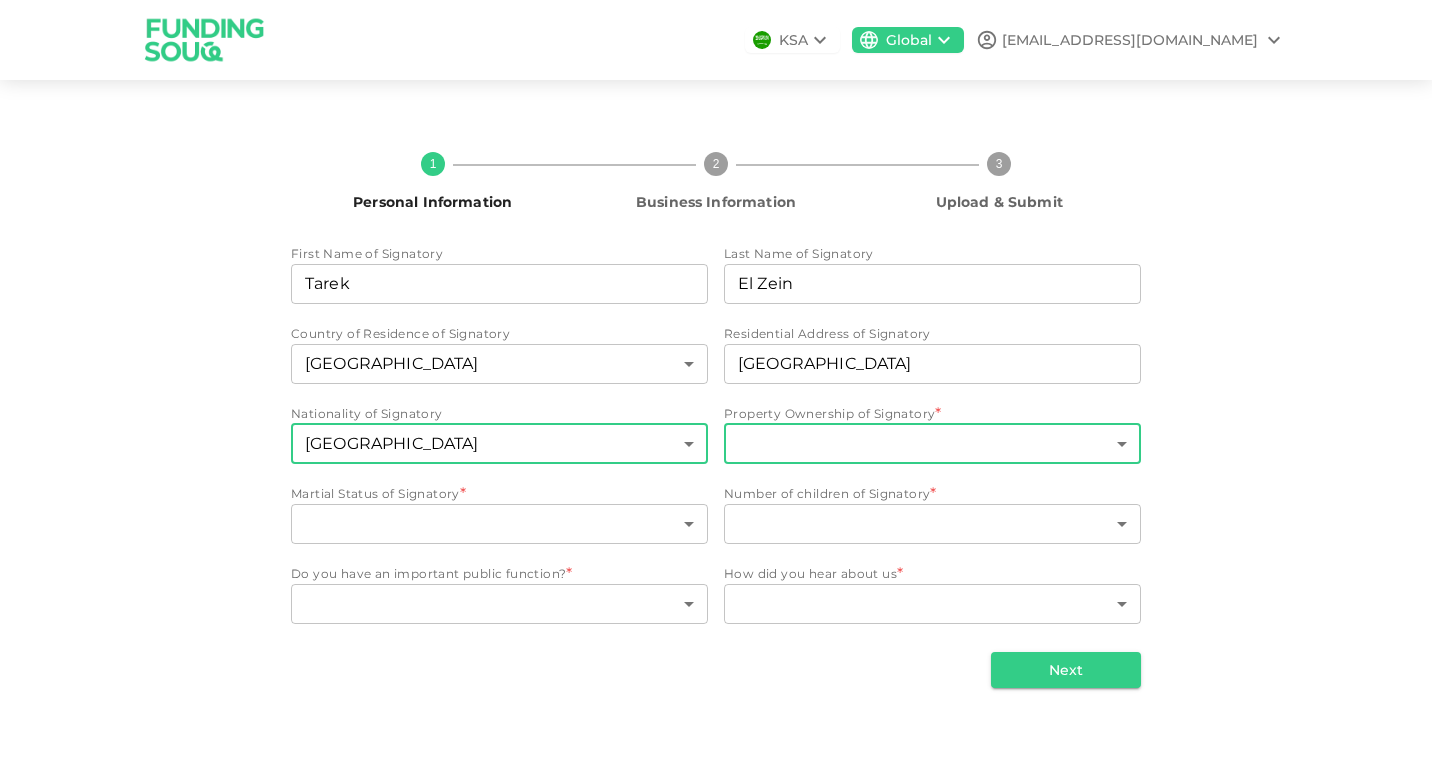 click on "KSA Global info@cimc-ll.com 1 Personal Information 2 Business Information 3 Upload & Submit   First Name of Signatory First Name of Signatory Tarek First Name of Signatory   Last Name of Signatory Last Name of Signatory El Zein Last Name of Signatory   Country of Residence of Signatory United Arab Emirates 2 ​   Residential Address of Signatory Residential Address of Signatory ABU DHABI Residential Address of Signatory   Nationality of Signatory Lebanon 105 ​   Property Ownership of Signatory * ​ ​   Martial Status of Signatory * ​ ​   Number of children of Signatory * ​ ​   Do you have an important public function? * ​ ​   How did you hear about us * ​ ​ Next" at bounding box center [716, 387] 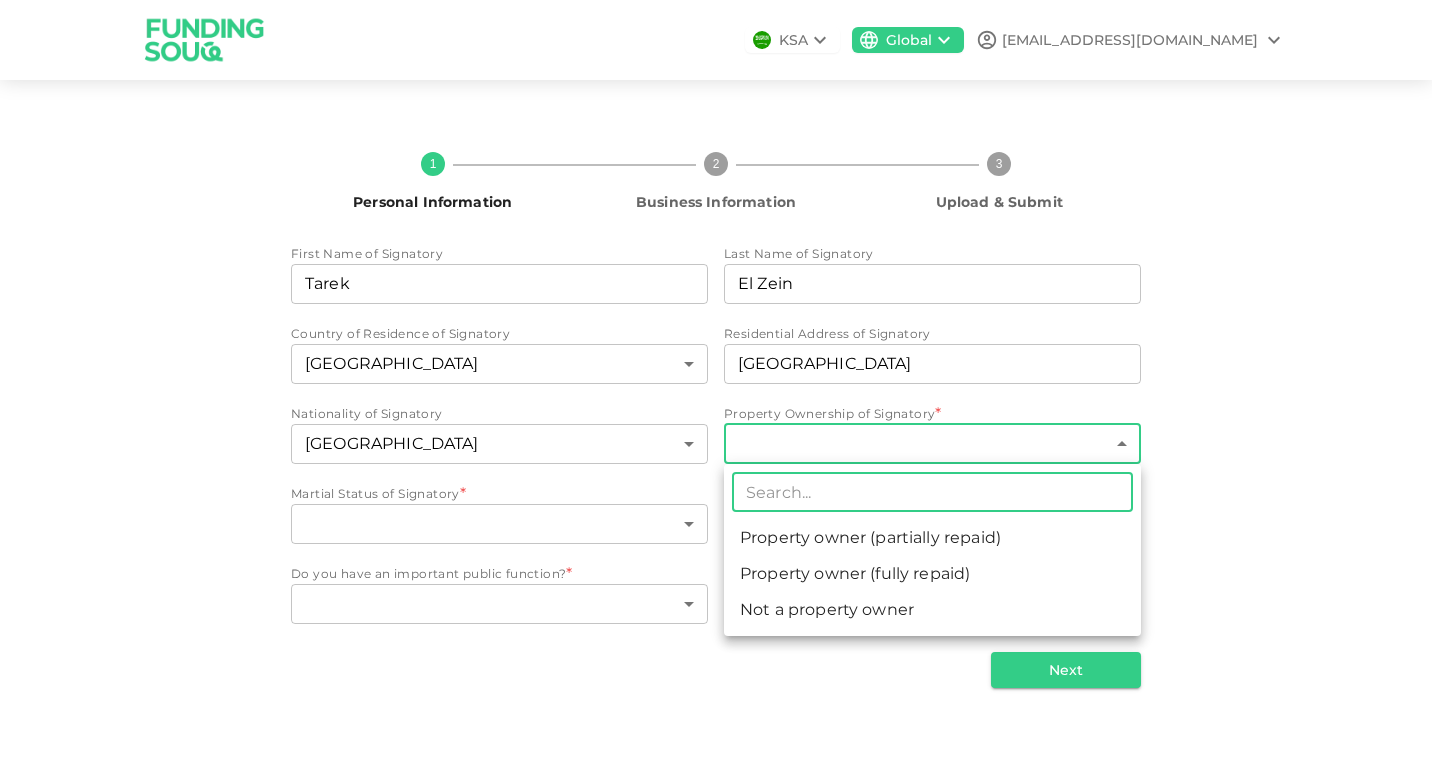 click on "Not a property owner" at bounding box center (932, 610) 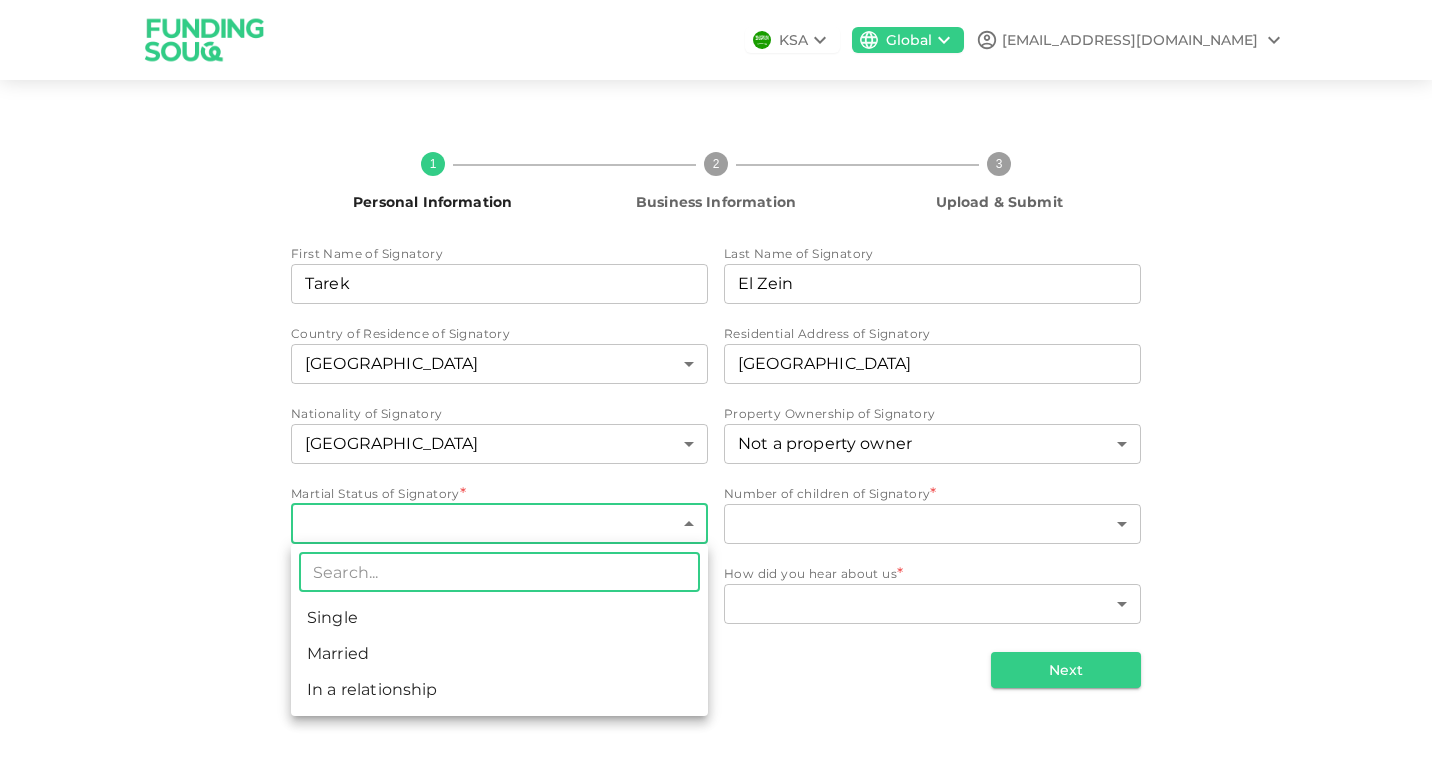 click on "KSA Global info@cimc-ll.com 1 Personal Information 2 Business Information 3 Upload & Submit   First Name of Signatory First Name of Signatory Tarek First Name of Signatory   Last Name of Signatory Last Name of Signatory El Zein Last Name of Signatory   Country of Residence of Signatory United Arab Emirates 2 ​   Residential Address of Signatory Residential Address of Signatory ABU DHABI Residential Address of Signatory   Nationality of Signatory Lebanon 105 ​   Property Ownership of Signatory Not a property owner 3 ​   Martial Status of Signatory * ​ ​   Number of children of Signatory * ​ ​   Do you have an important public function? * ​ ​   How did you hear about us * ​ ​ Next
​ Single Married In a relationship" at bounding box center (716, 387) 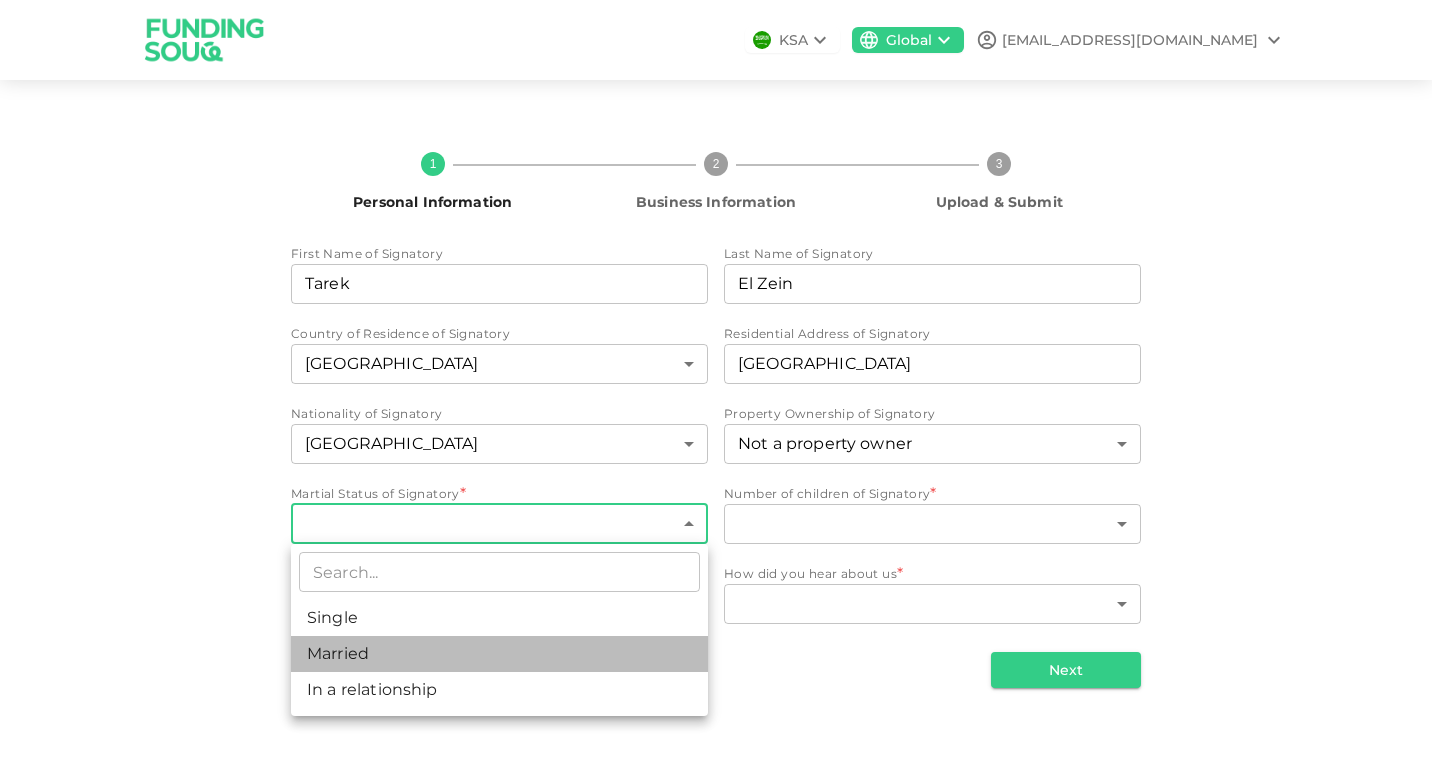 click on "Married" at bounding box center [499, 654] 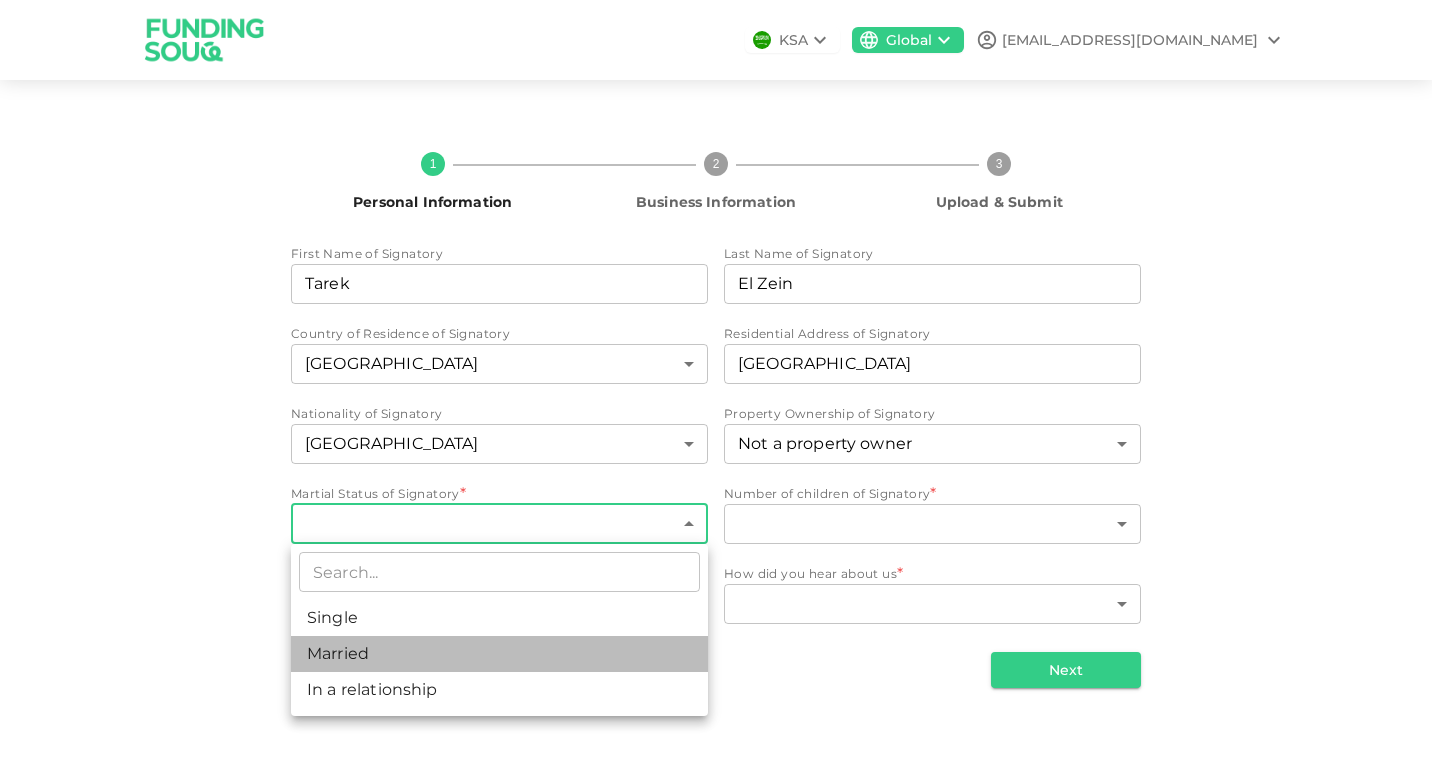 type on "2" 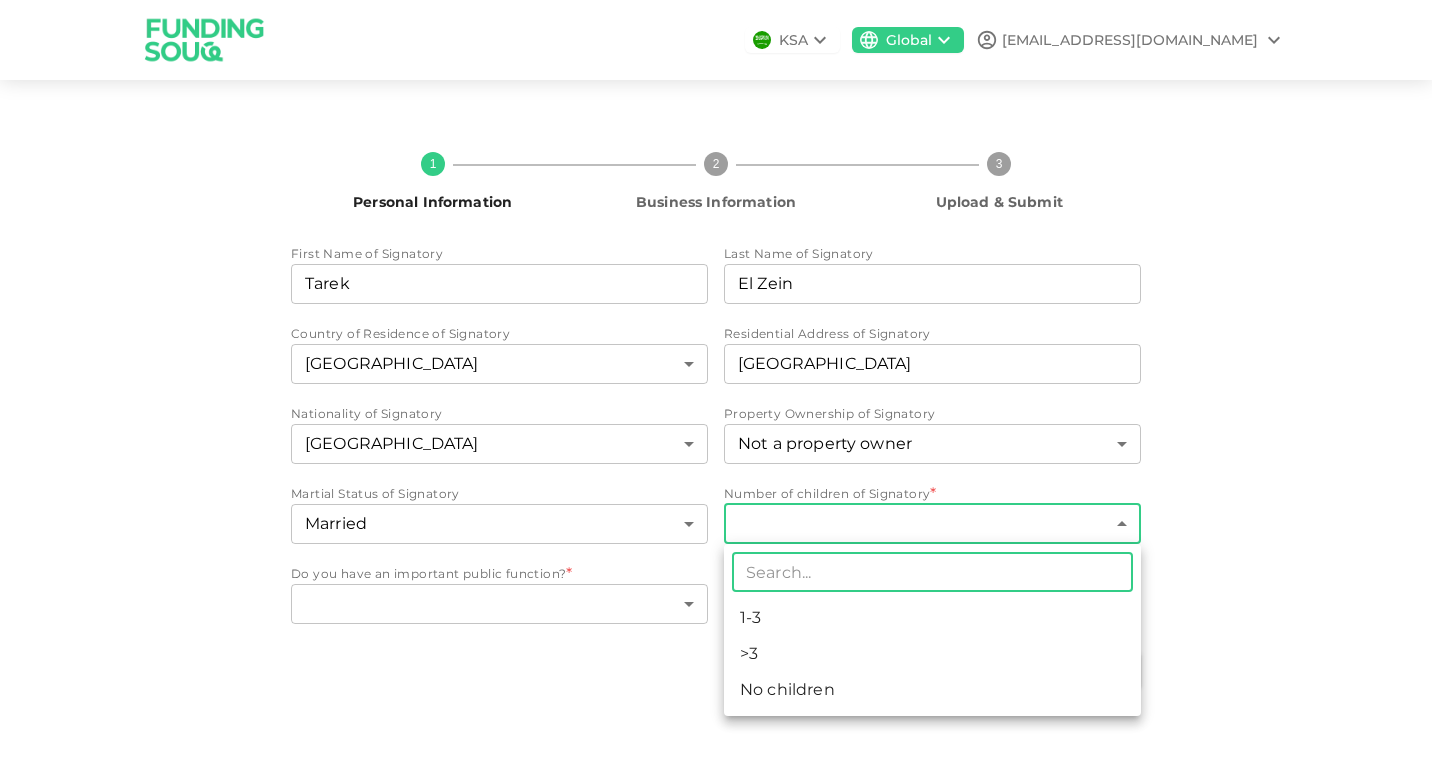 click on "KSA Global info@cimc-ll.com 1 Personal Information 2 Business Information 3 Upload & Submit   First Name of Signatory First Name of Signatory Tarek First Name of Signatory   Last Name of Signatory Last Name of Signatory El Zein Last Name of Signatory   Country of Residence of Signatory United Arab Emirates 2 ​   Residential Address of Signatory Residential Address of Signatory ABU DHABI Residential Address of Signatory   Nationality of Signatory Lebanon 105 ​   Property Ownership of Signatory Not a property owner 3 ​   Martial Status of Signatory Married 2 ​   Number of children of Signatory * ​ ​   Do you have an important public function? * ​ ​   How did you hear about us * ​ ​ Next
​ 1-3 >3 No children" at bounding box center [716, 387] 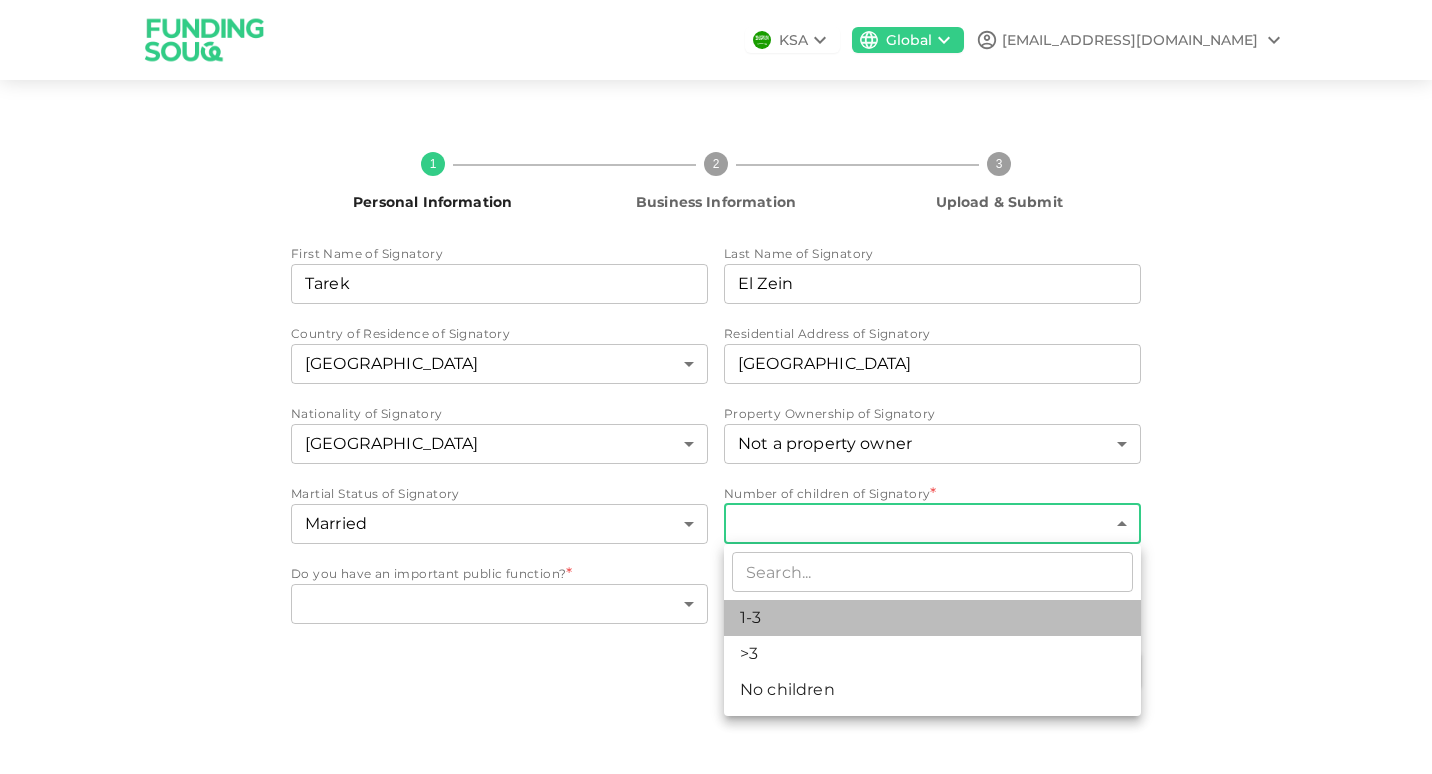 click on "1-3" at bounding box center [932, 618] 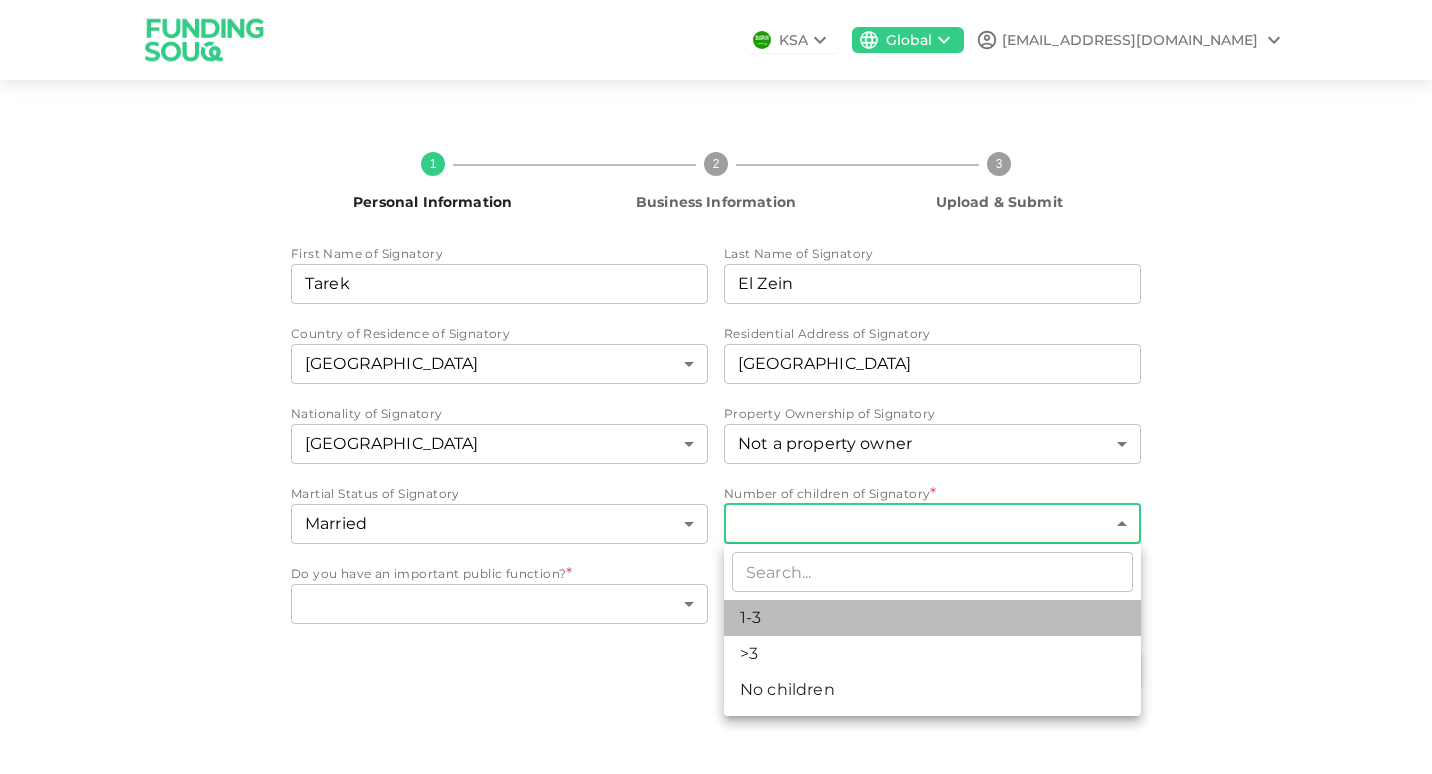 type on "1" 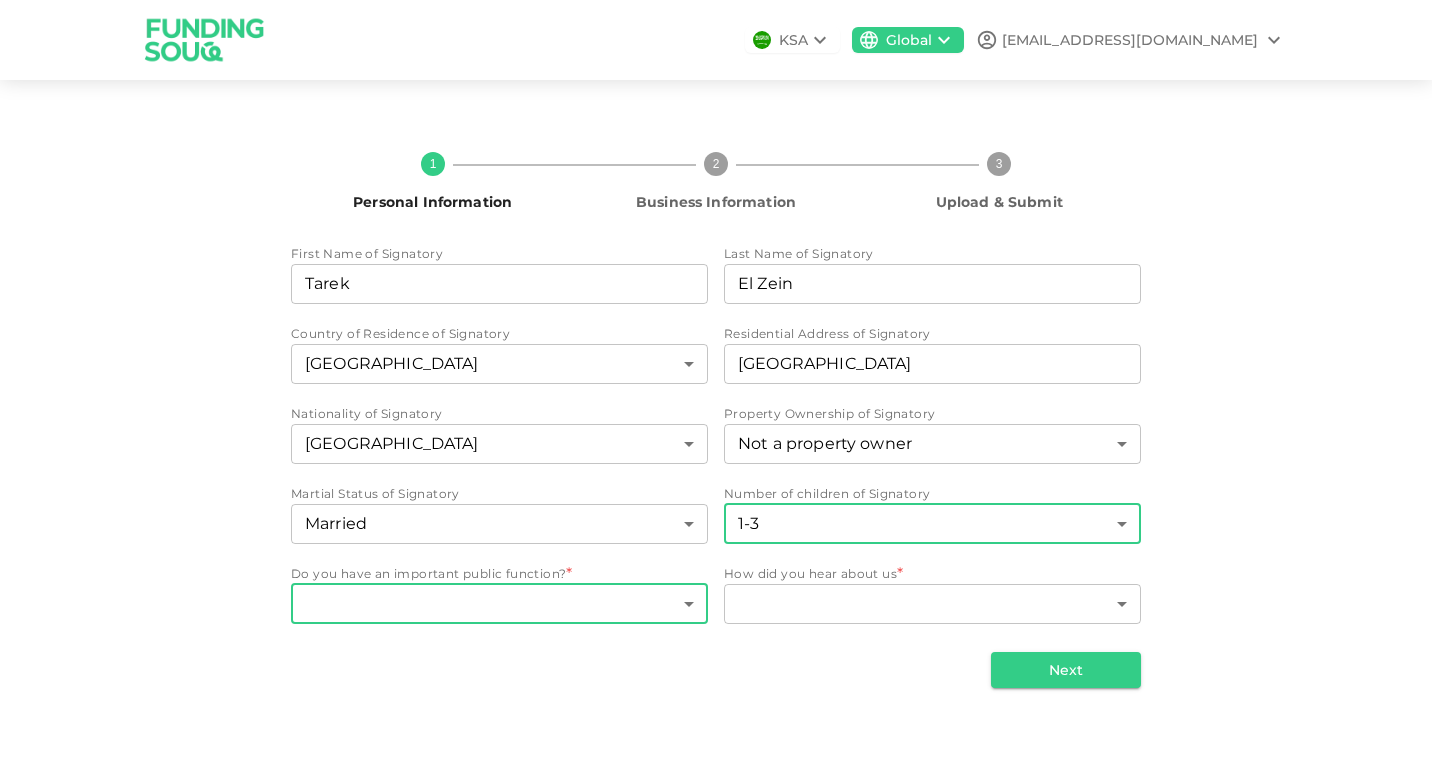 click on "KSA Global info@cimc-ll.com 1 Personal Information 2 Business Information 3 Upload & Submit   First Name of Signatory First Name of Signatory Tarek First Name of Signatory   Last Name of Signatory Last Name of Signatory El Zein Last Name of Signatory   Country of Residence of Signatory United Arab Emirates 2 ​   Residential Address of Signatory Residential Address of Signatory ABU DHABI Residential Address of Signatory   Nationality of Signatory Lebanon 105 ​   Property Ownership of Signatory Not a property owner 3 ​   Martial Status of Signatory Married 2 ​   Number of children of Signatory 1-3 1 ​   Do you have an important public function? * ​ ​   How did you hear about us * ​ ​ Next" at bounding box center (716, 387) 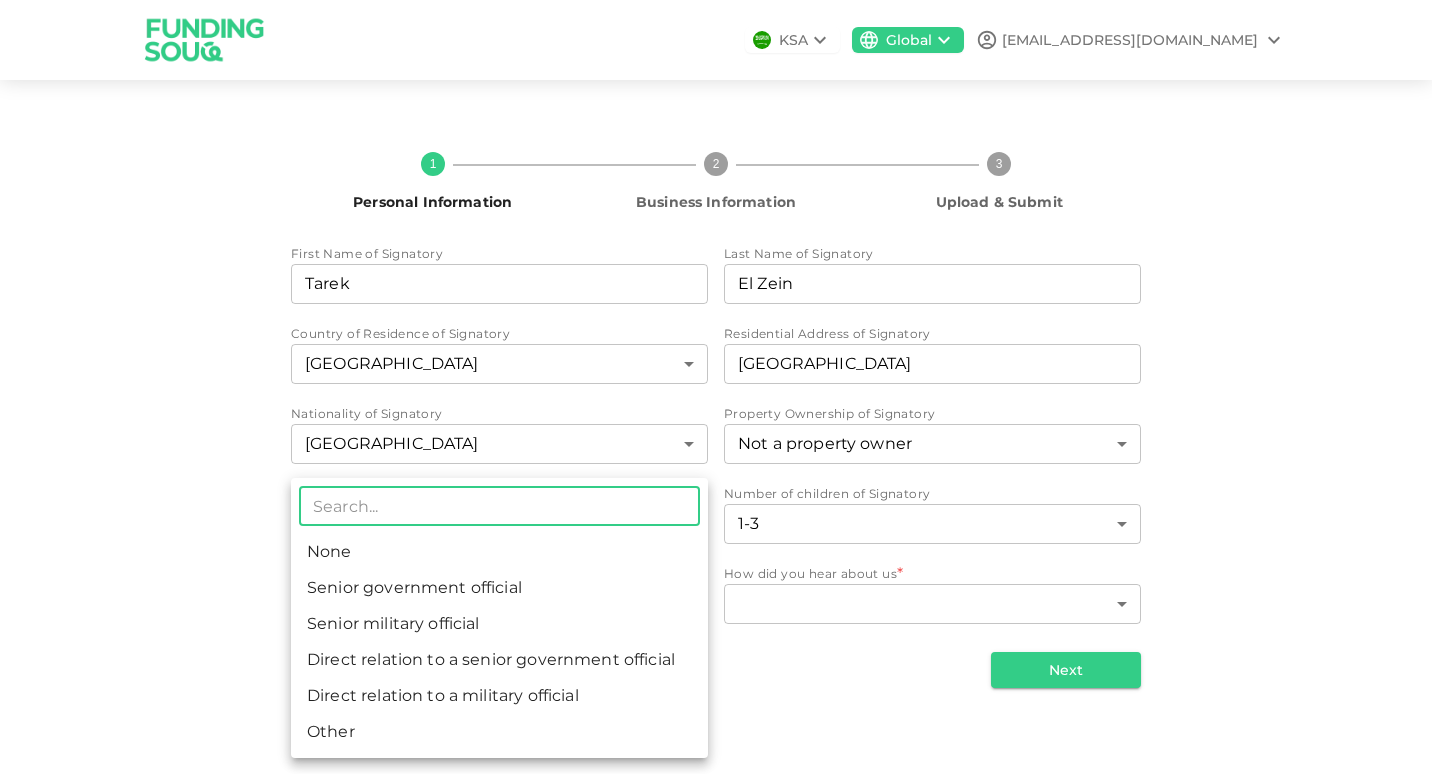 click on "None" at bounding box center (499, 552) 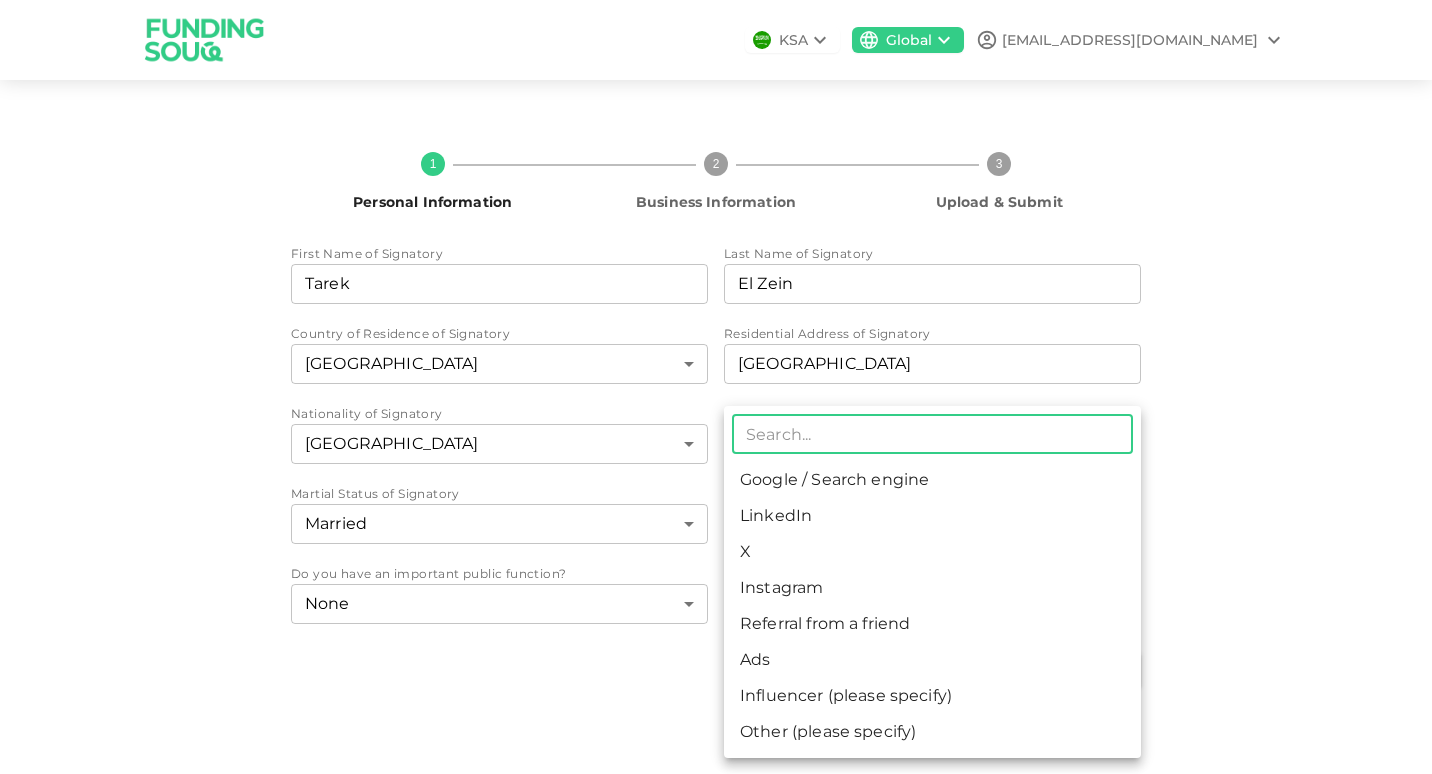 click on "KSA Global info@cimc-ll.com 1 Personal Information 2 Business Information 3 Upload & Submit   First Name of Signatory First Name of Signatory Tarek First Name of Signatory   Last Name of Signatory Last Name of Signatory El Zein Last Name of Signatory   Country of Residence of Signatory United Arab Emirates 2 ​   Residential Address of Signatory Residential Address of Signatory ABU DHABI Residential Address of Signatory   Nationality of Signatory Lebanon 105 ​   Property Ownership of Signatory Not a property owner 3 ​   Martial Status of Signatory Married 2 ​   Number of children of Signatory 1-3 1 ​   Do you have an important public function? None 1 ​   How did you hear about us * ​ ​ Next
​ Google / Search engine LinkedIn X Instagram Referral from a friend Ads Influencer (please specify) Other (please specify)" at bounding box center (716, 387) 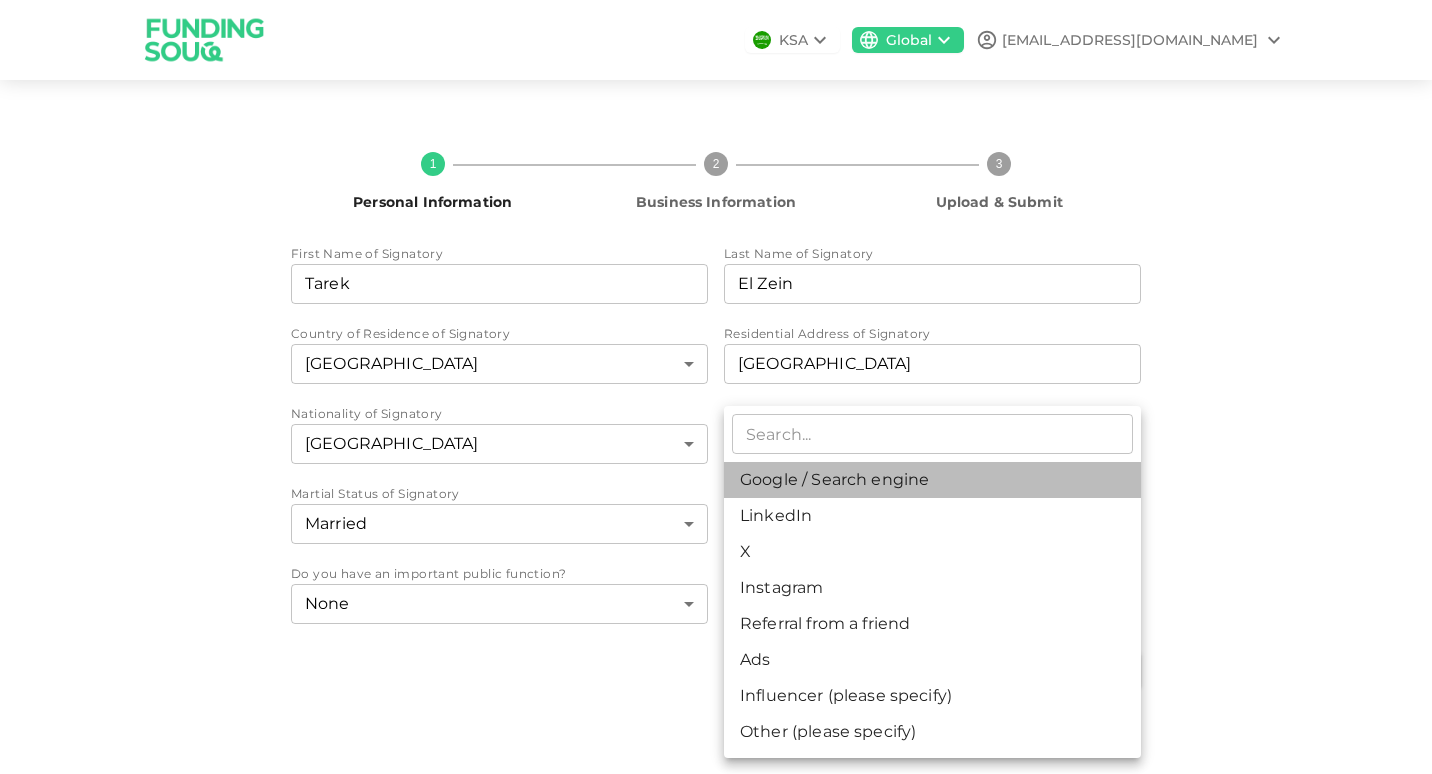 click on "Google / Search engine" at bounding box center [932, 480] 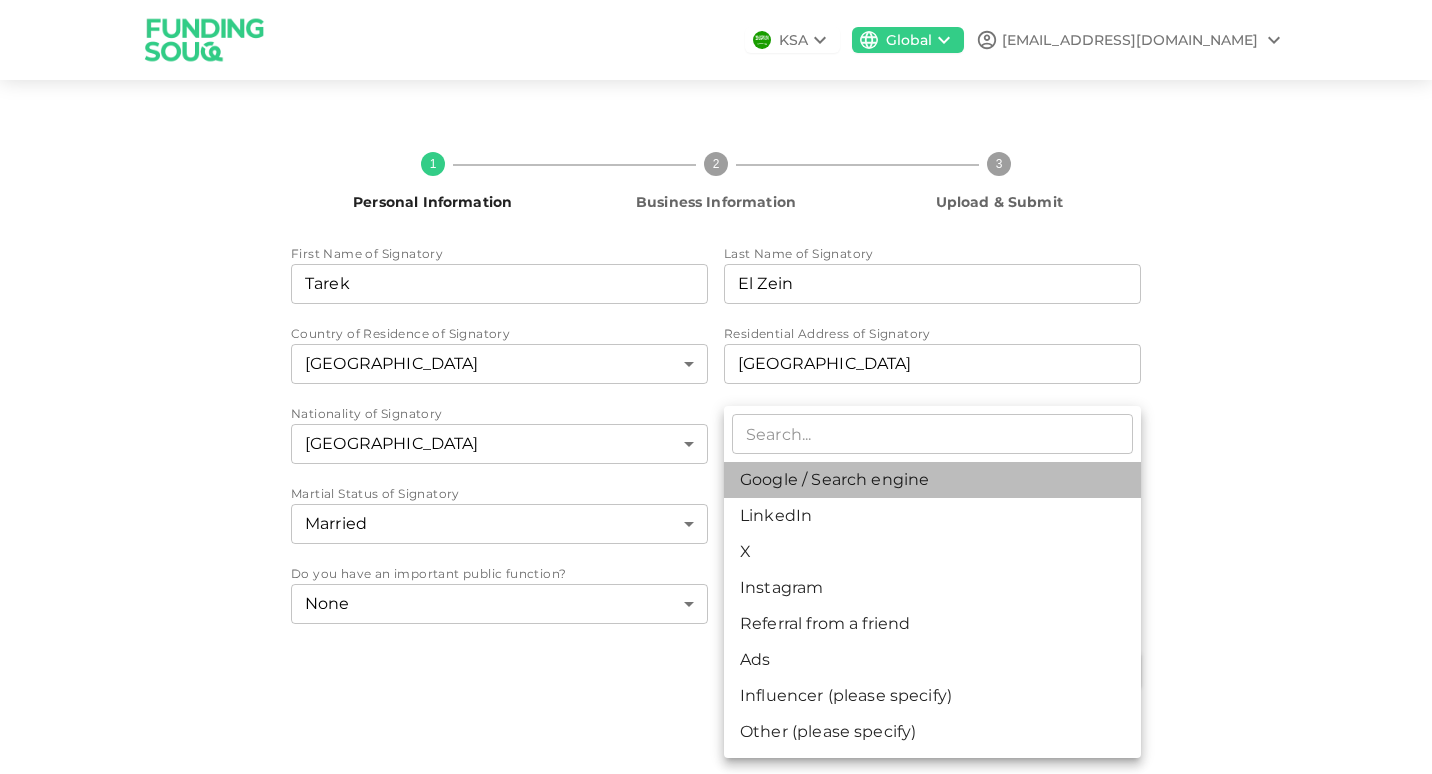 type on "1" 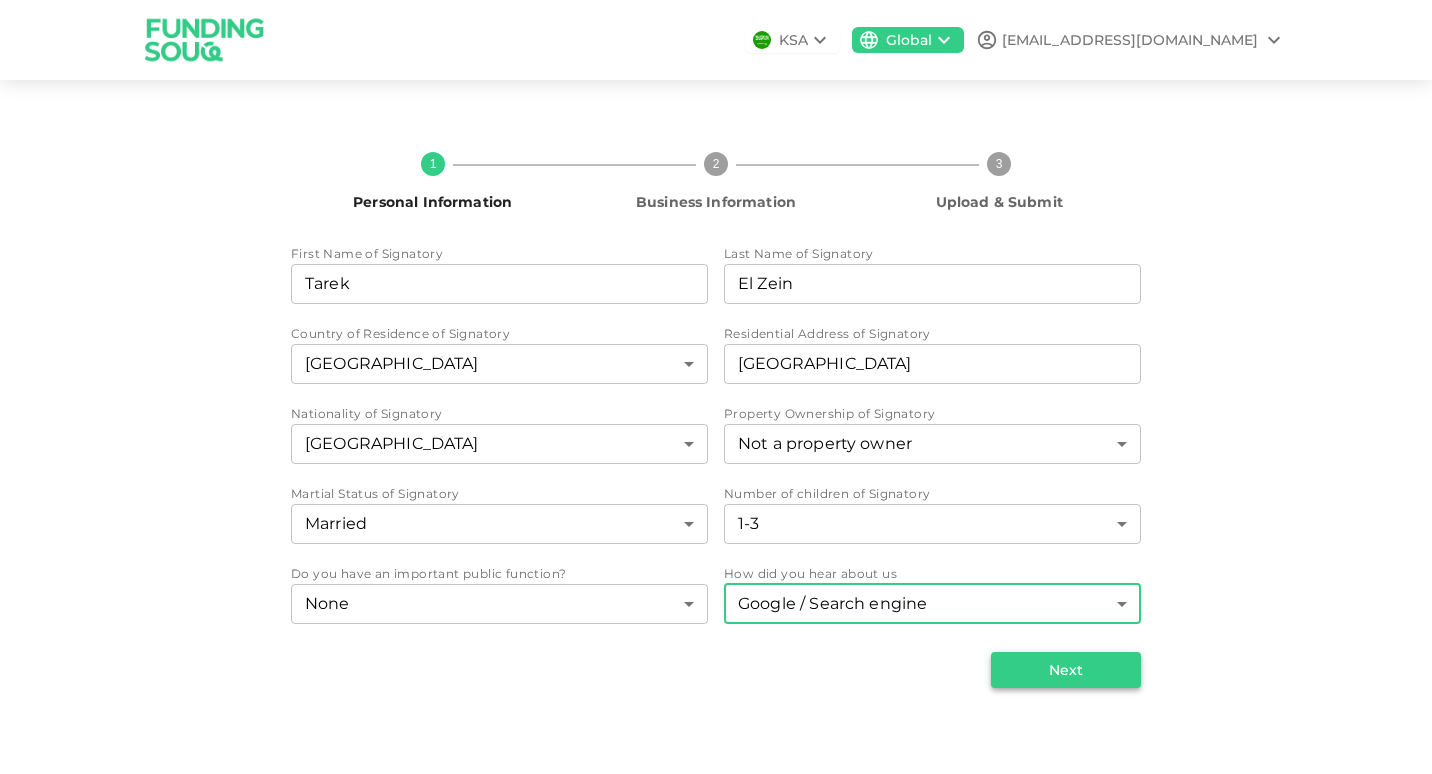 click on "Next" at bounding box center (1066, 670) 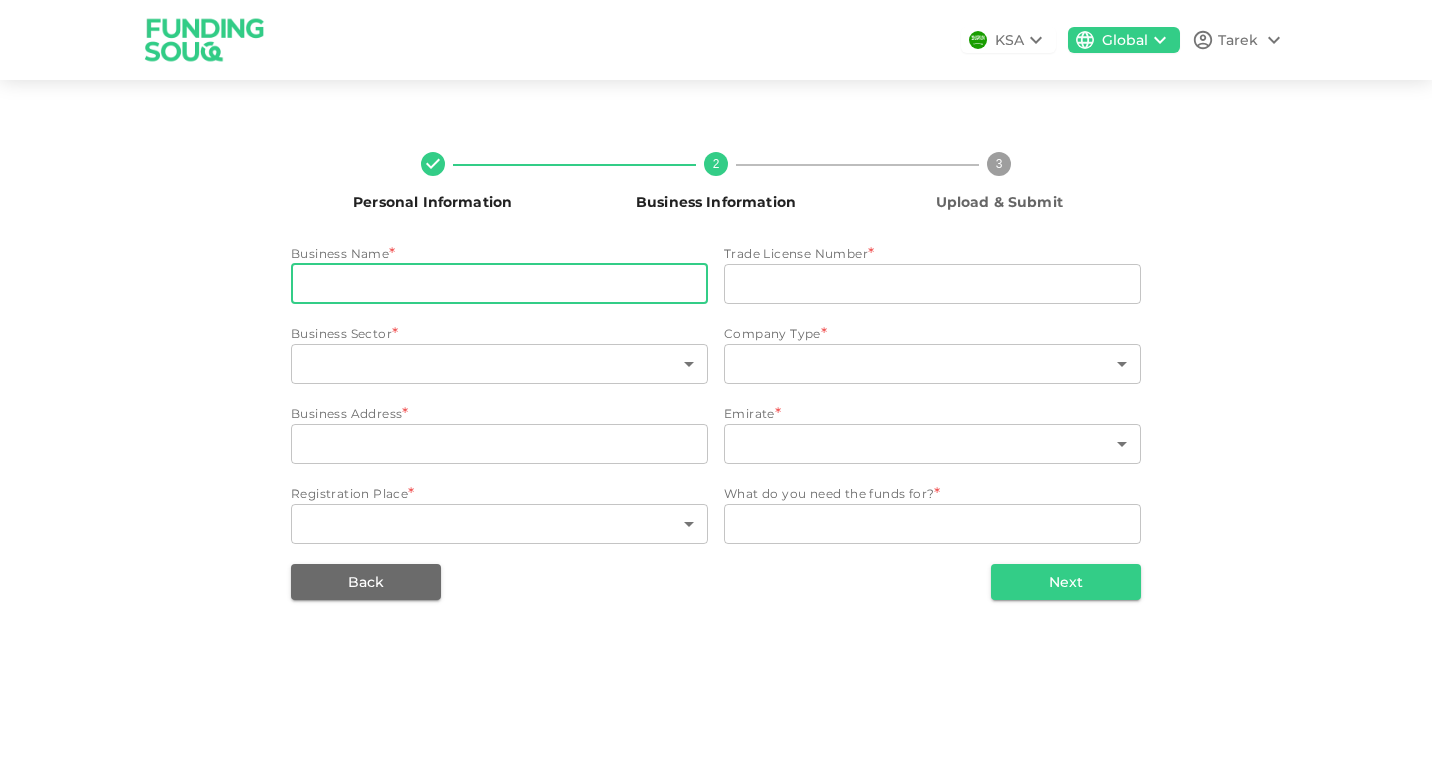 click on "businessName" at bounding box center [499, 284] 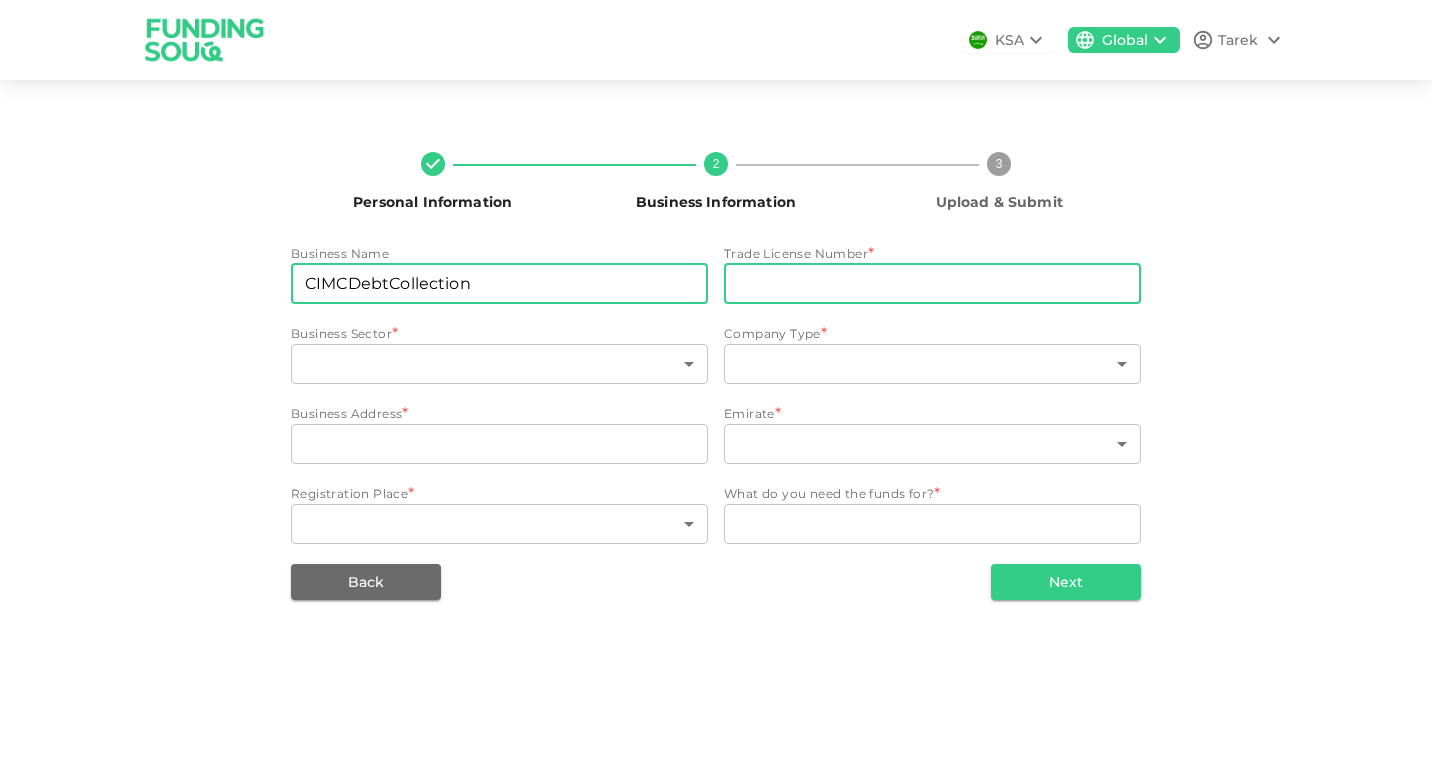 click on "tradeLicenseNumber" at bounding box center (932, 284) 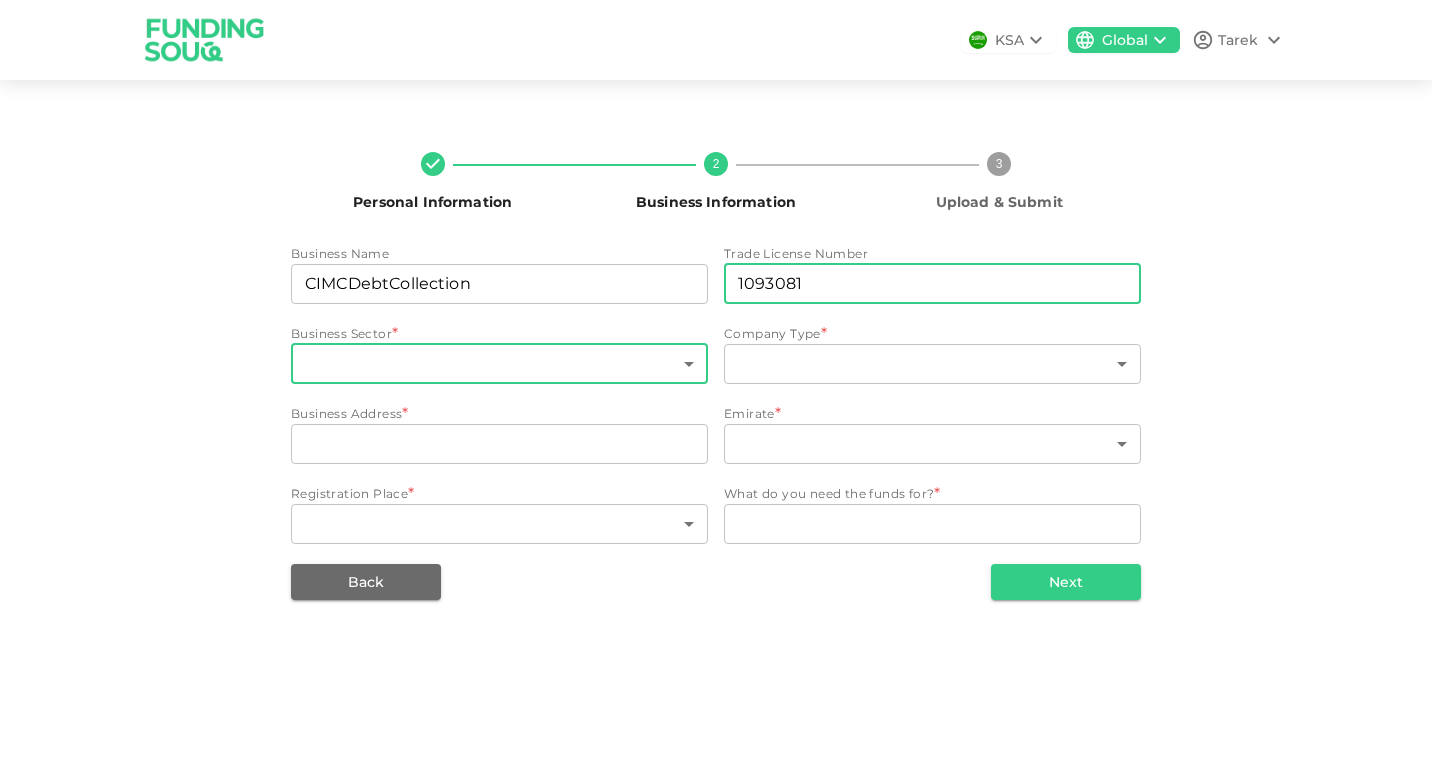 type on "1093081" 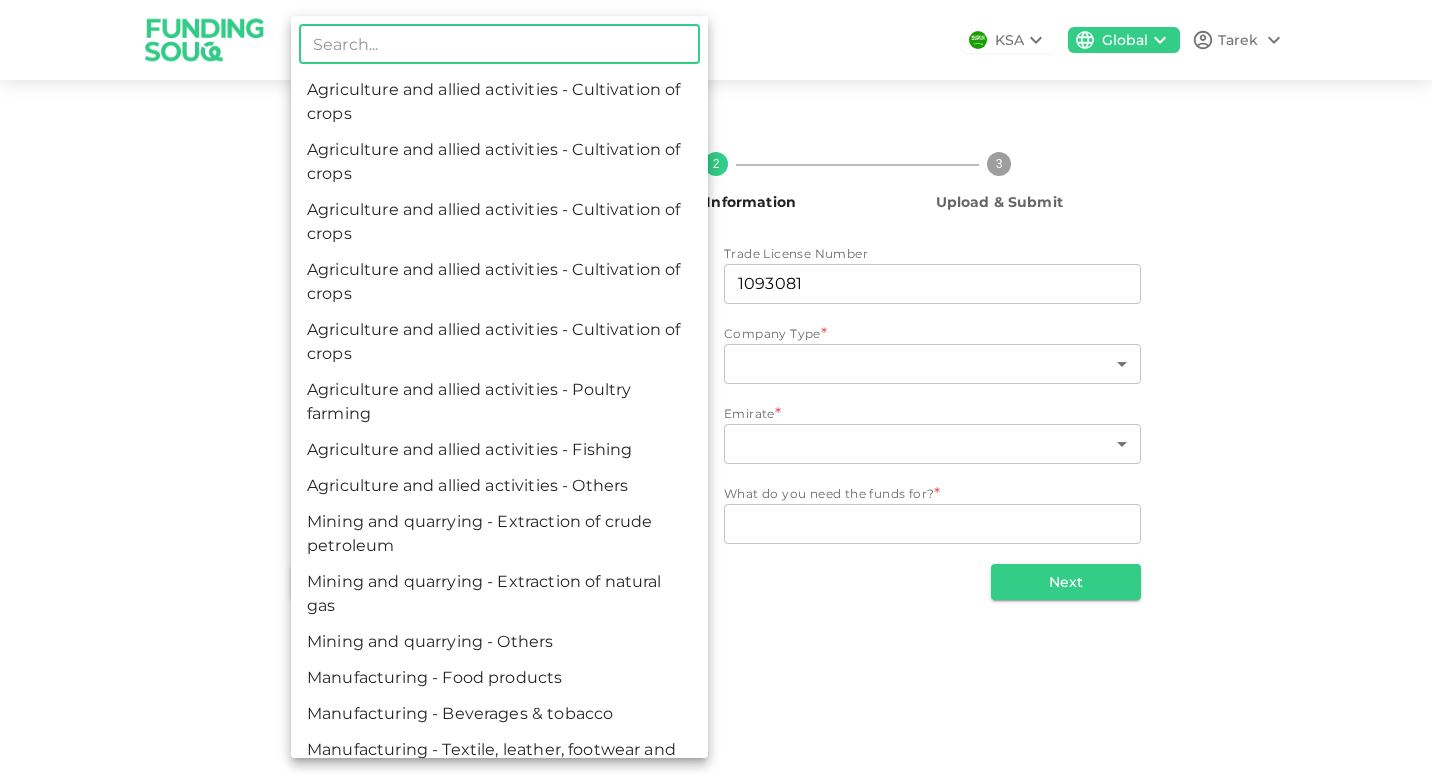 click on "Agriculture and allied activities - Fishing" at bounding box center (499, 450) 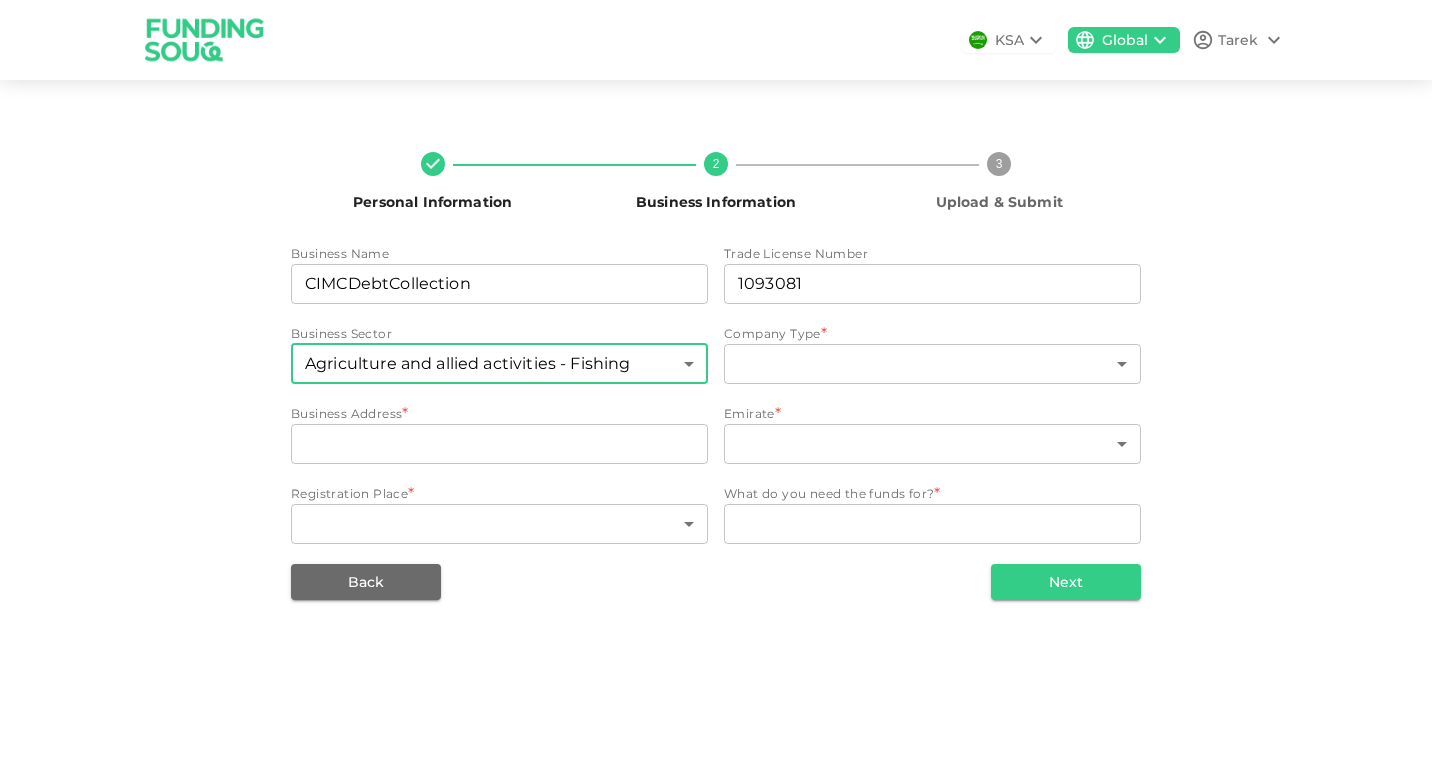 click on "KSA Global Tarek Personal Information 2 Business Information 3 Upload & Submit   Business Name businessName CIMCDebtCollection businessName   Trade License Number tradeLicenseNumber 1093081 tradeLicenseNumber   Business Sector Agriculture and allied activities - Fishing 7 ​   Company Type * ​ ​   Business Address * businessAddress businessAddress   Emirate * ​ ​   Registration Place * ​ ​   What do you need the funds for? * WhatDoYouNeedFundsFor x WhatDoYouNeedFundsFor Back Next" at bounding box center (716, 387) 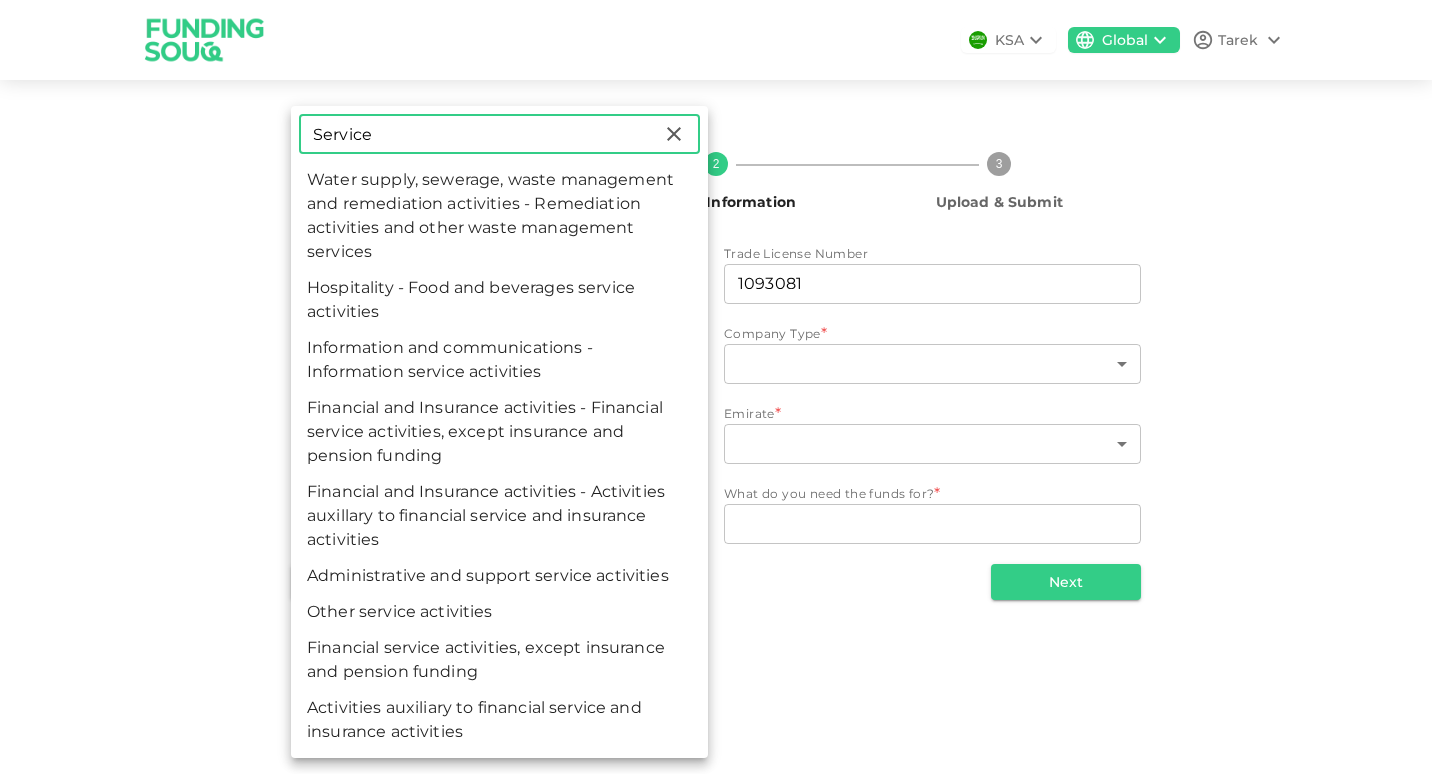 type on "Service" 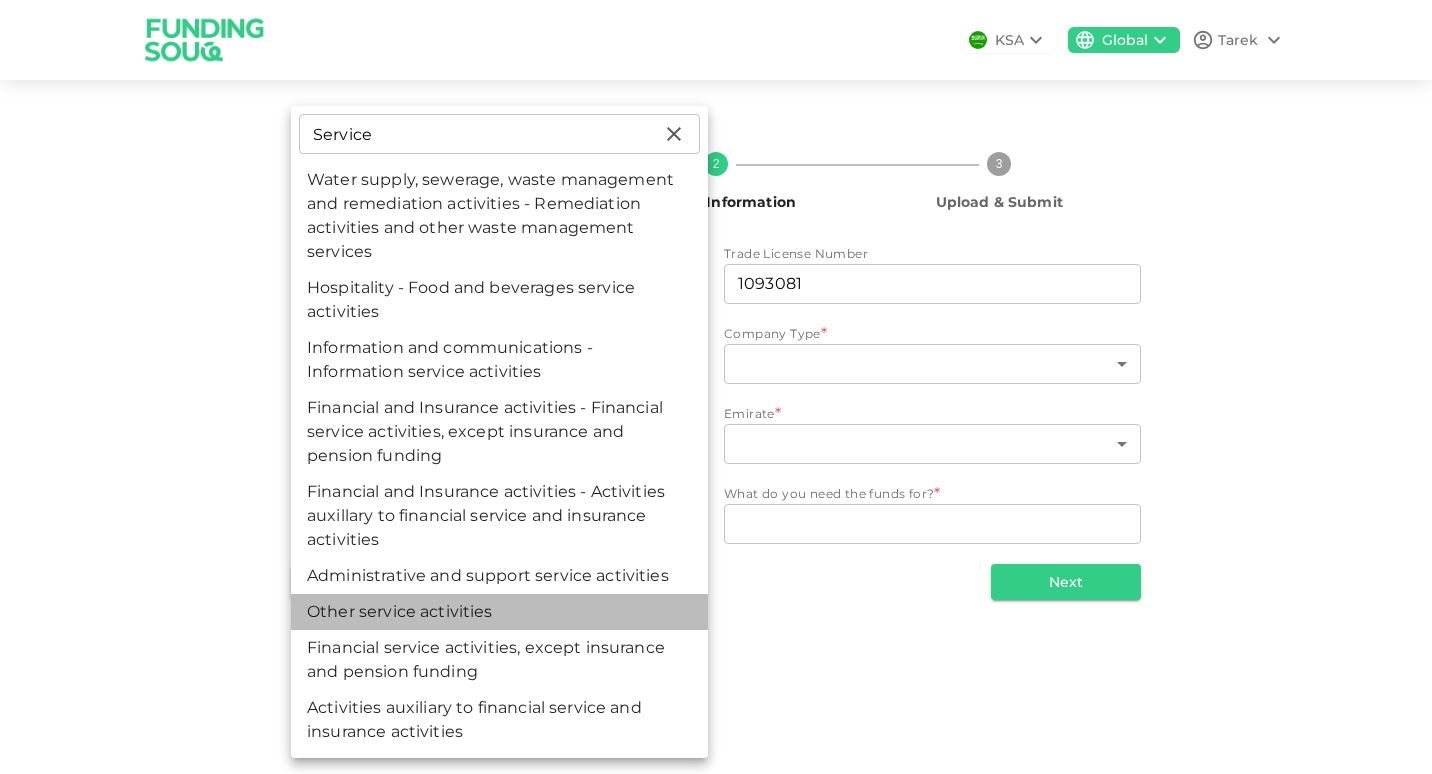 click on "Other service activities" at bounding box center [499, 612] 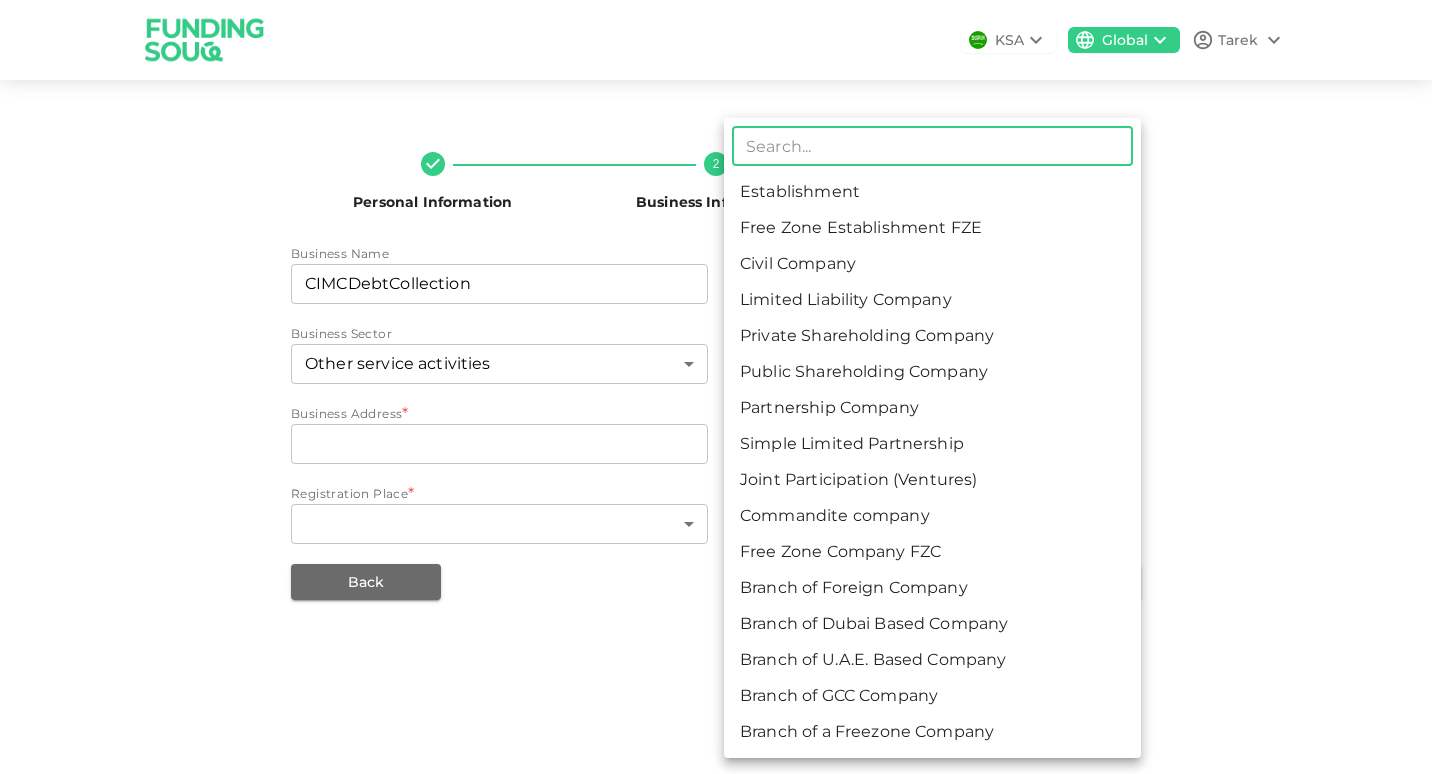 click on "KSA Global Tarek Personal Information 2 Business Information 3 Upload & Submit   Business Name businessName CIMCDebtCollection businessName   Trade License Number tradeLicenseNumber 1093081 tradeLicenseNumber   Business Sector Other service activities 118 ​   Company Type * ​ ​   Business Address * businessAddress businessAddress   Emirate * ​ ​   Registration Place * ​ ​   What do you need the funds for? * WhatDoYouNeedFundsFor x WhatDoYouNeedFundsFor Back Next
​ Establishment Free Zone Establishment FZE Civil Company Limited Liability Company Private Shareholding Company Public Shareholding Company Partnership Company Simple Limited Partnership Joint Participation (Ventures) Commandite company Free Zone Company FZC Branch of Foreign Company Branch of Dubai Based Company Branch of U.A.E. Based Company Branch of GCC Company Branch of a Freezone Company" at bounding box center (716, 387) 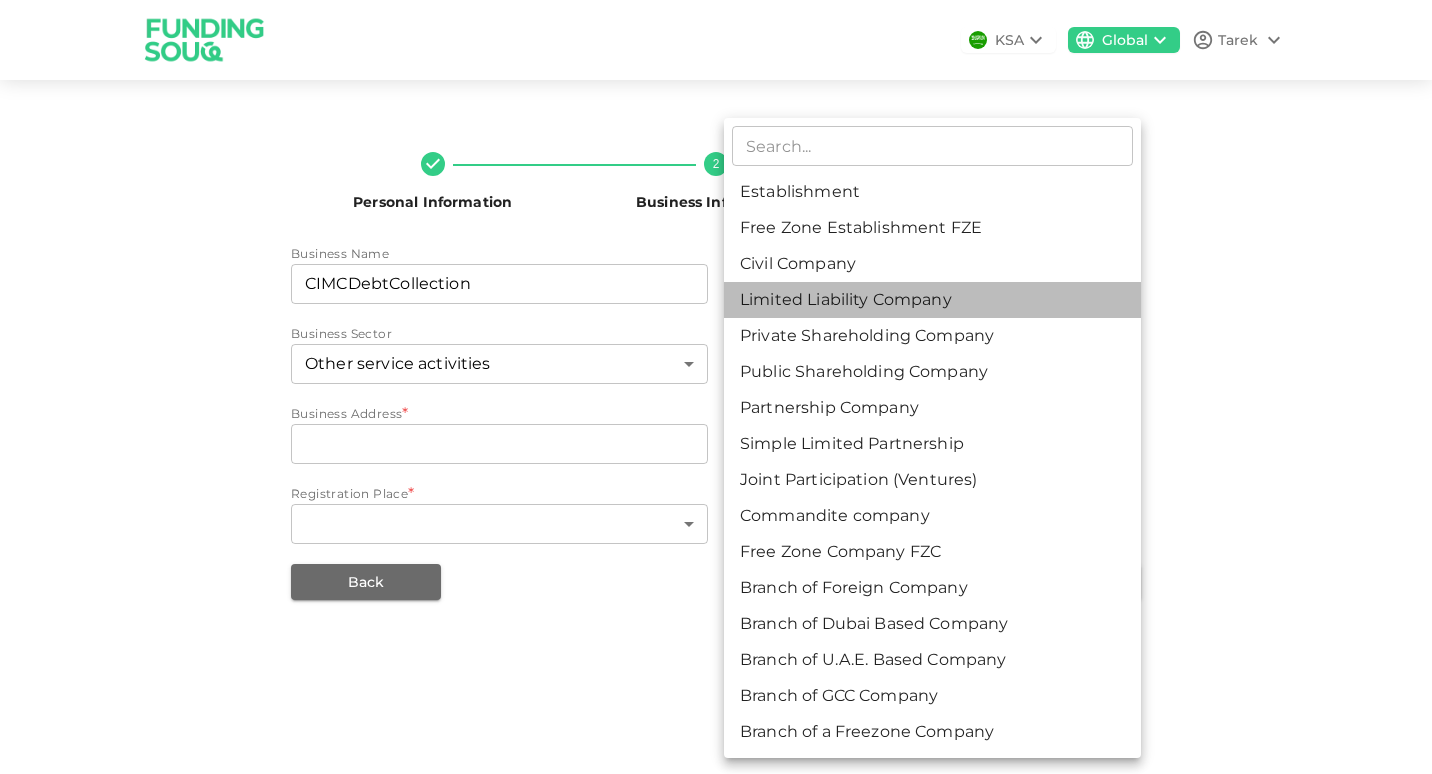 click on "Limited Liability Company" at bounding box center (932, 300) 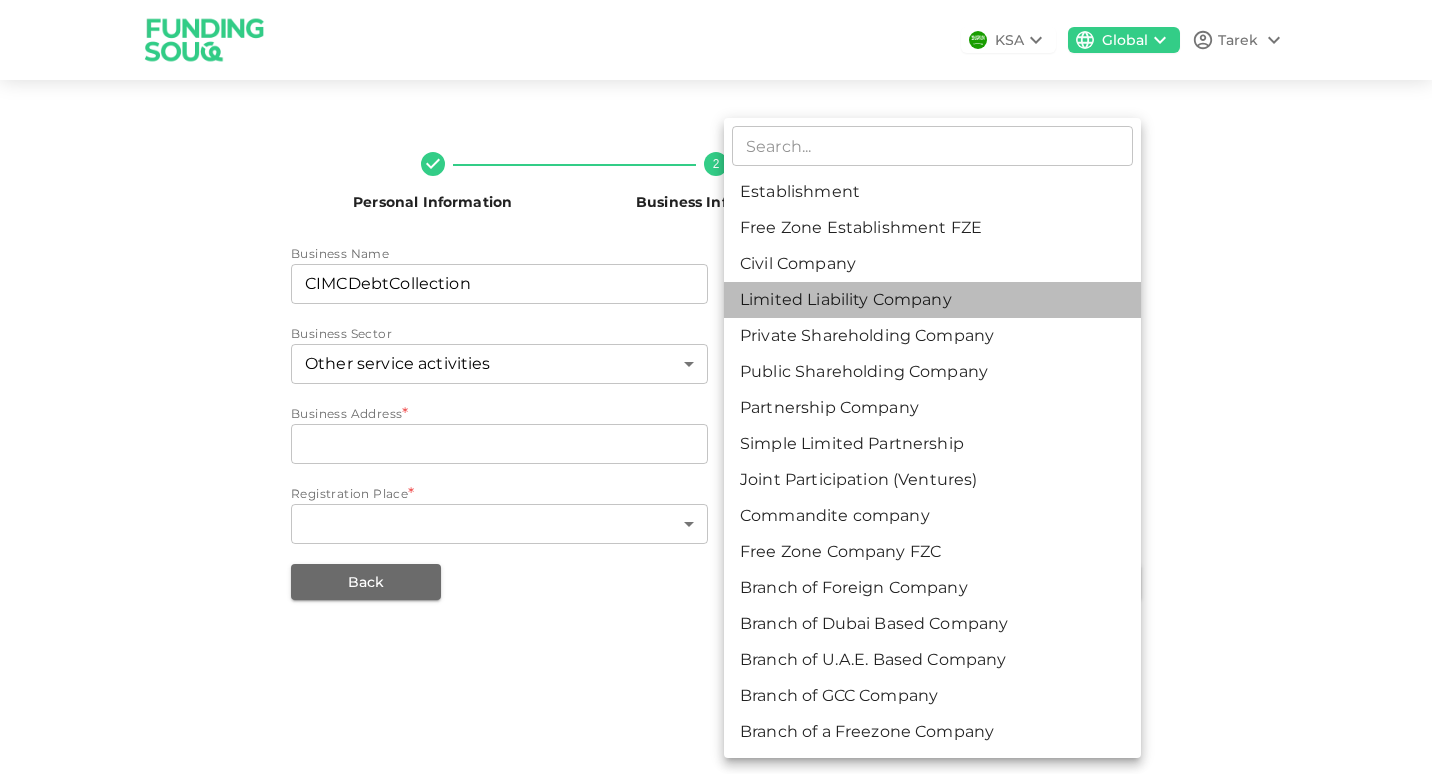 type on "4" 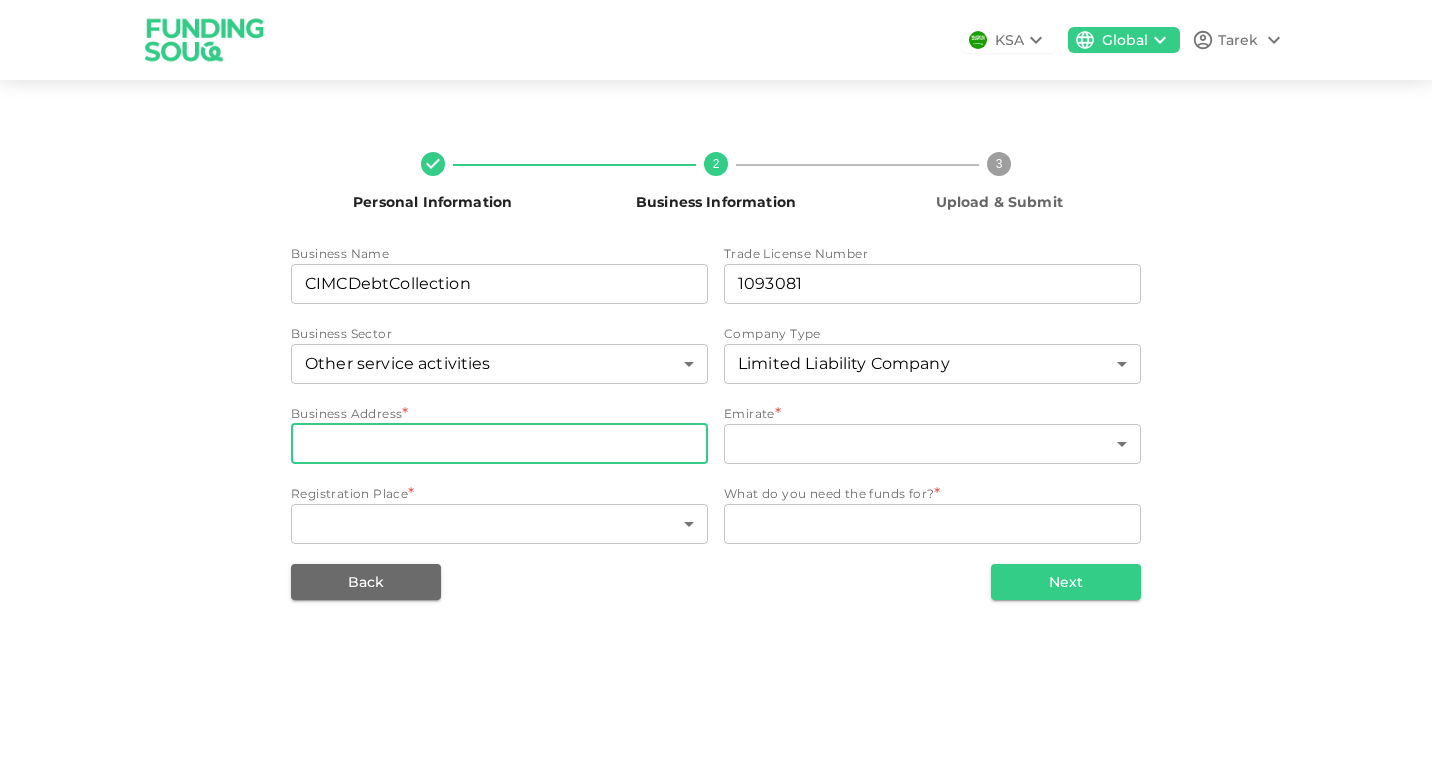 click on "businessAddress" at bounding box center [499, 444] 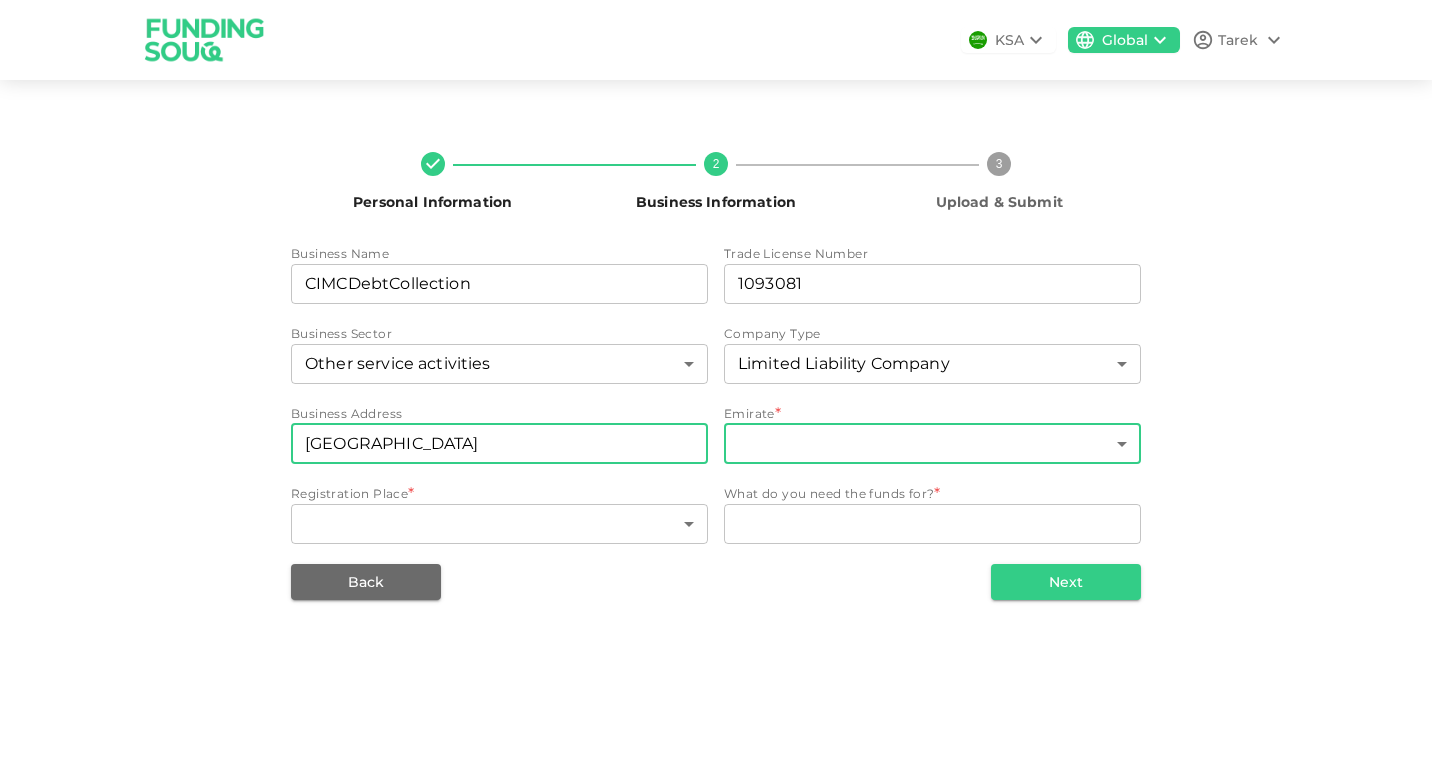 click on "KSA Global Tarek Personal Information 2 Business Information 3 Upload & Submit   Business Name businessName CIMCDebtCollection businessName   Trade License Number tradeLicenseNumber 1093081 tradeLicenseNumber   Business Sector Other service activities 118 ​   Company Type Limited Liability Company 4 ​   Business Address businessAddress DUBAI businessAddress   Emirate * ​ ​   Registration Place * ​ ​   What do you need the funds for? * WhatDoYouNeedFundsFor x WhatDoYouNeedFundsFor Back Next" at bounding box center (716, 387) 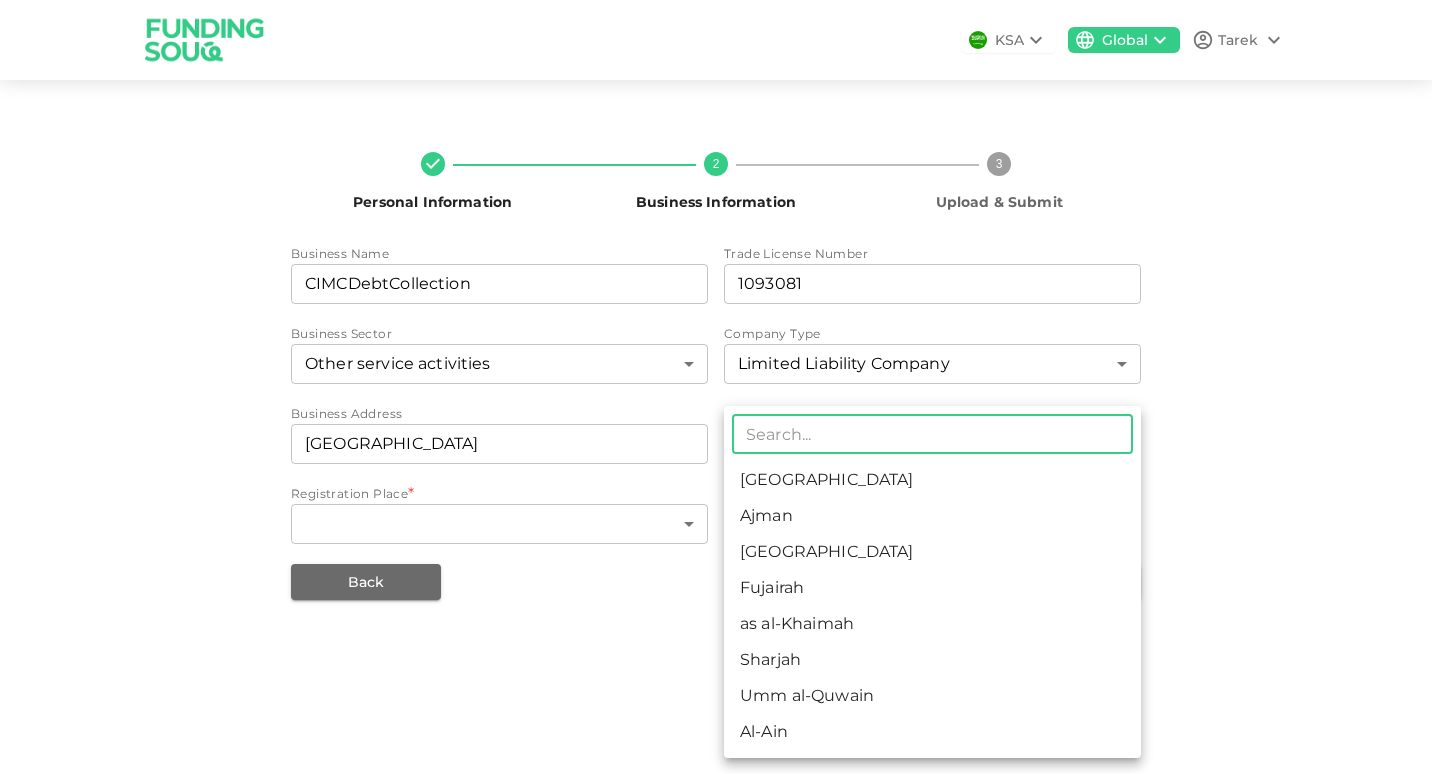 click on "[GEOGRAPHIC_DATA]" at bounding box center (932, 552) 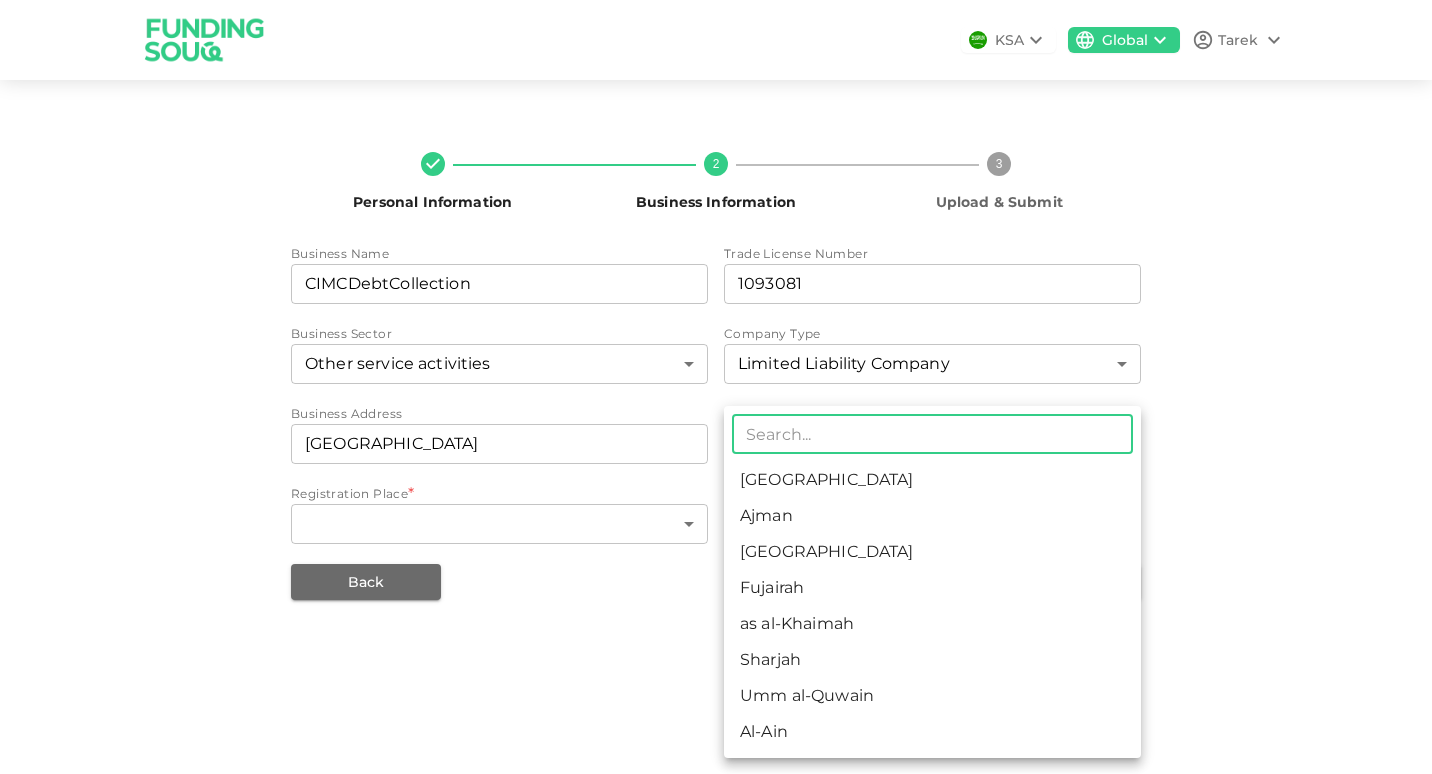 type on "3" 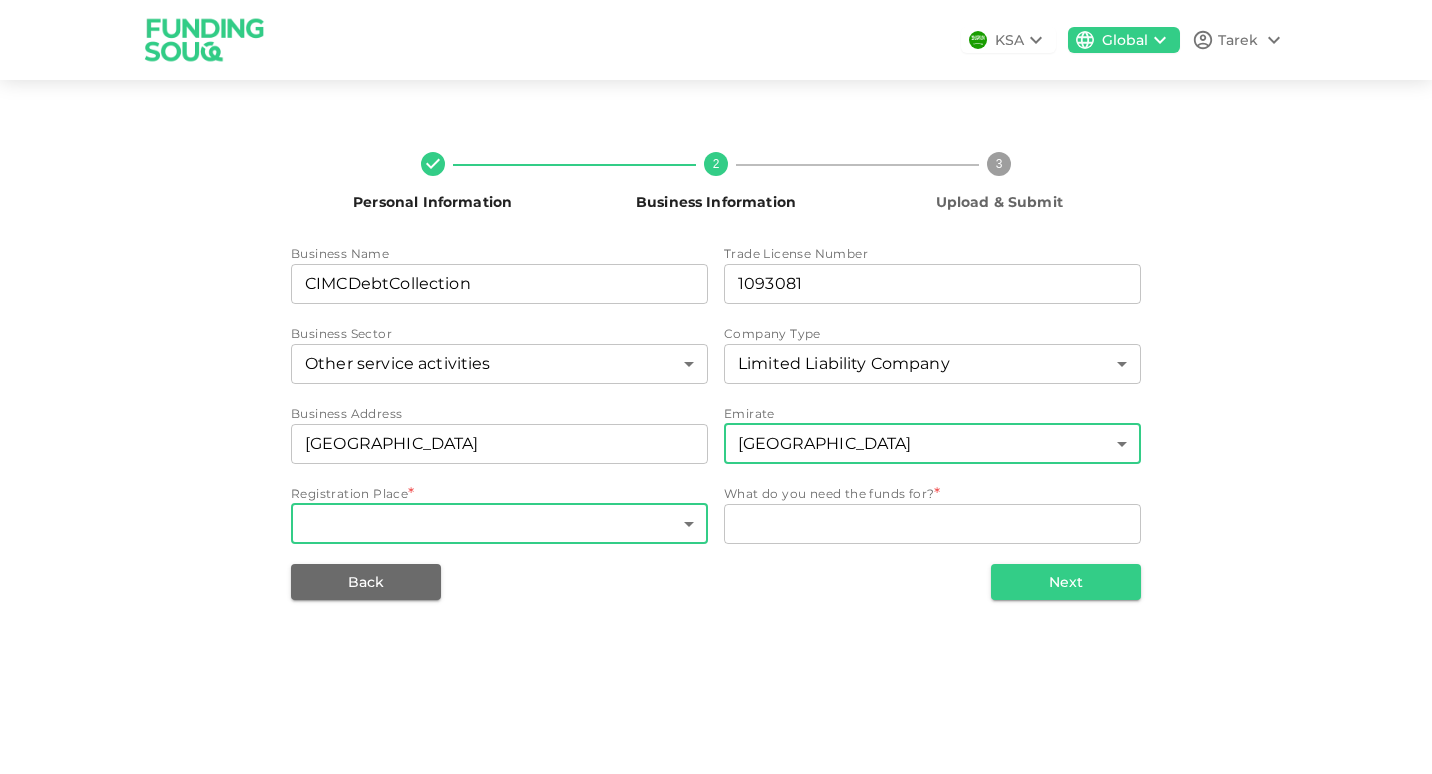 click on "KSA Global Tarek Personal Information 2 Business Information 3 Upload & Submit   Business Name businessName CIMCDebtCollection businessName   Trade License Number tradeLicenseNumber 1093081 tradeLicenseNumber   Business Sector Other service activities 118 ​   Company Type Limited Liability Company 4 ​   Business Address businessAddress DUBAI businessAddress   Emirate Dubai 3 ​   Registration Place * ​ ​   What do you need the funds for? * WhatDoYouNeedFundsFor x WhatDoYouNeedFundsFor Back Next" at bounding box center (716, 387) 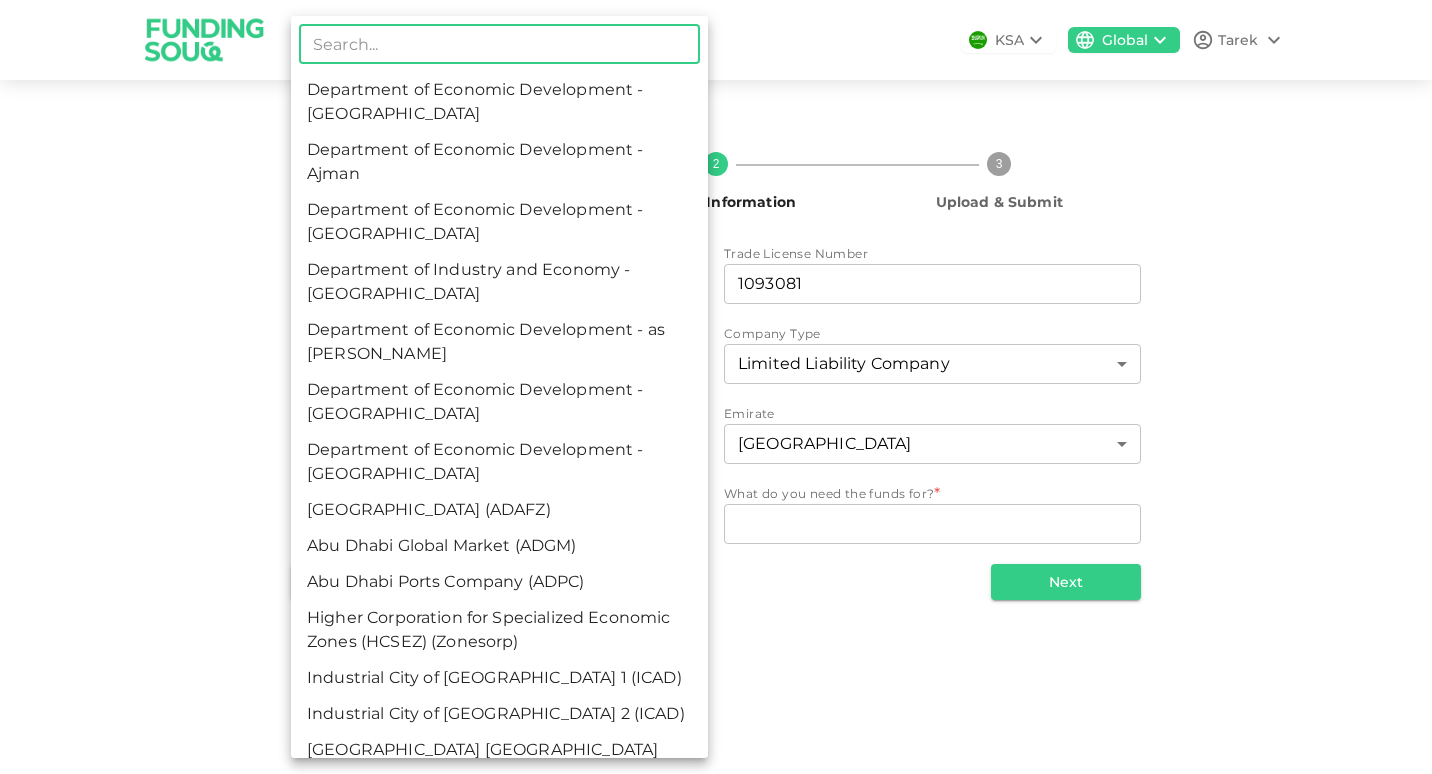 click on "Department of Economic Development - [GEOGRAPHIC_DATA]" at bounding box center (499, 222) 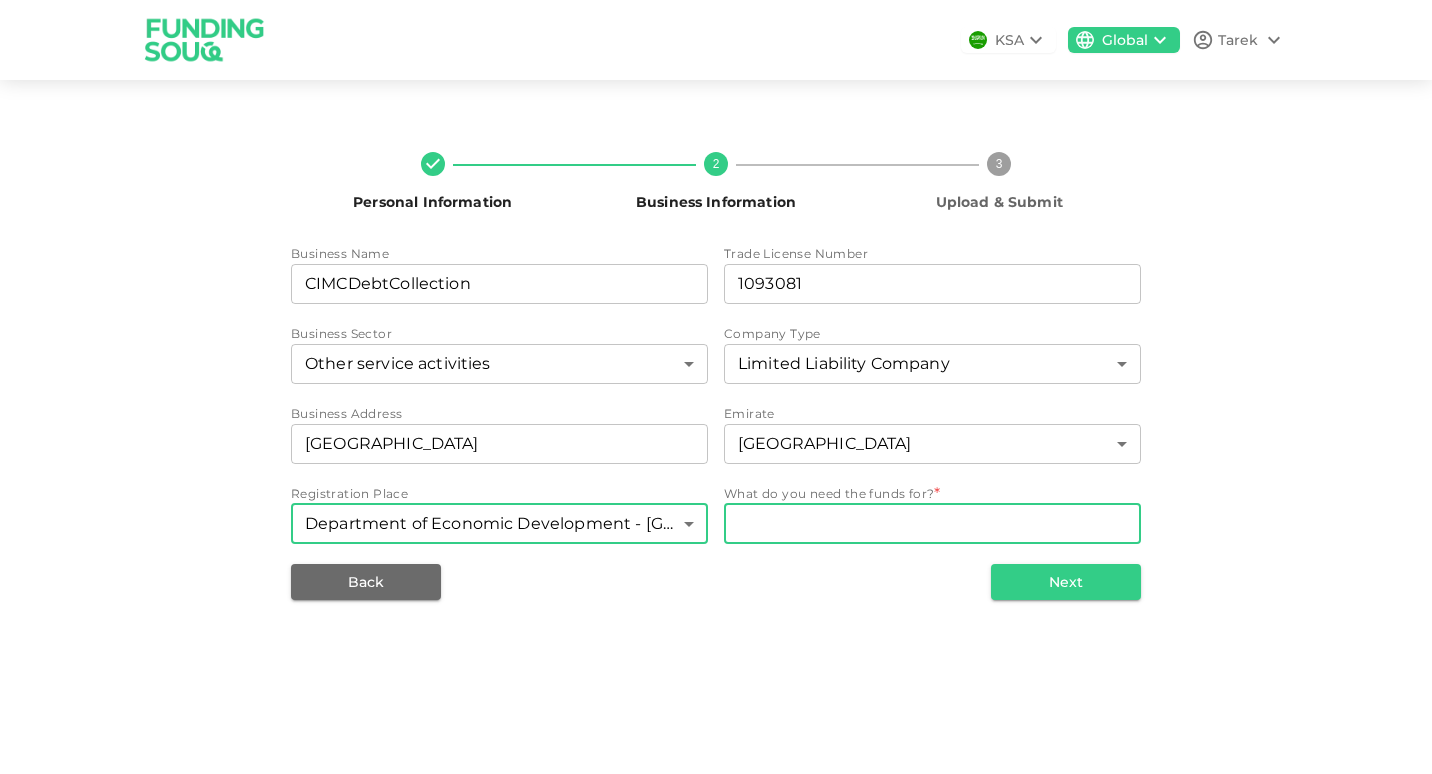 click on "WhatDoYouNeedFundsFor" at bounding box center [932, 523] 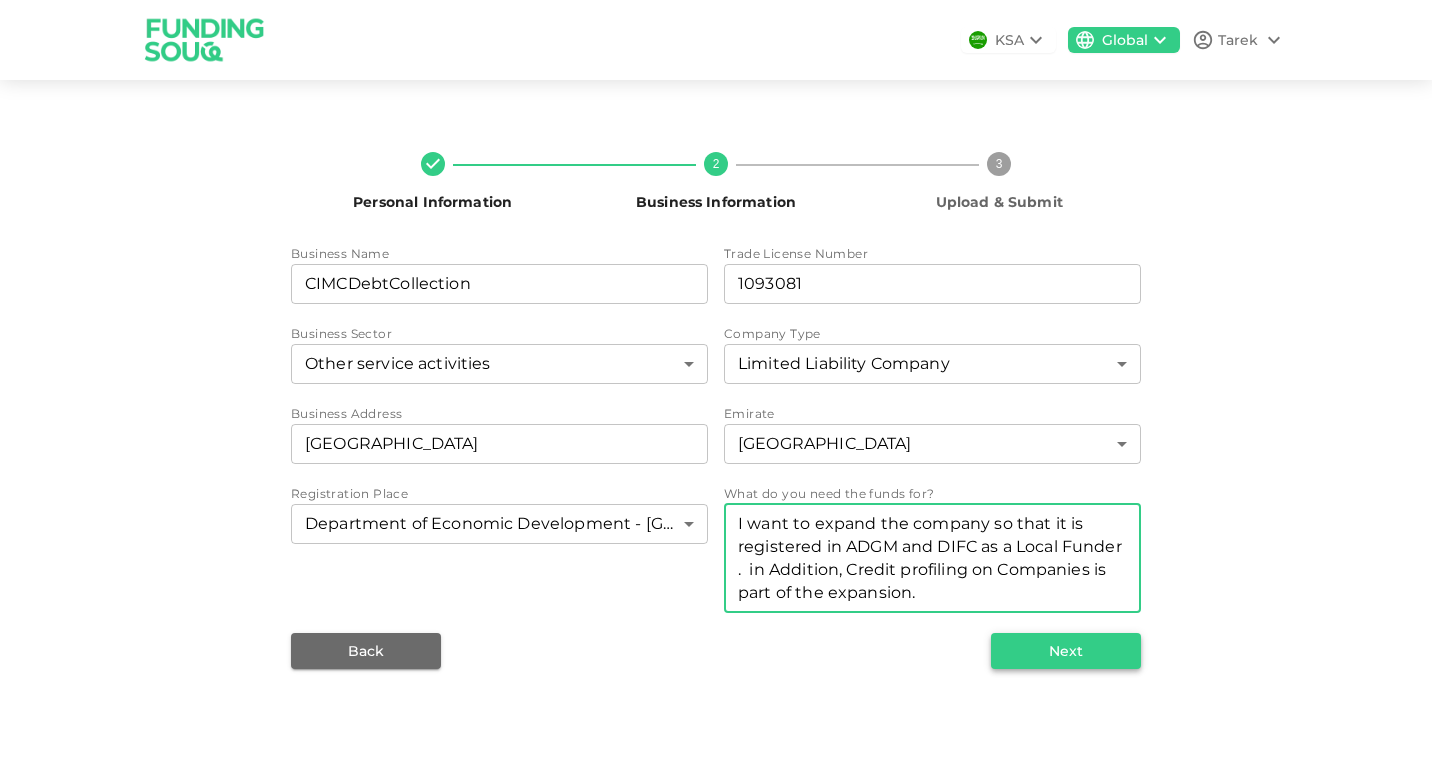 type on "I want to expand the company so that it is registered in ADGM and DIFC as a Local Funder .  in Addition, Credit profiling on Companies is part of the expansion." 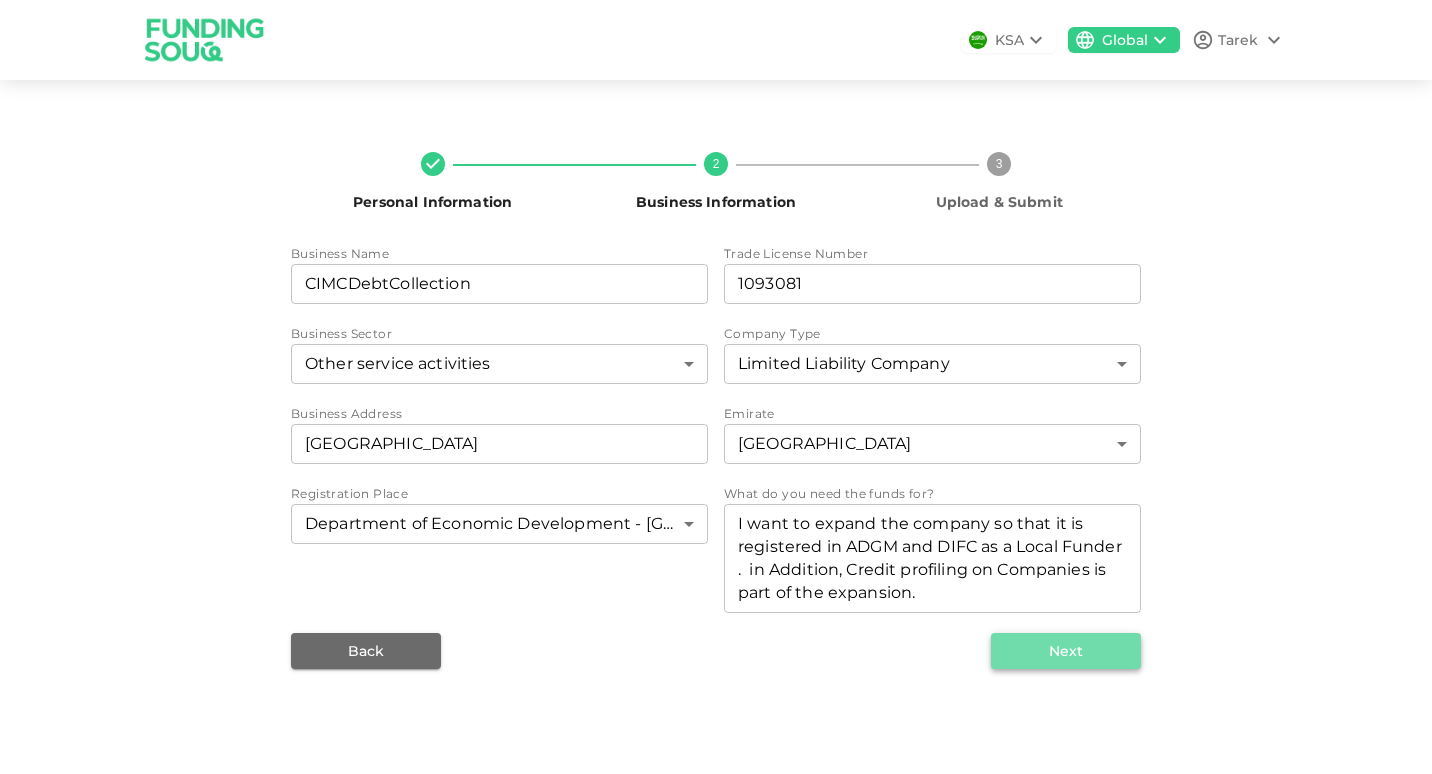 click on "Next" at bounding box center [1066, 651] 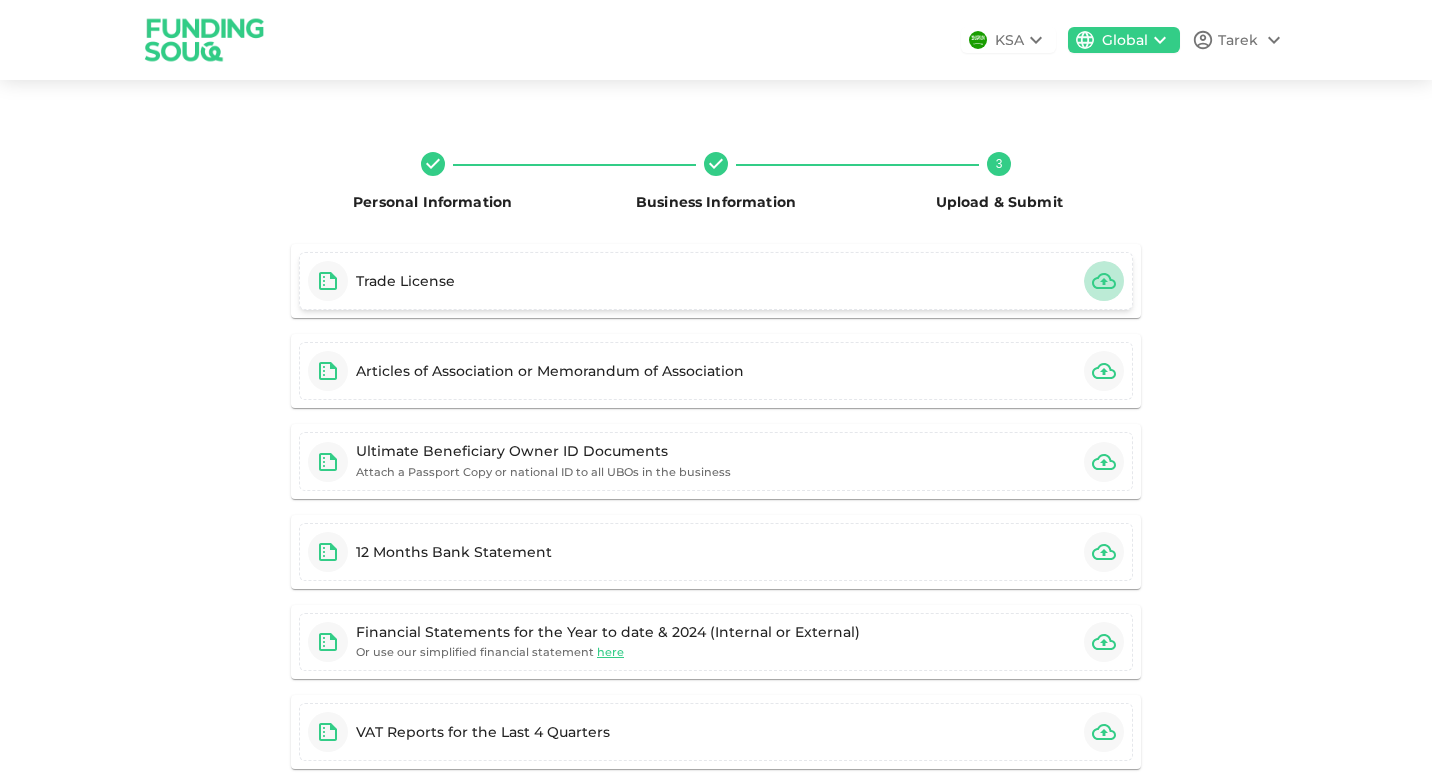 click 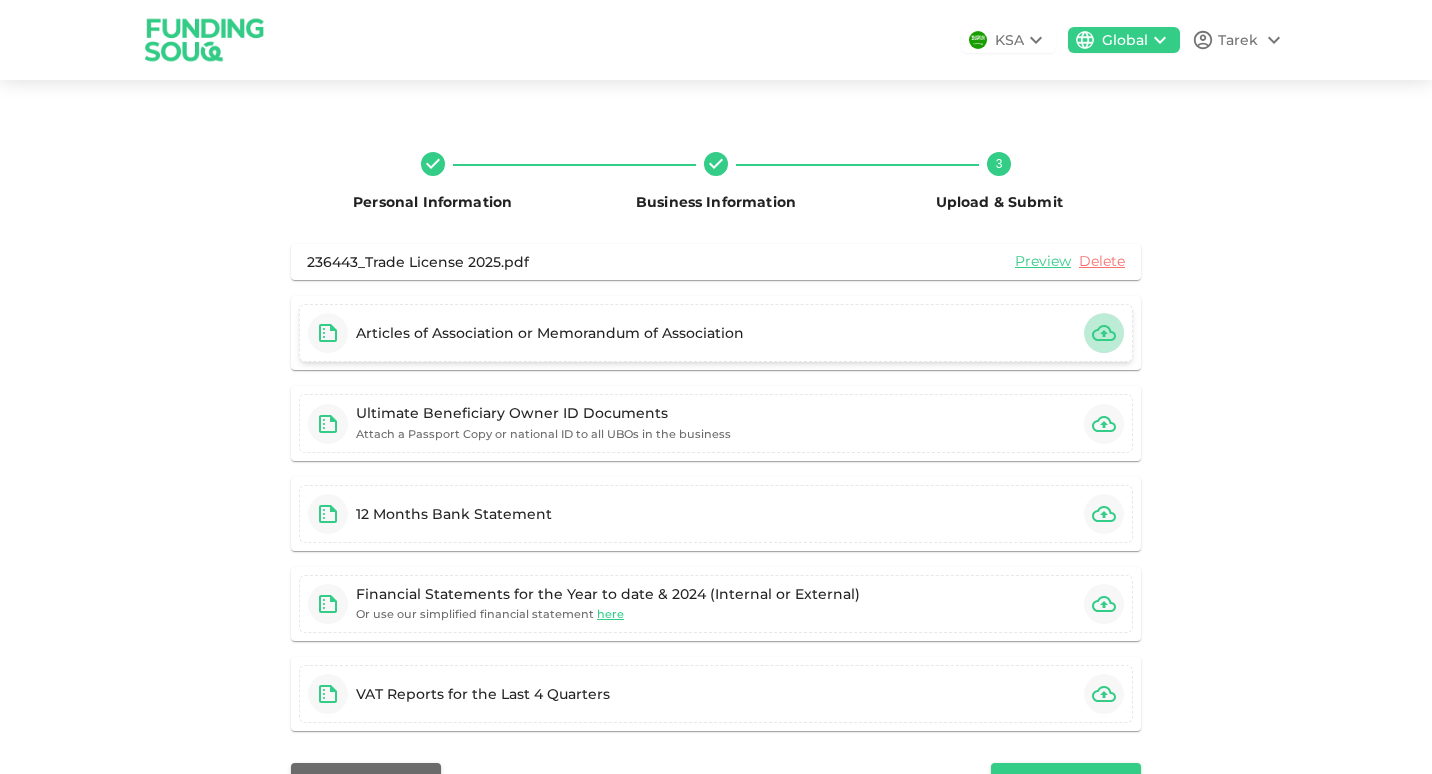 click 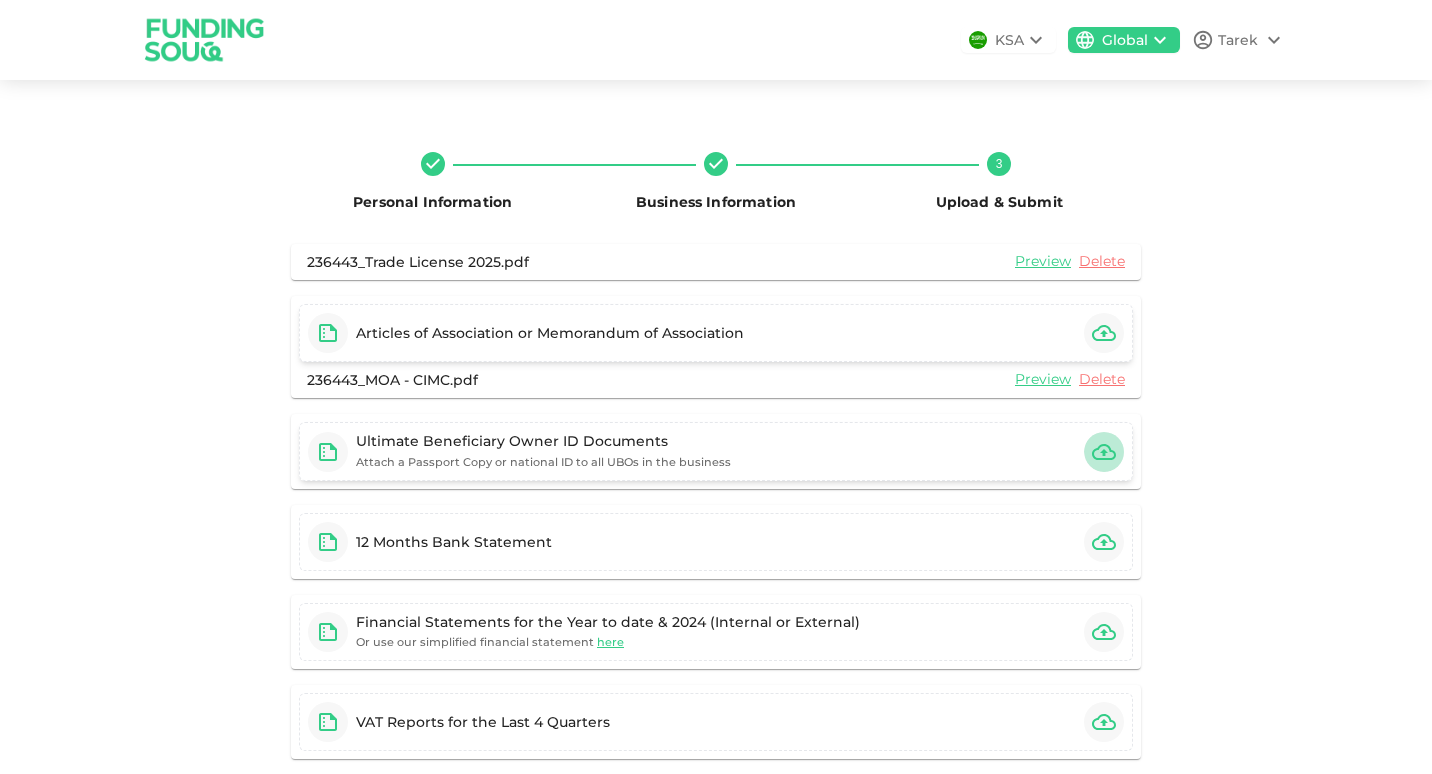 click 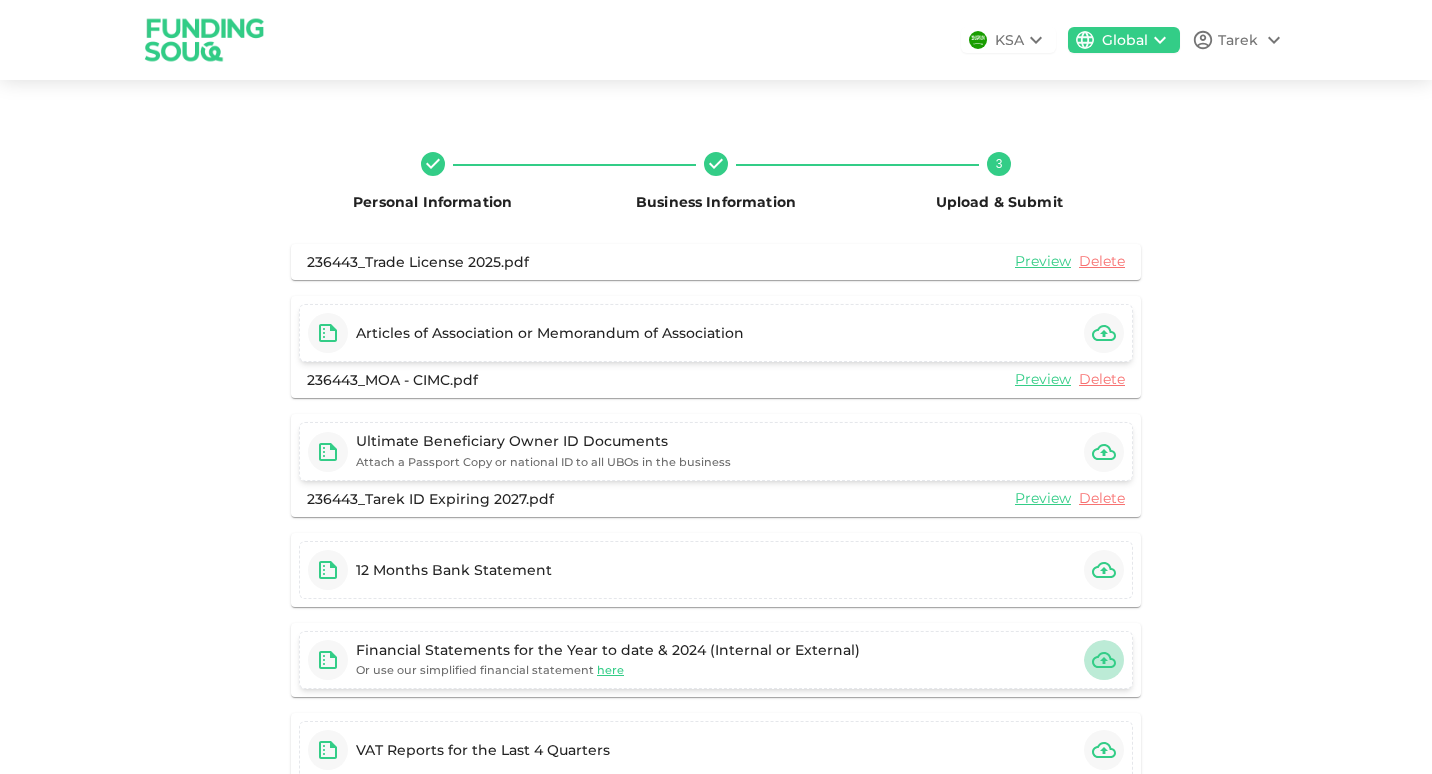 click 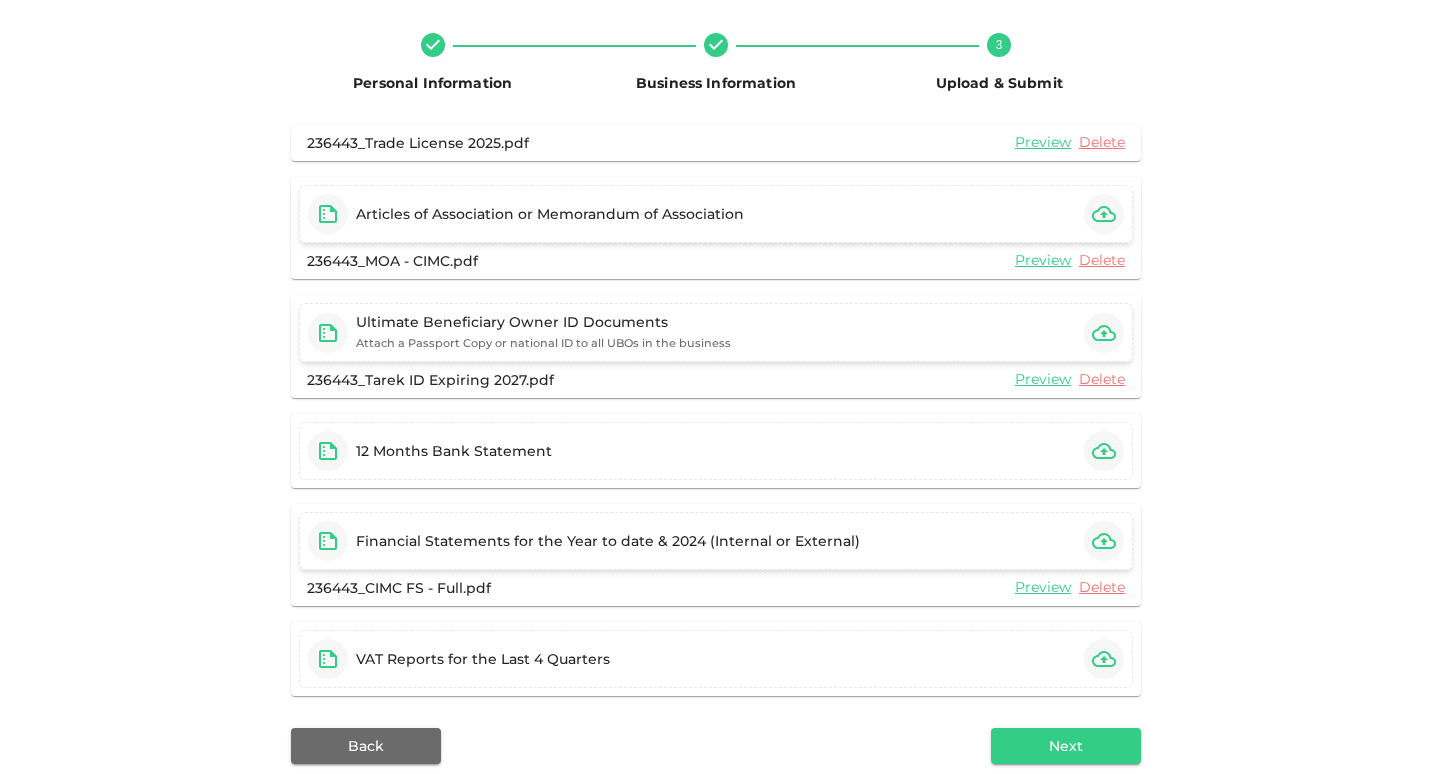 scroll, scrollTop: 120, scrollLeft: 0, axis: vertical 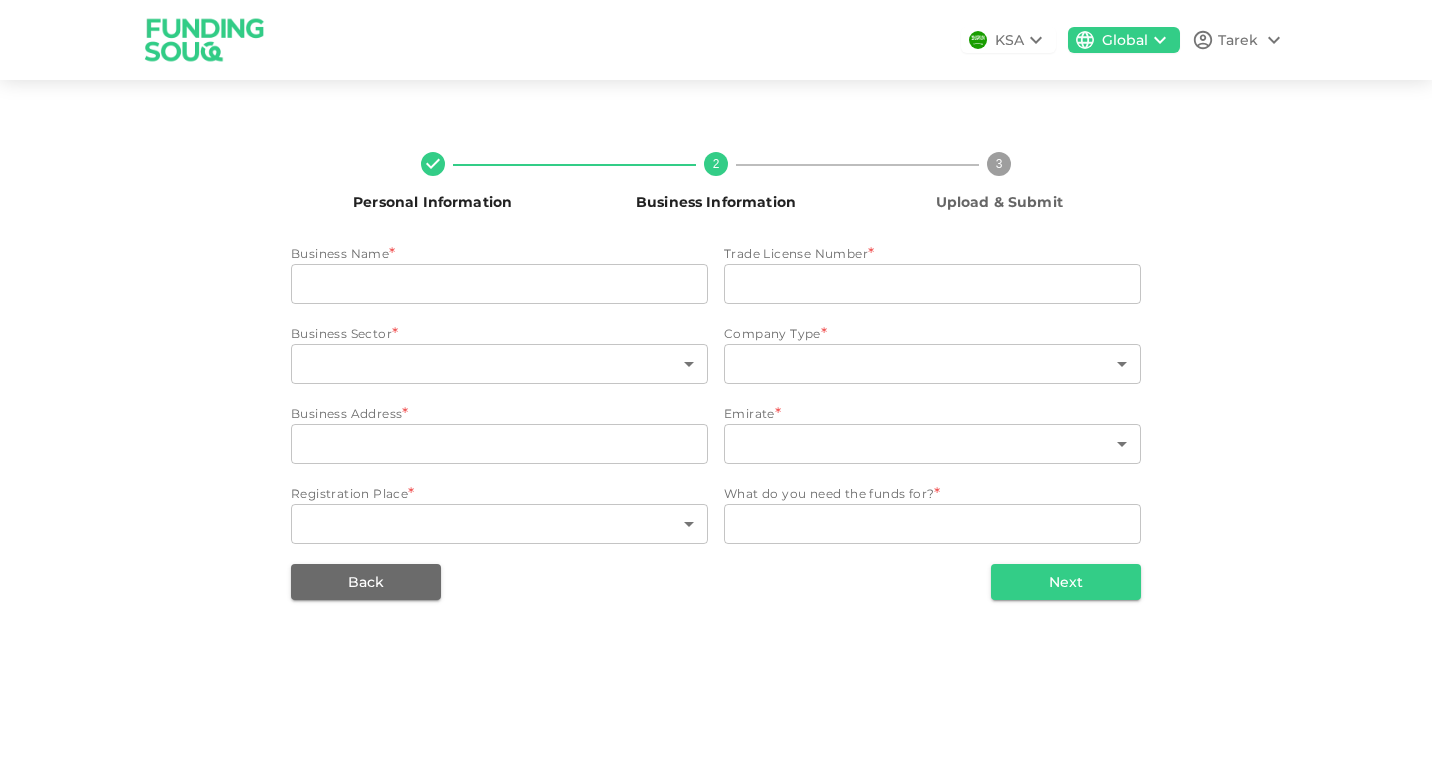 type on "CIMCDebtCollection" 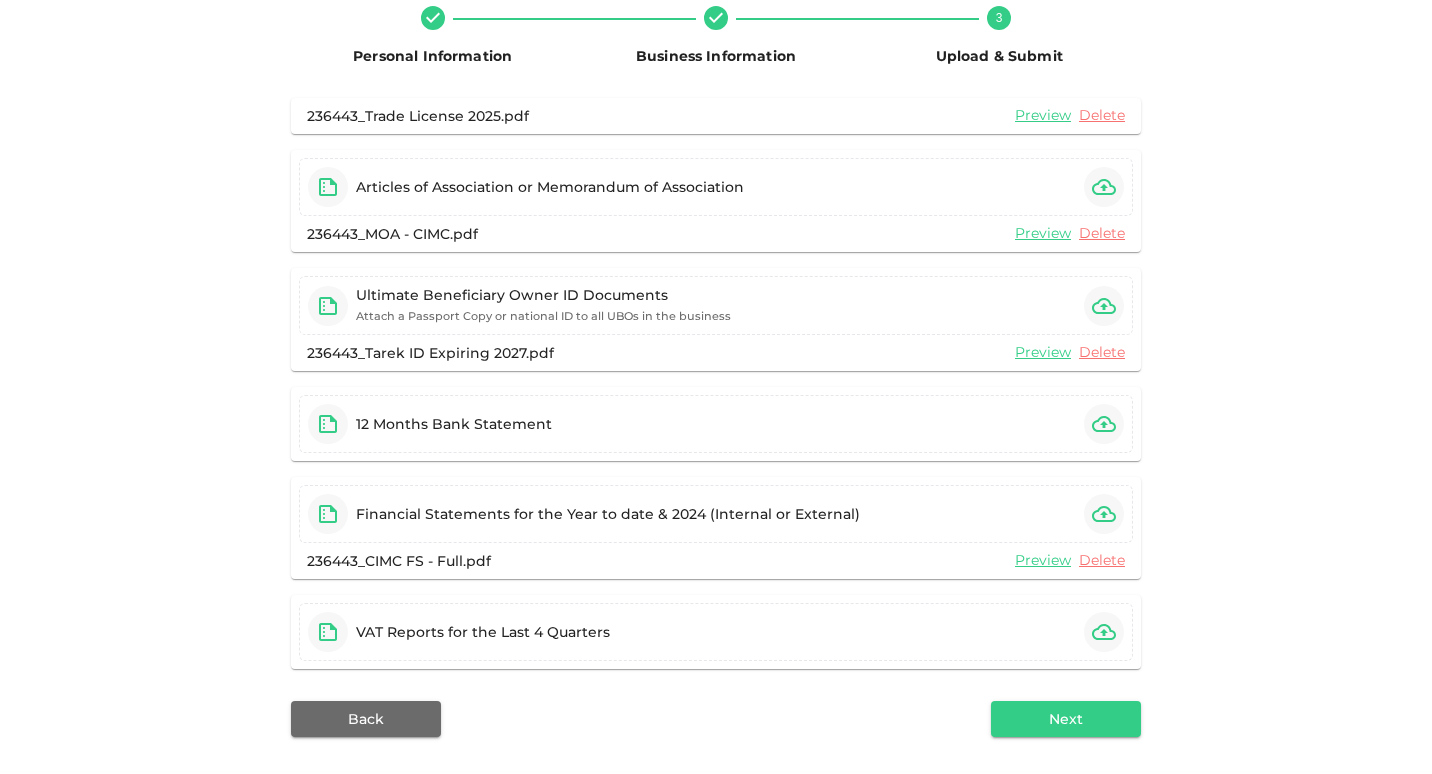 scroll, scrollTop: 150, scrollLeft: 0, axis: vertical 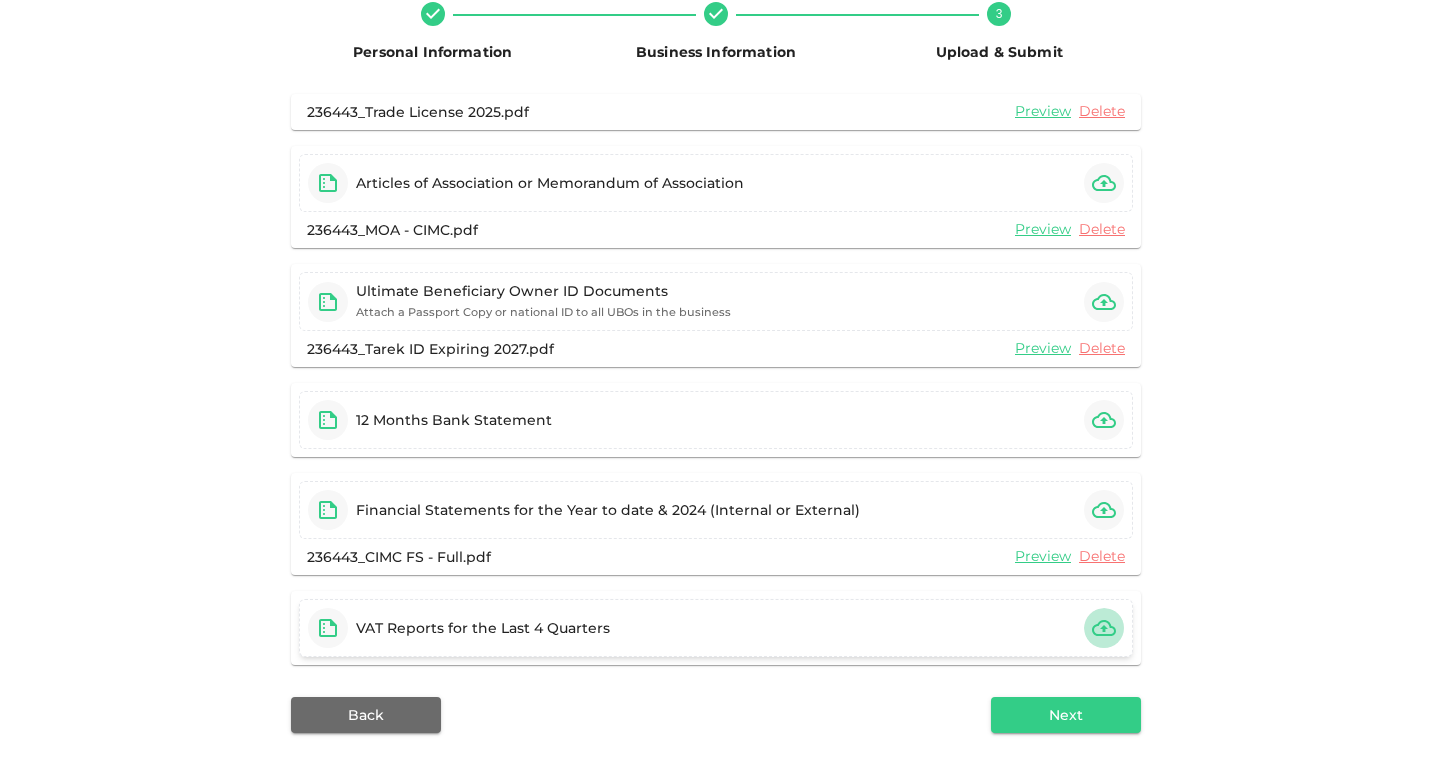 click 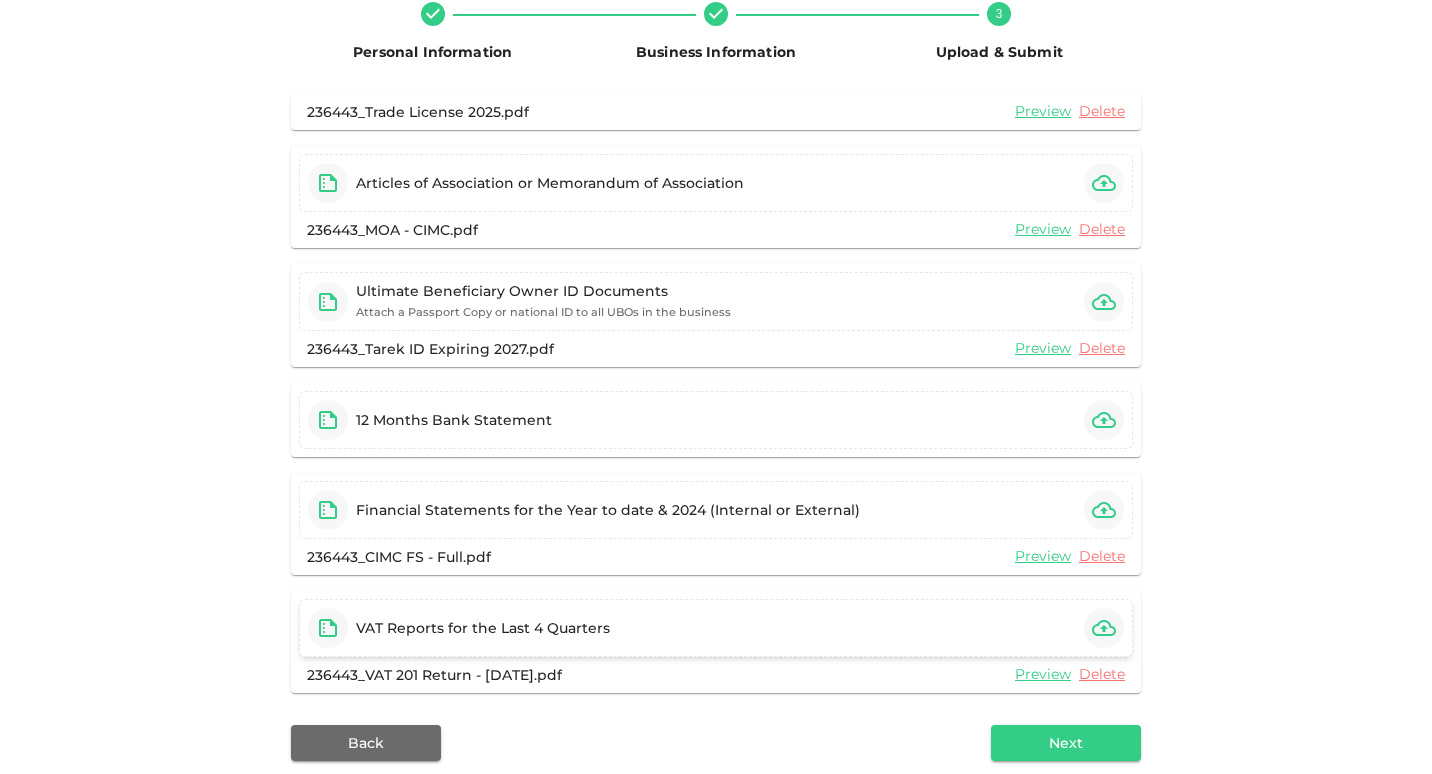 click 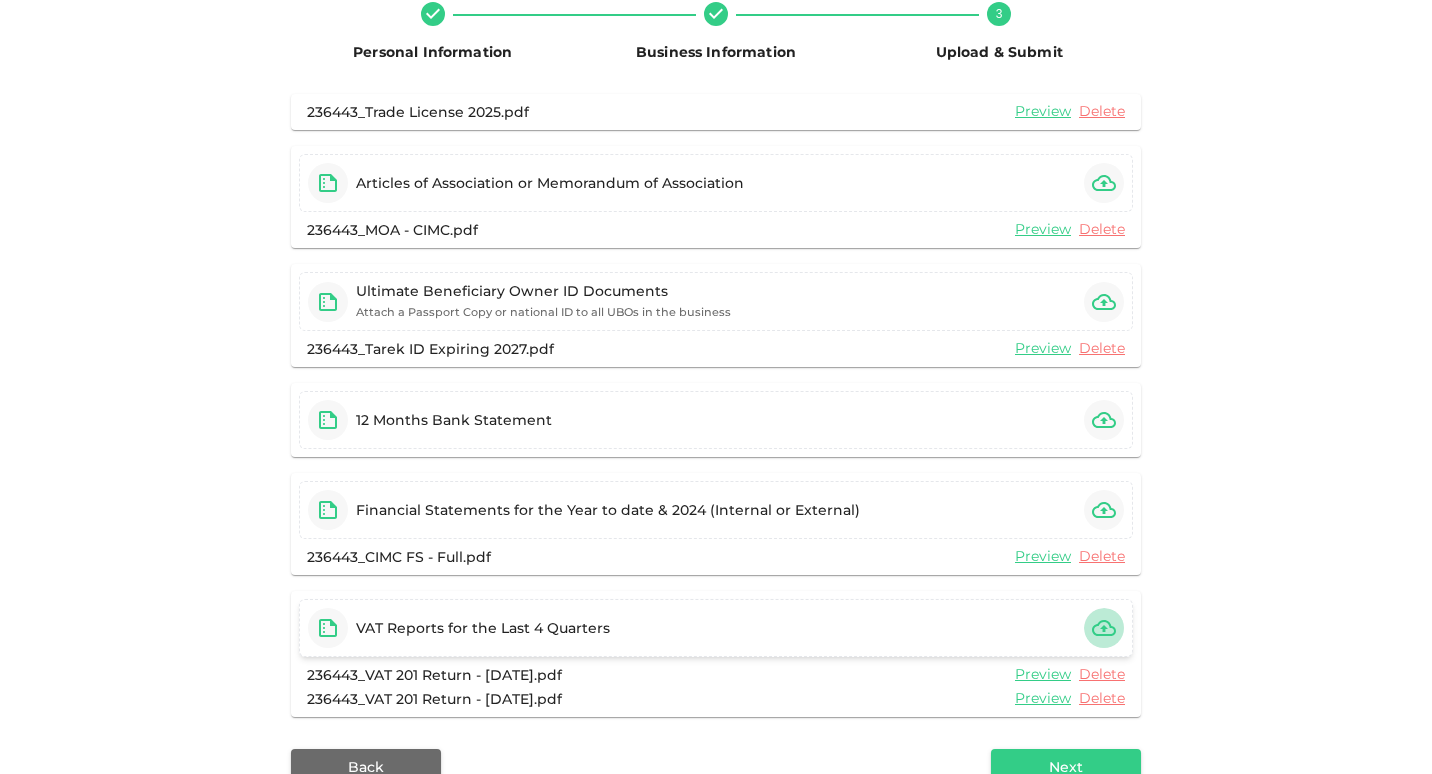 click 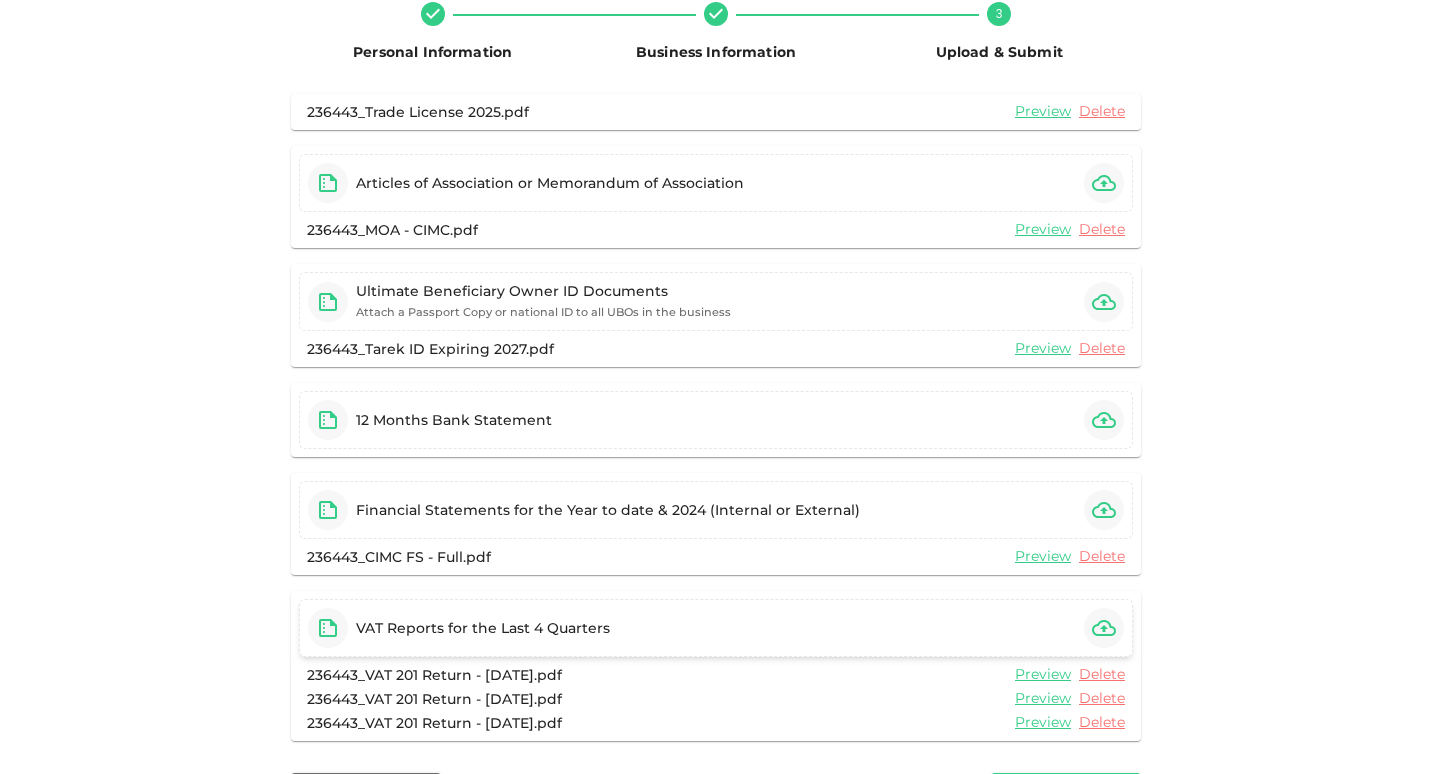 click 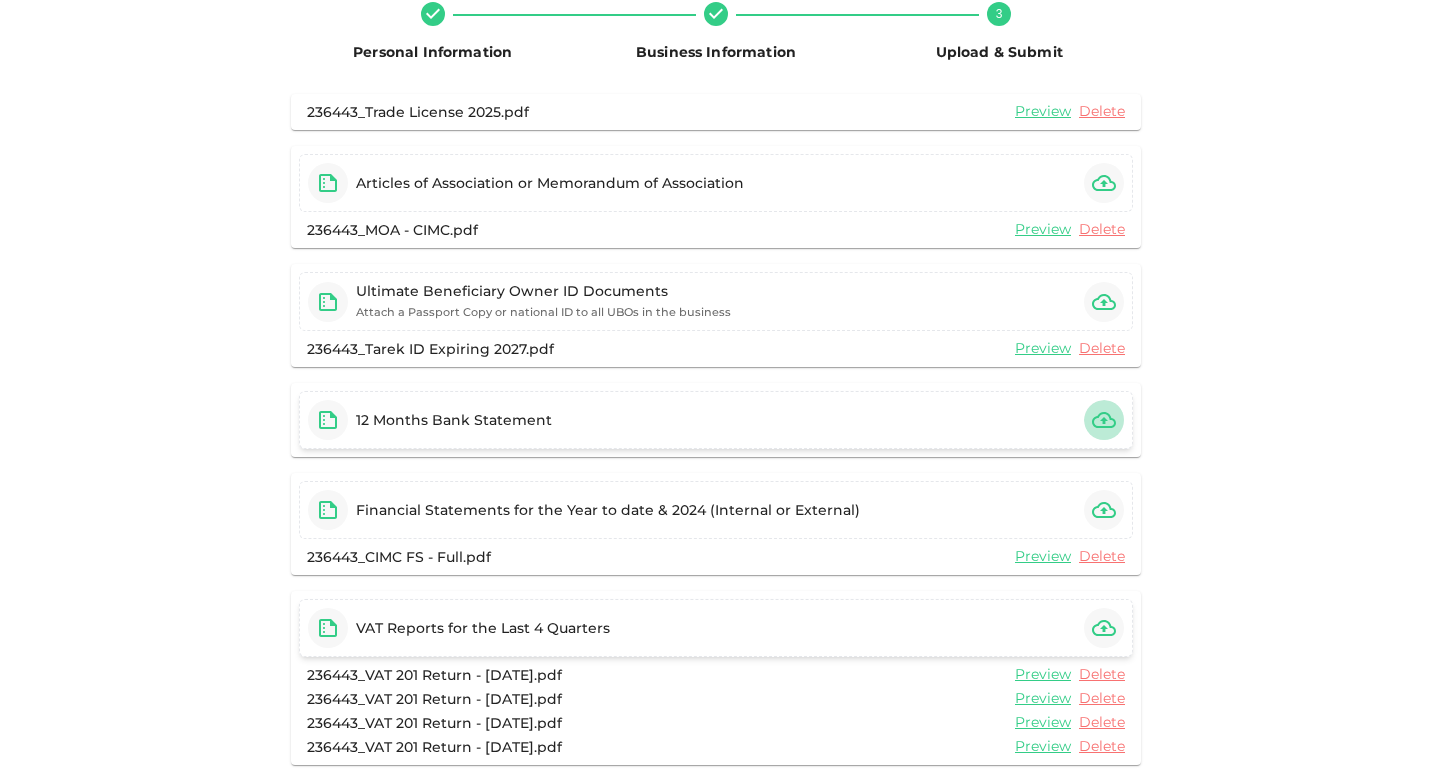 click 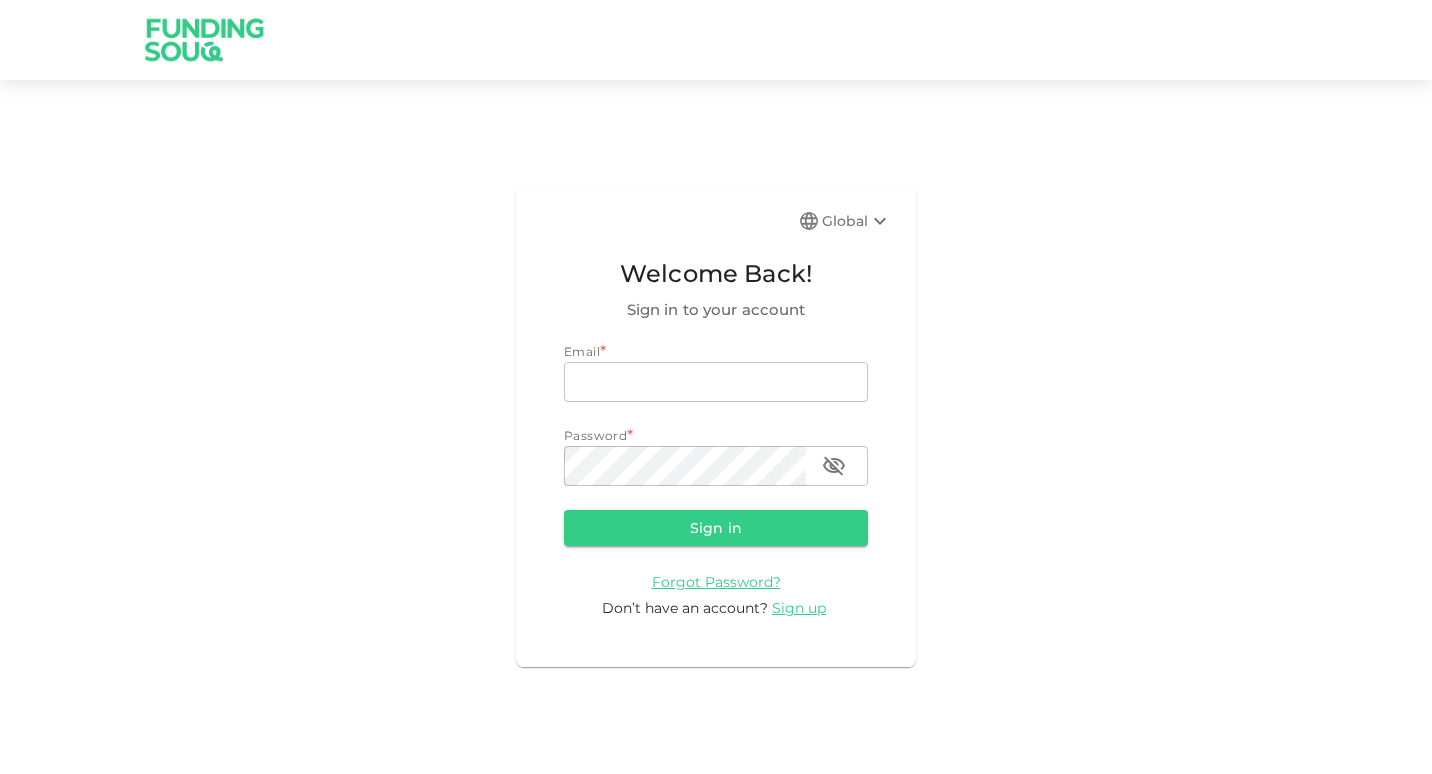 scroll, scrollTop: 0, scrollLeft: 0, axis: both 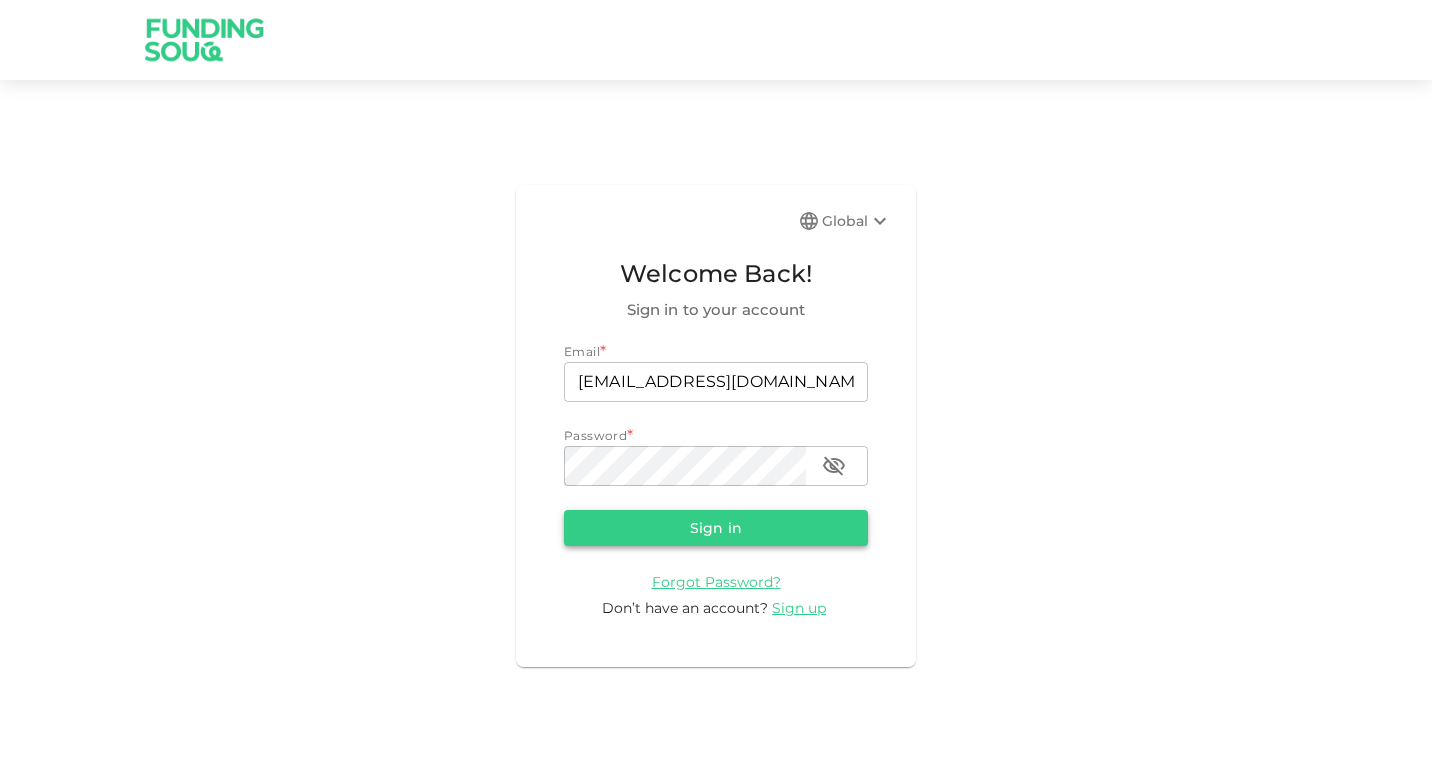 click on "Sign in" at bounding box center [716, 528] 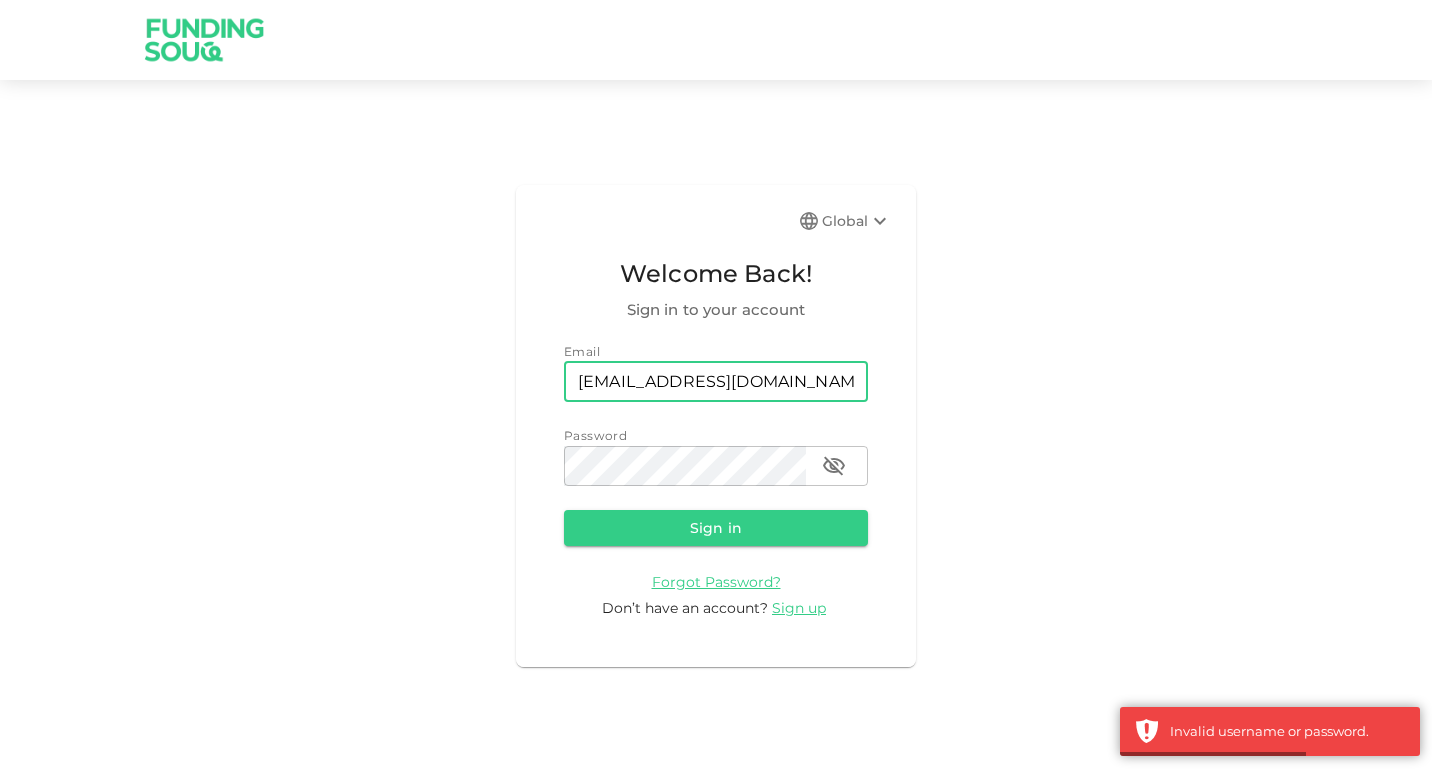 drag, startPoint x: 755, startPoint y: 385, endPoint x: 442, endPoint y: 325, distance: 318.6989 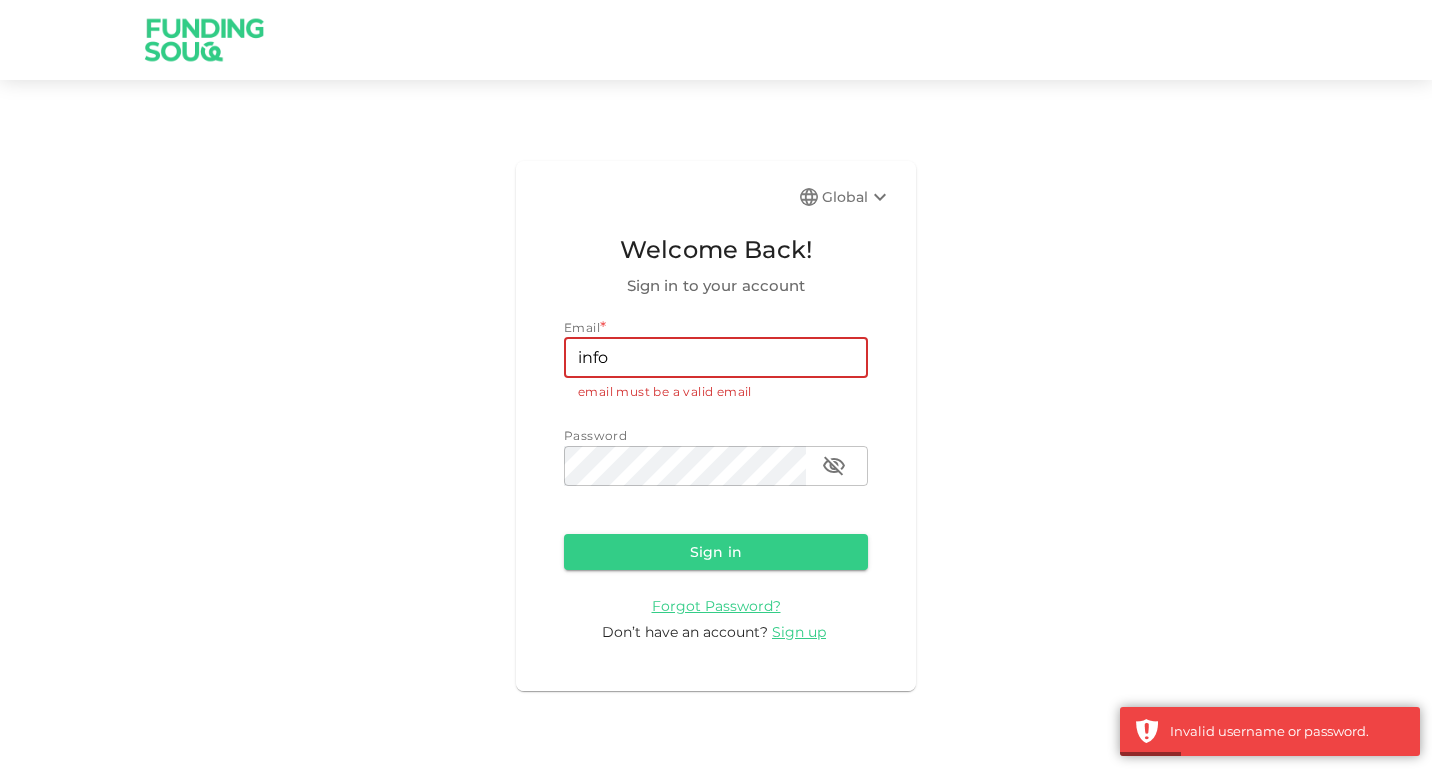 type on "[EMAIL_ADDRESS][DOMAIN_NAME]" 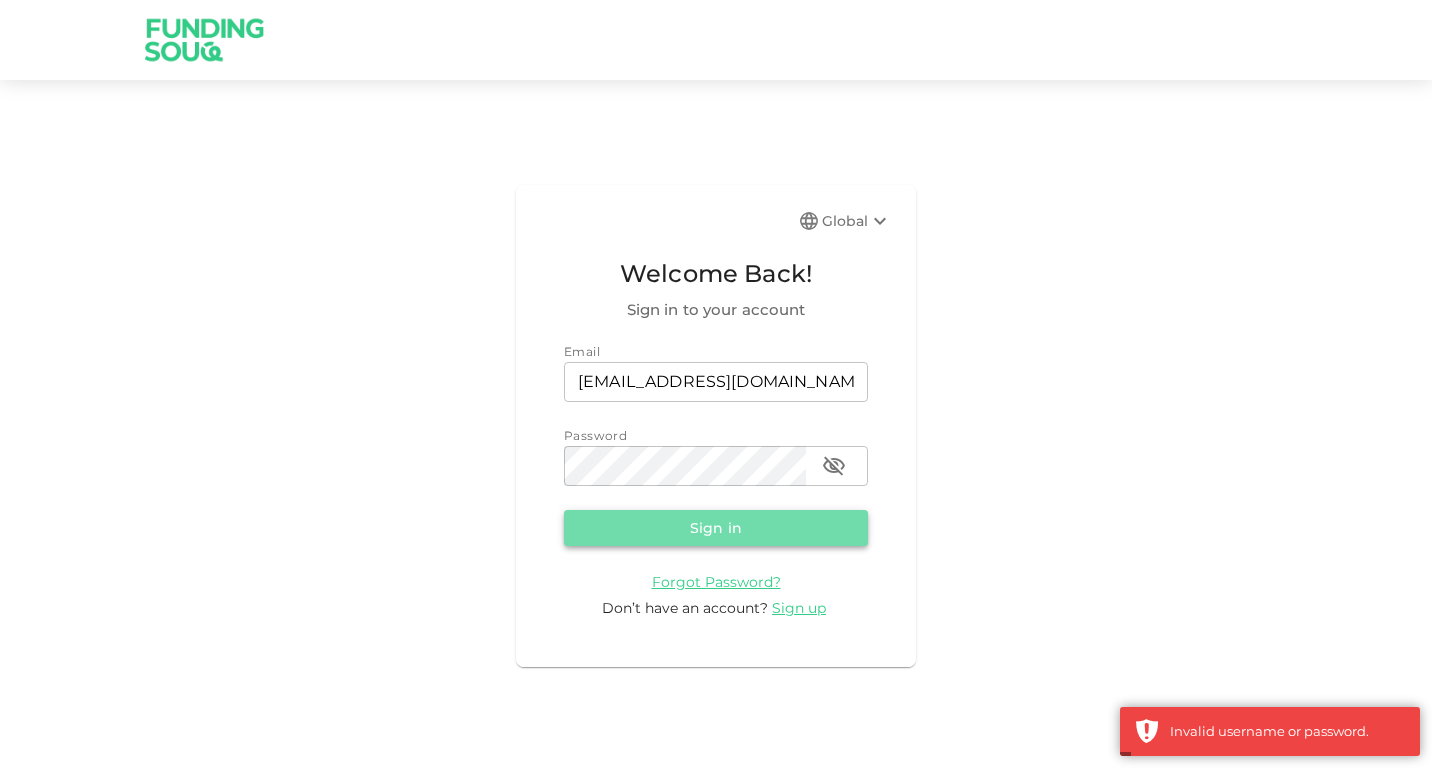 click on "Sign in" at bounding box center [716, 528] 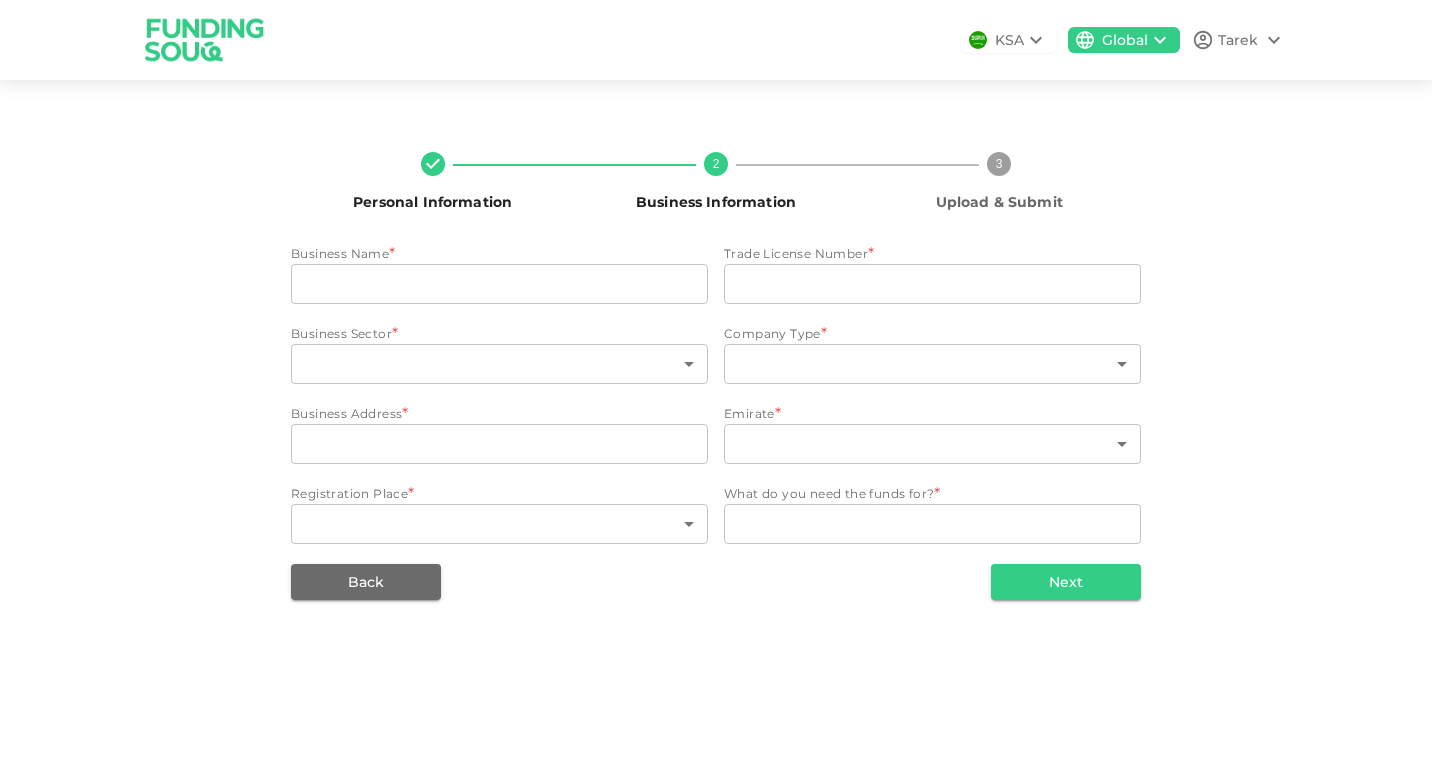 type on "CIMCDebtCollection" 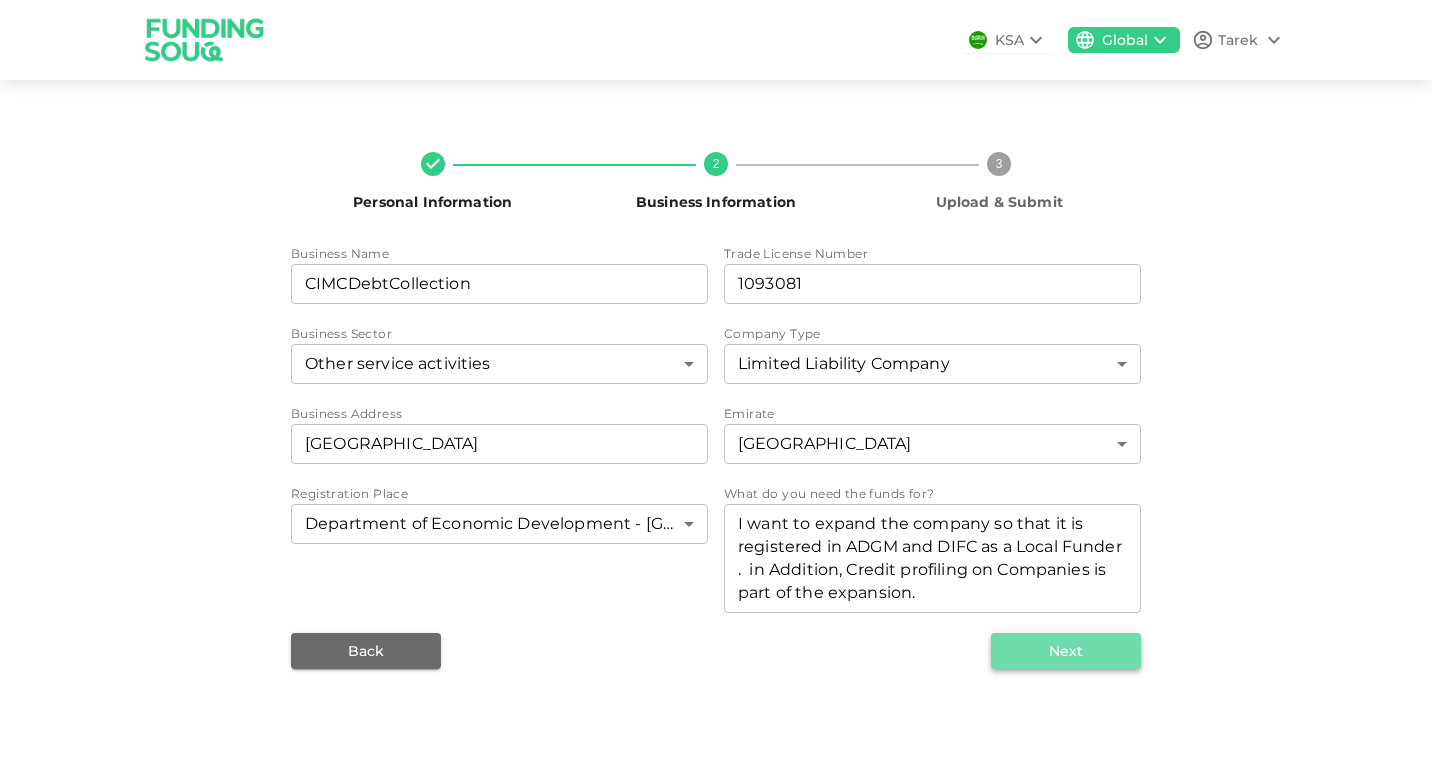 click on "Next" at bounding box center [1066, 651] 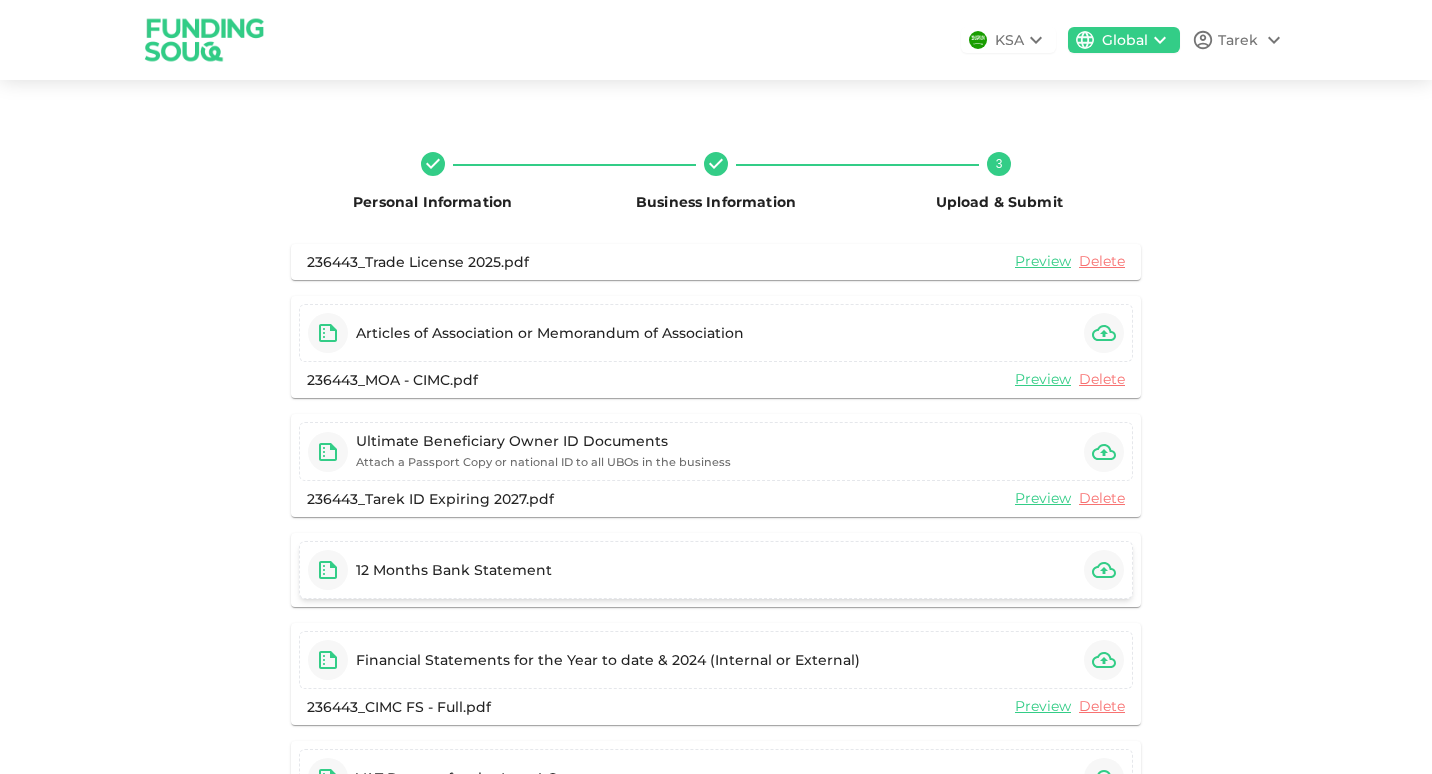click 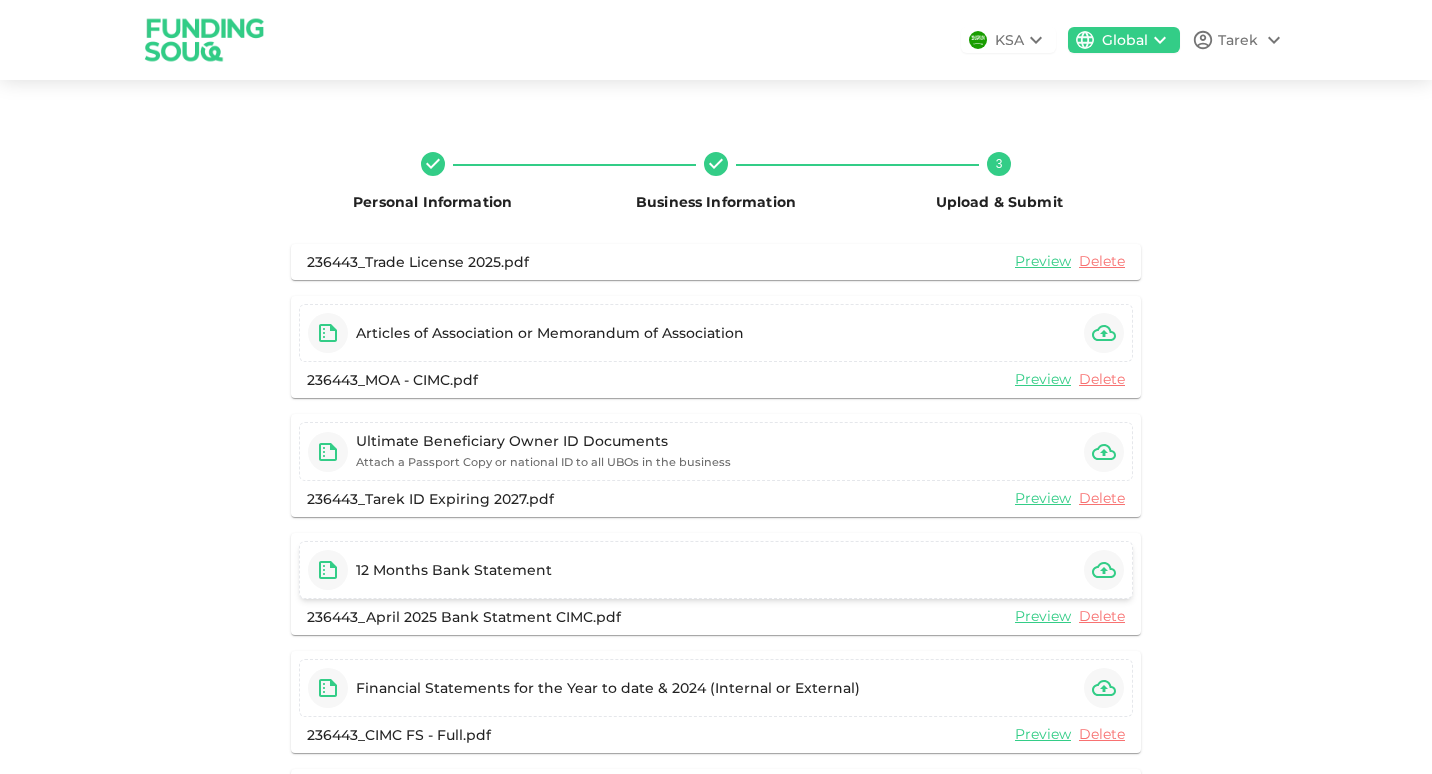 click 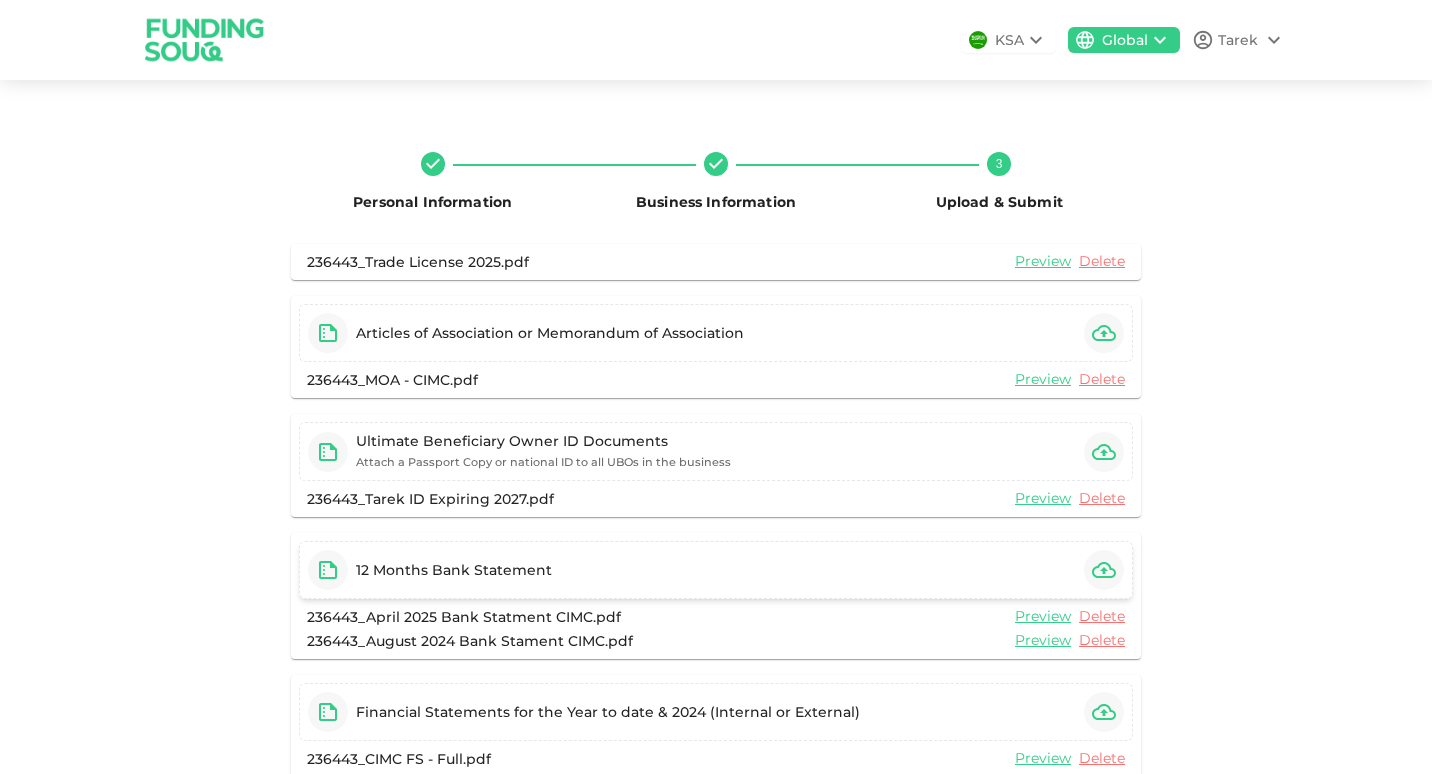 click 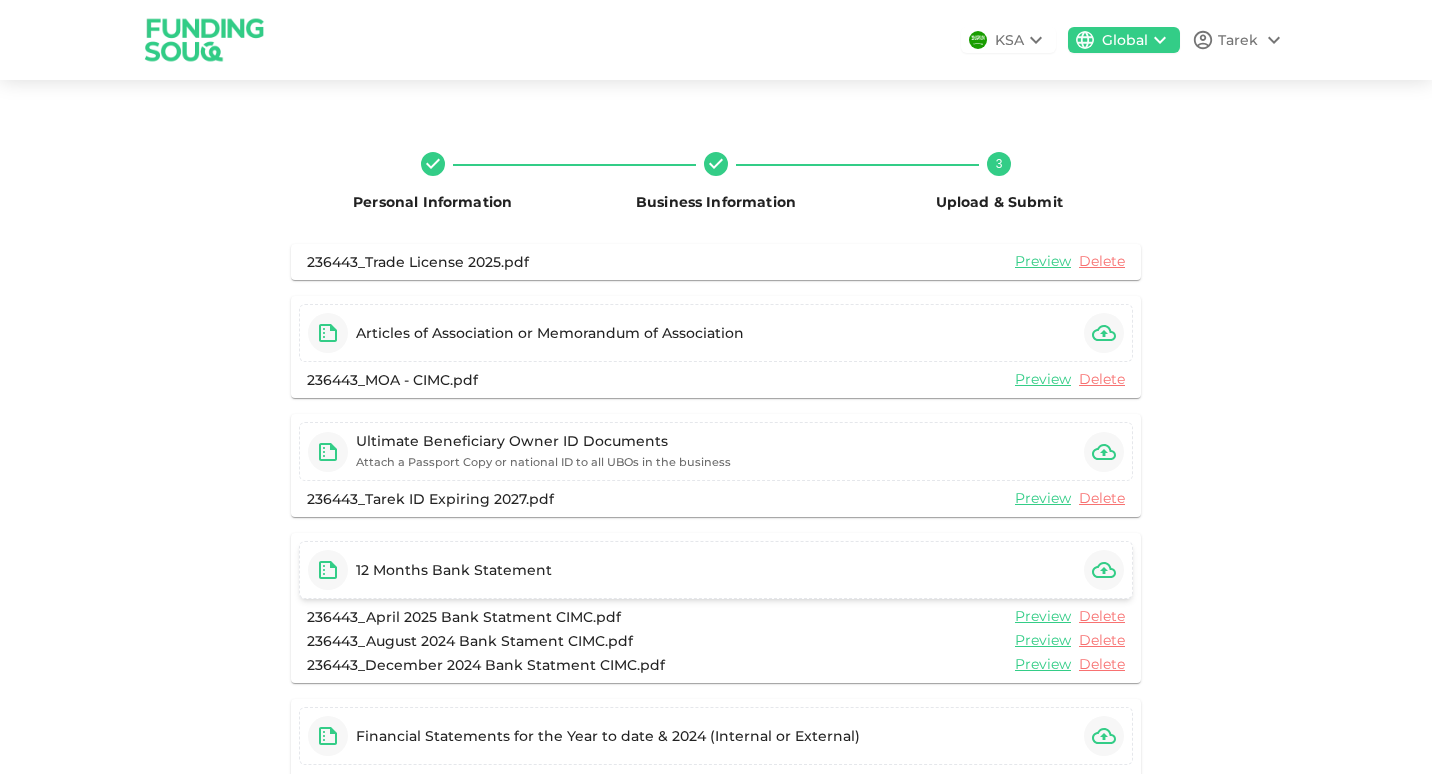 click 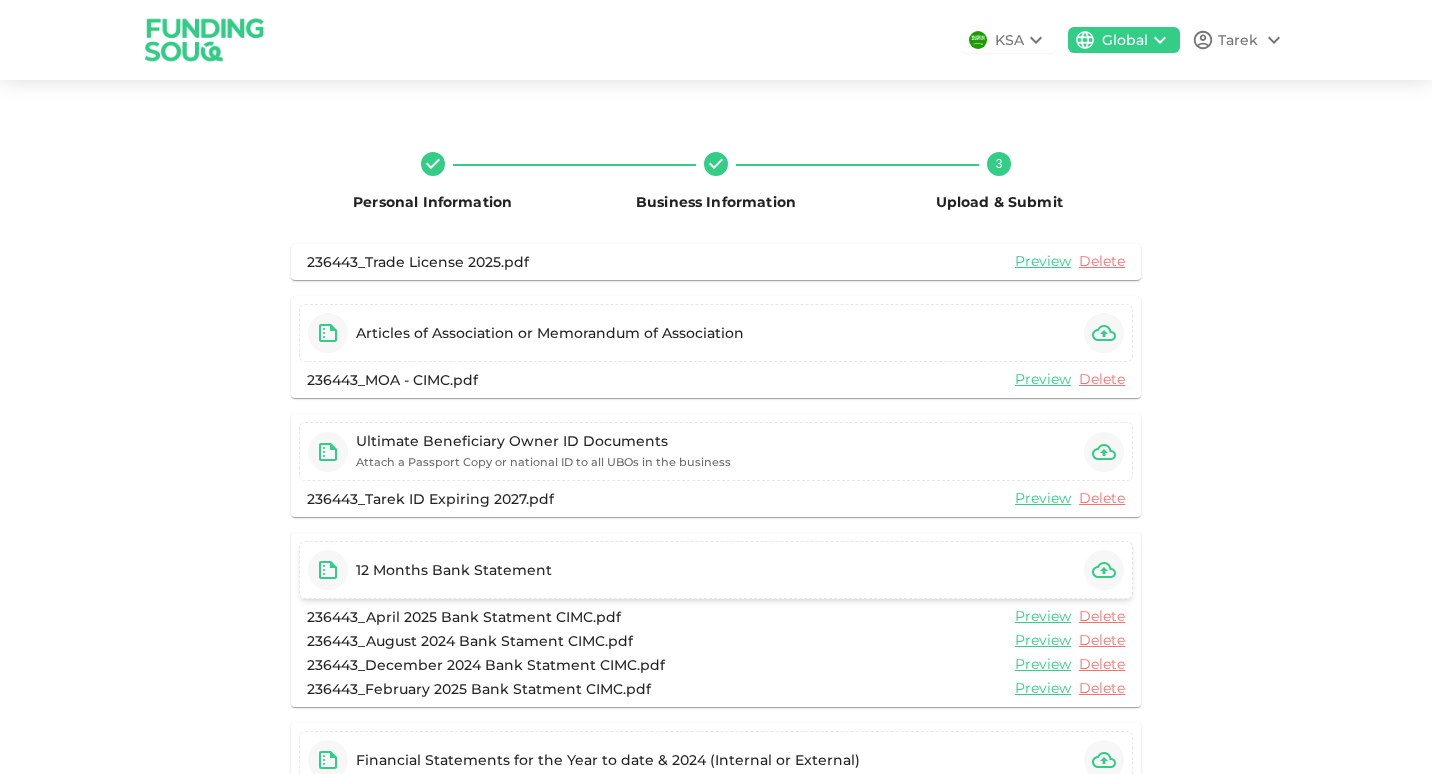 click 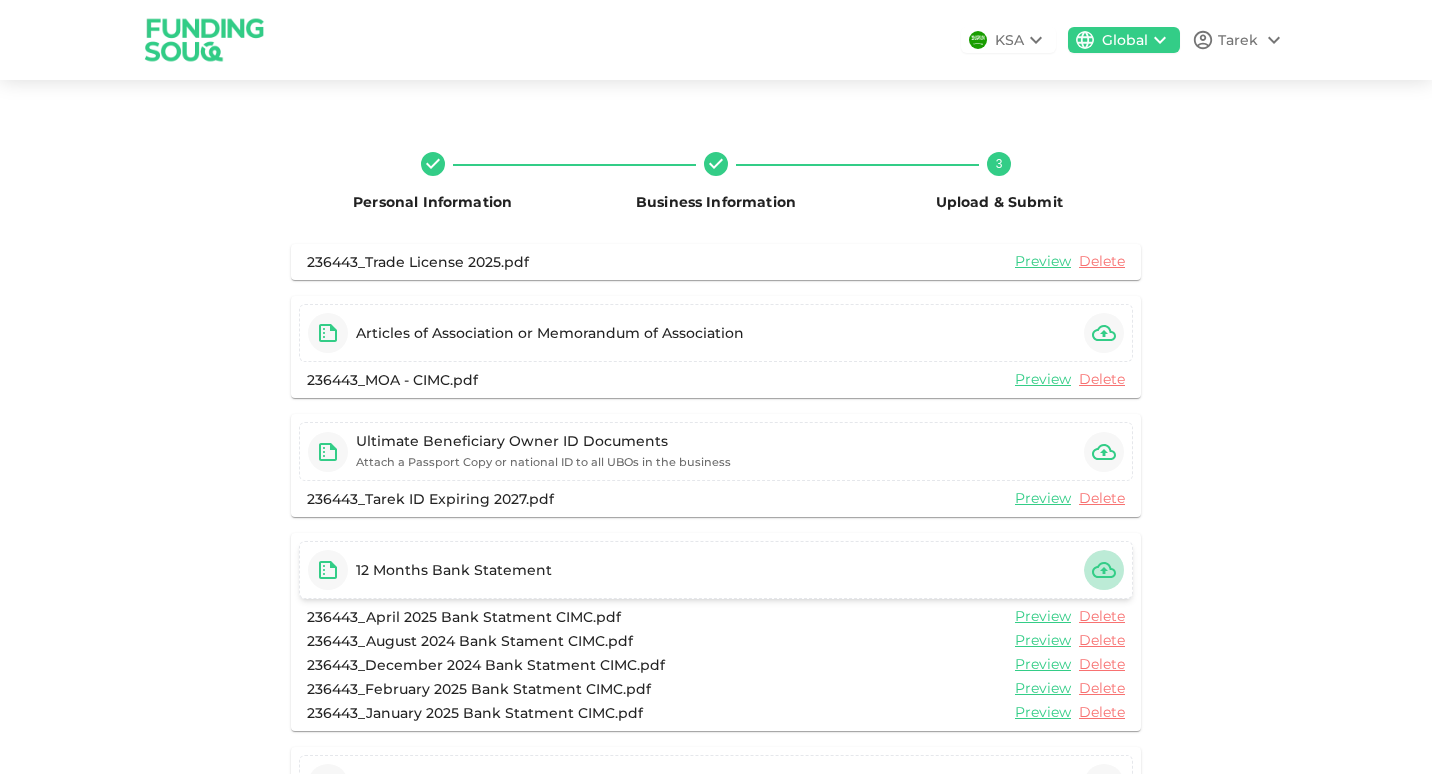 click 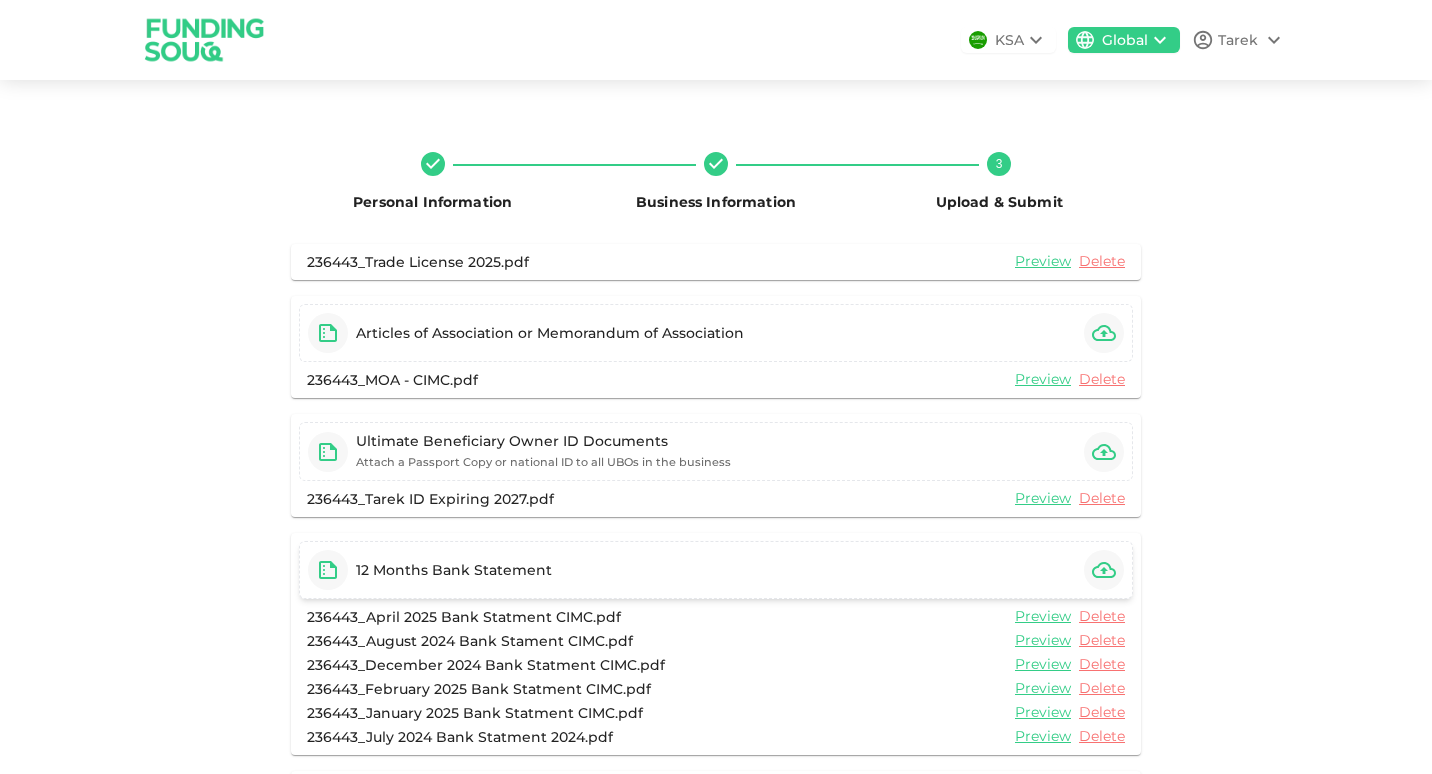 click 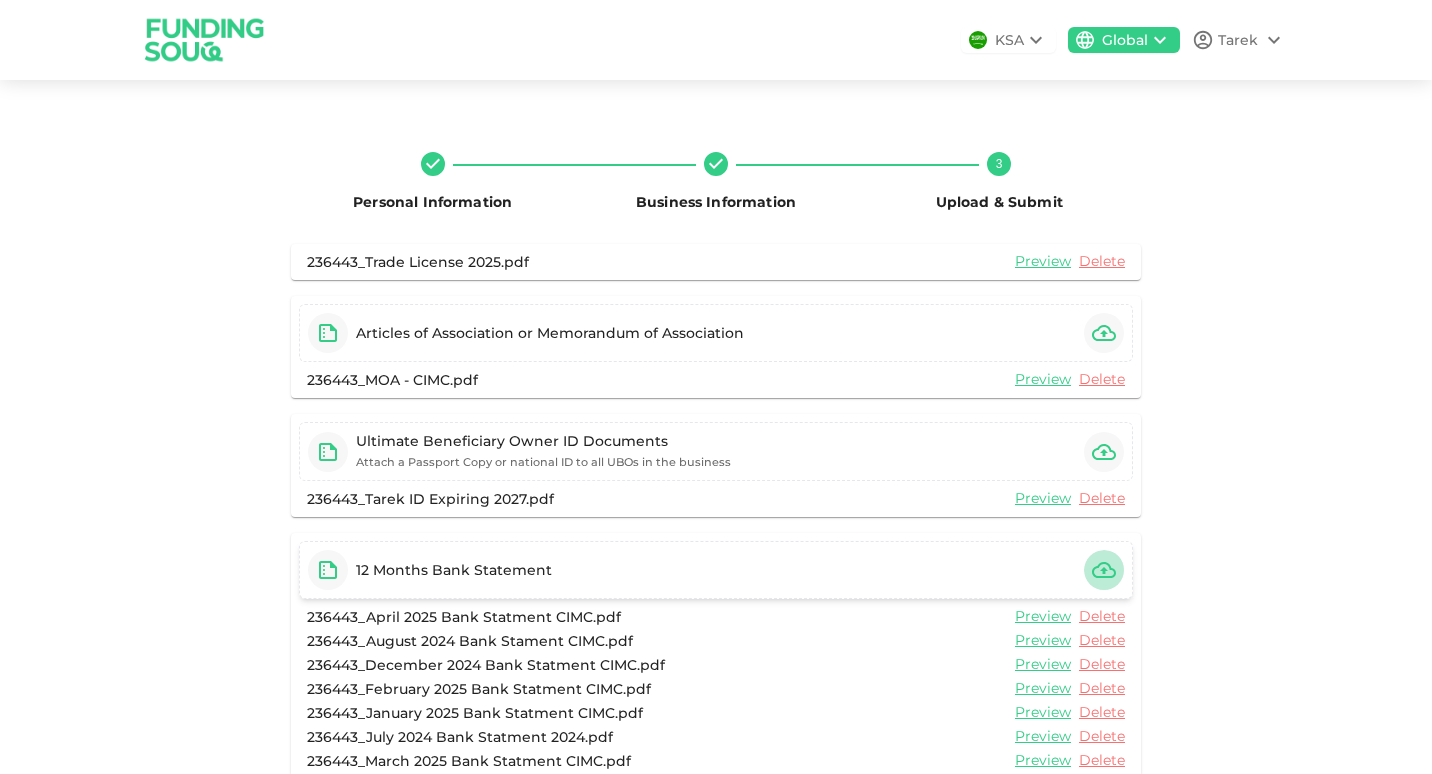 click 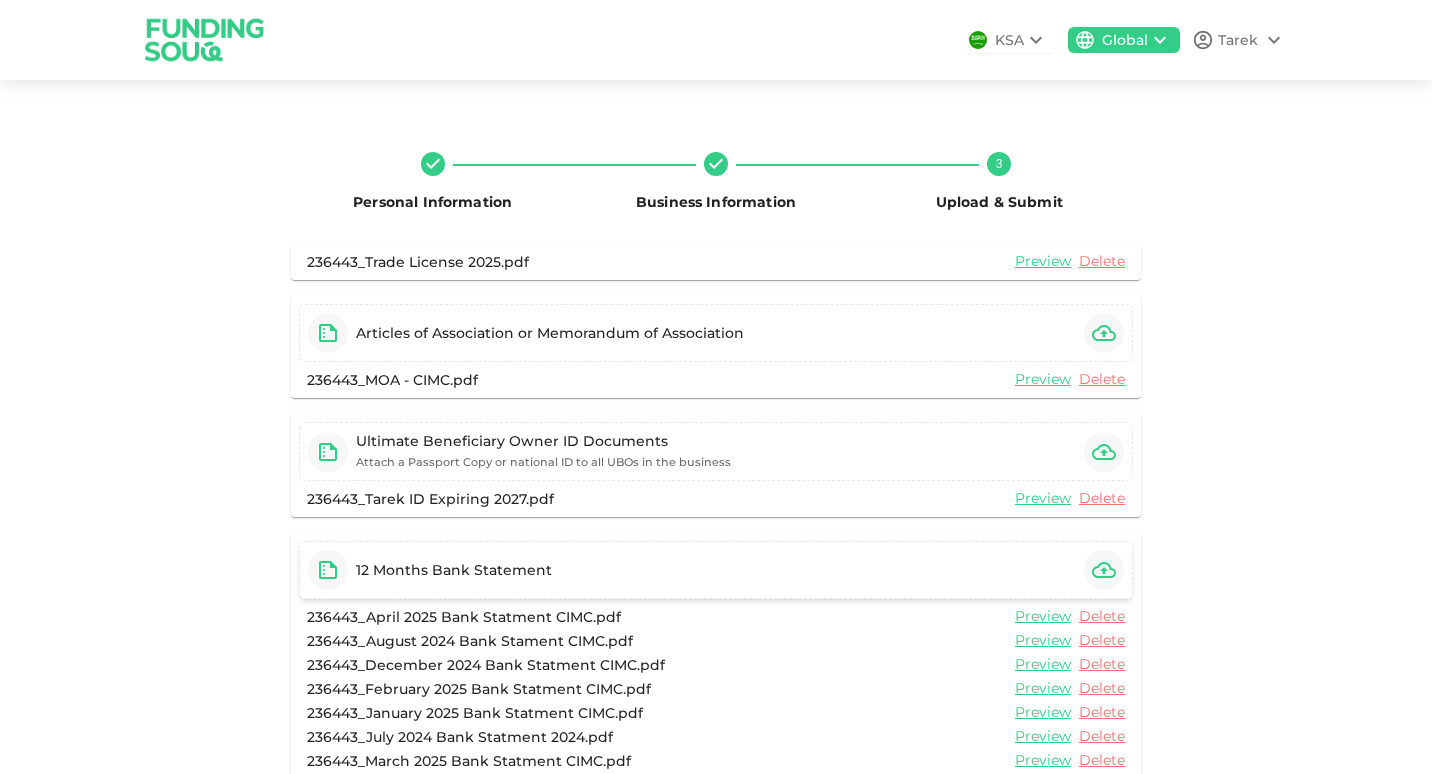 click 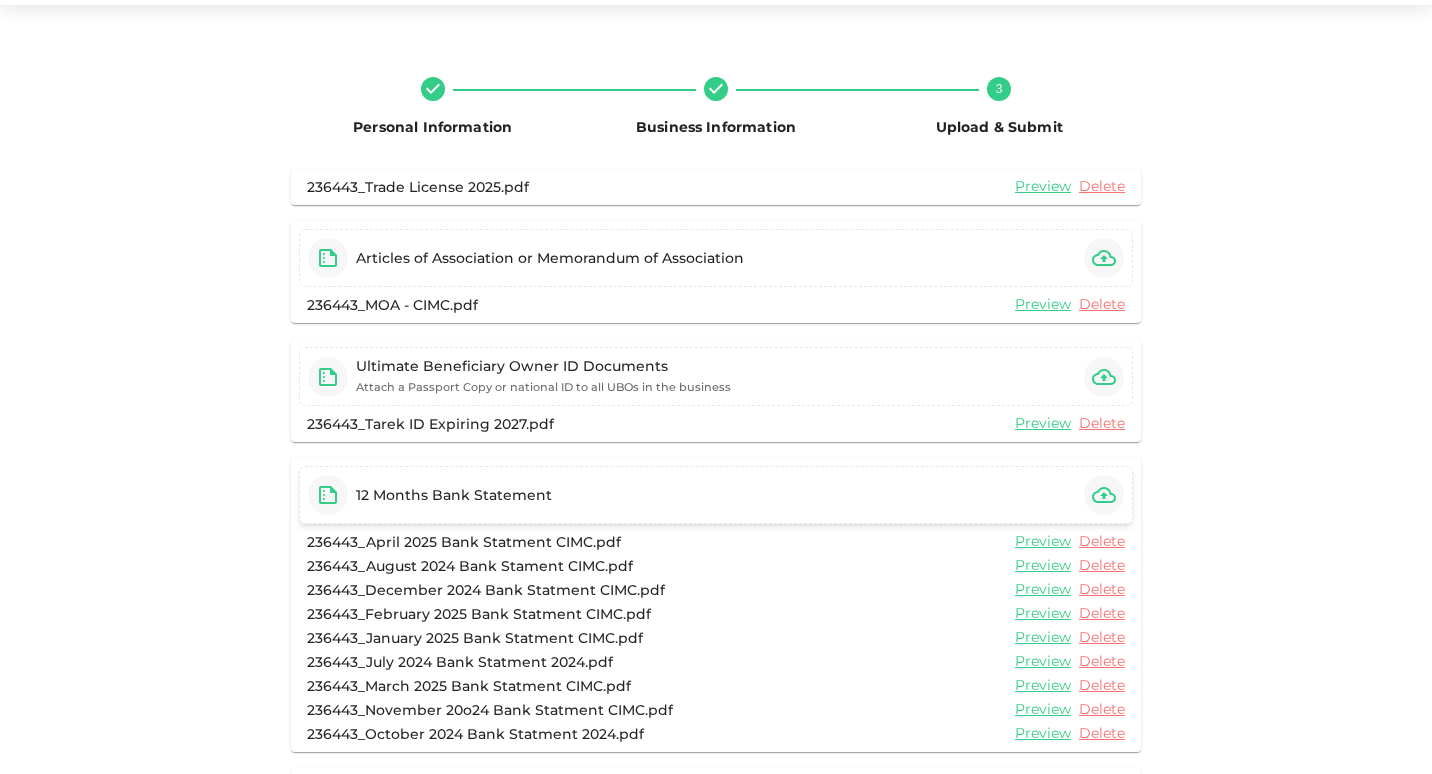 scroll, scrollTop: 77, scrollLeft: 0, axis: vertical 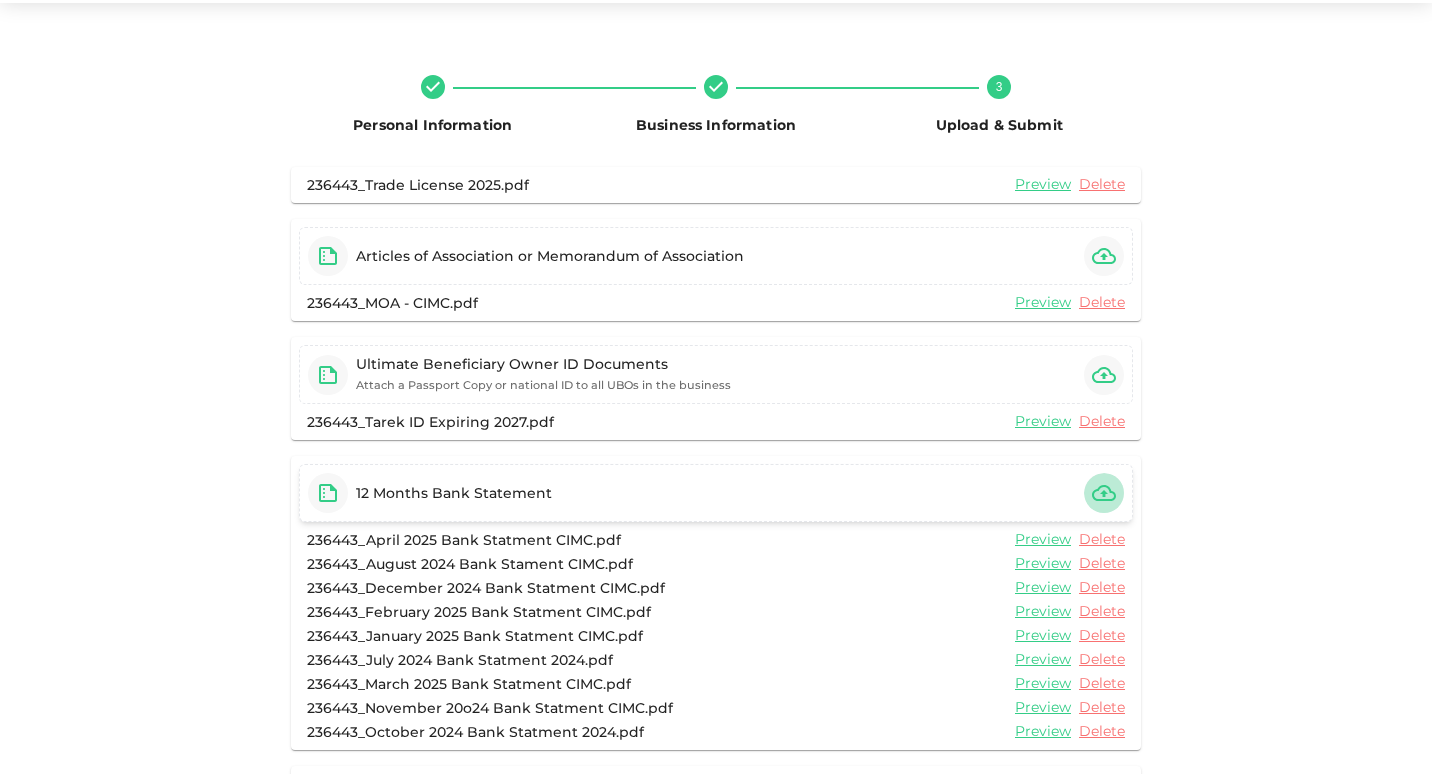 click 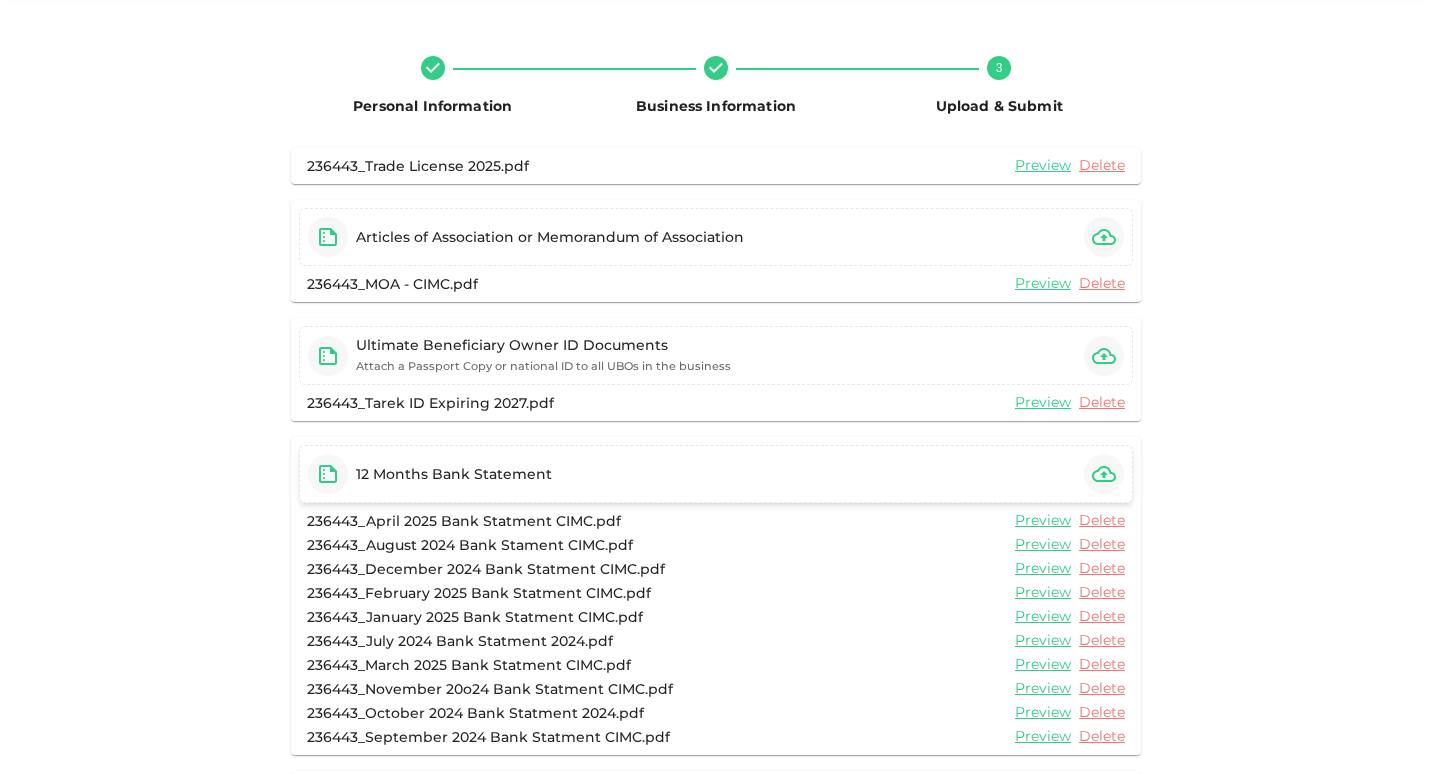 scroll, scrollTop: 94, scrollLeft: 0, axis: vertical 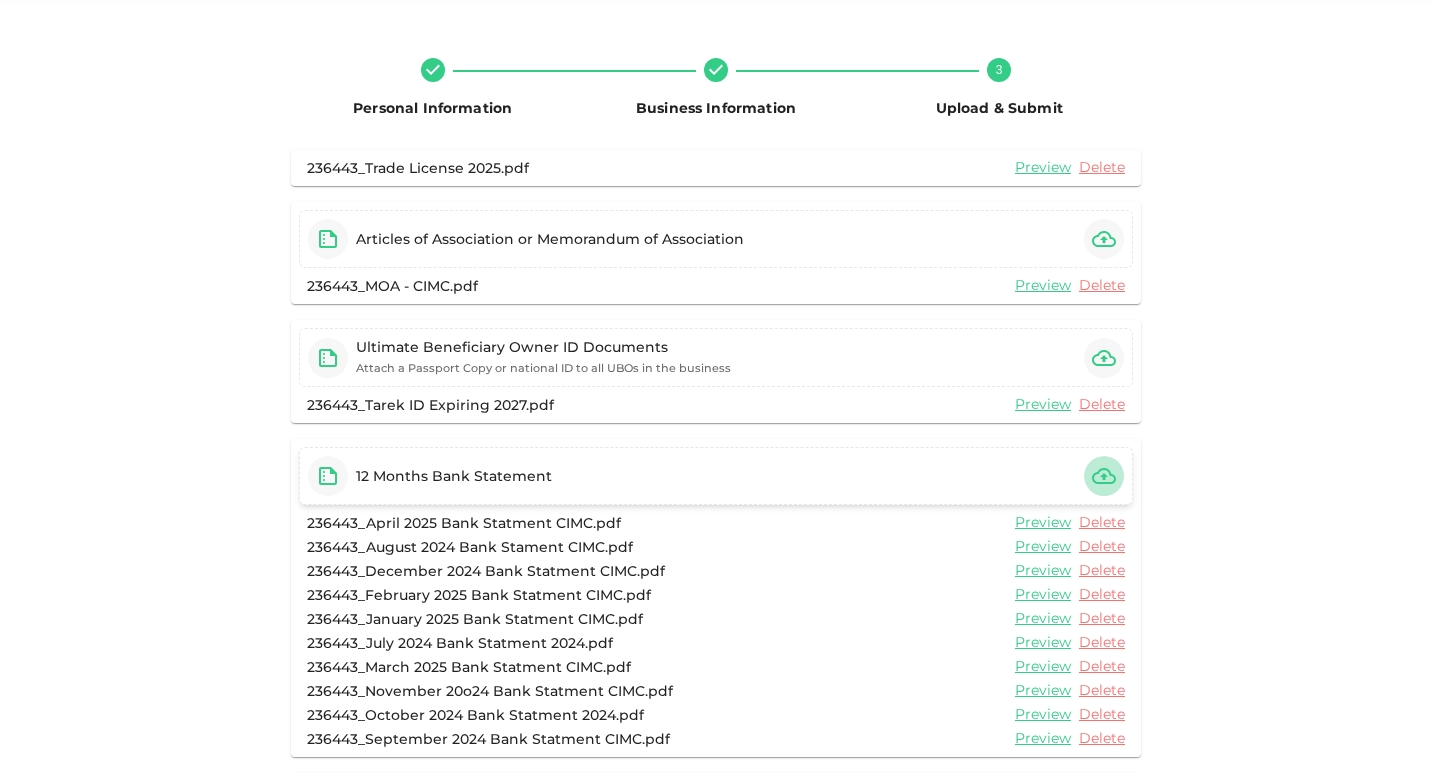 click 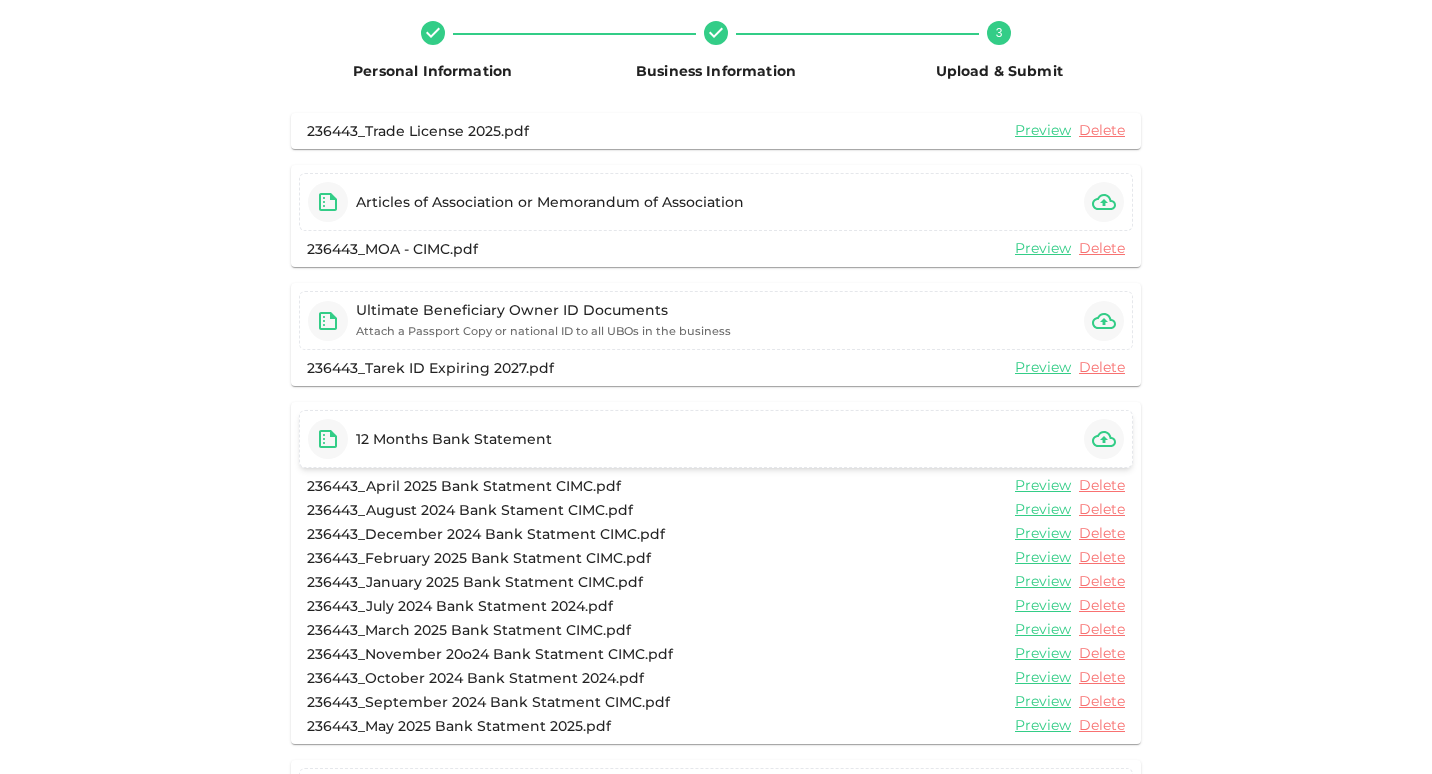 scroll, scrollTop: 110, scrollLeft: 0, axis: vertical 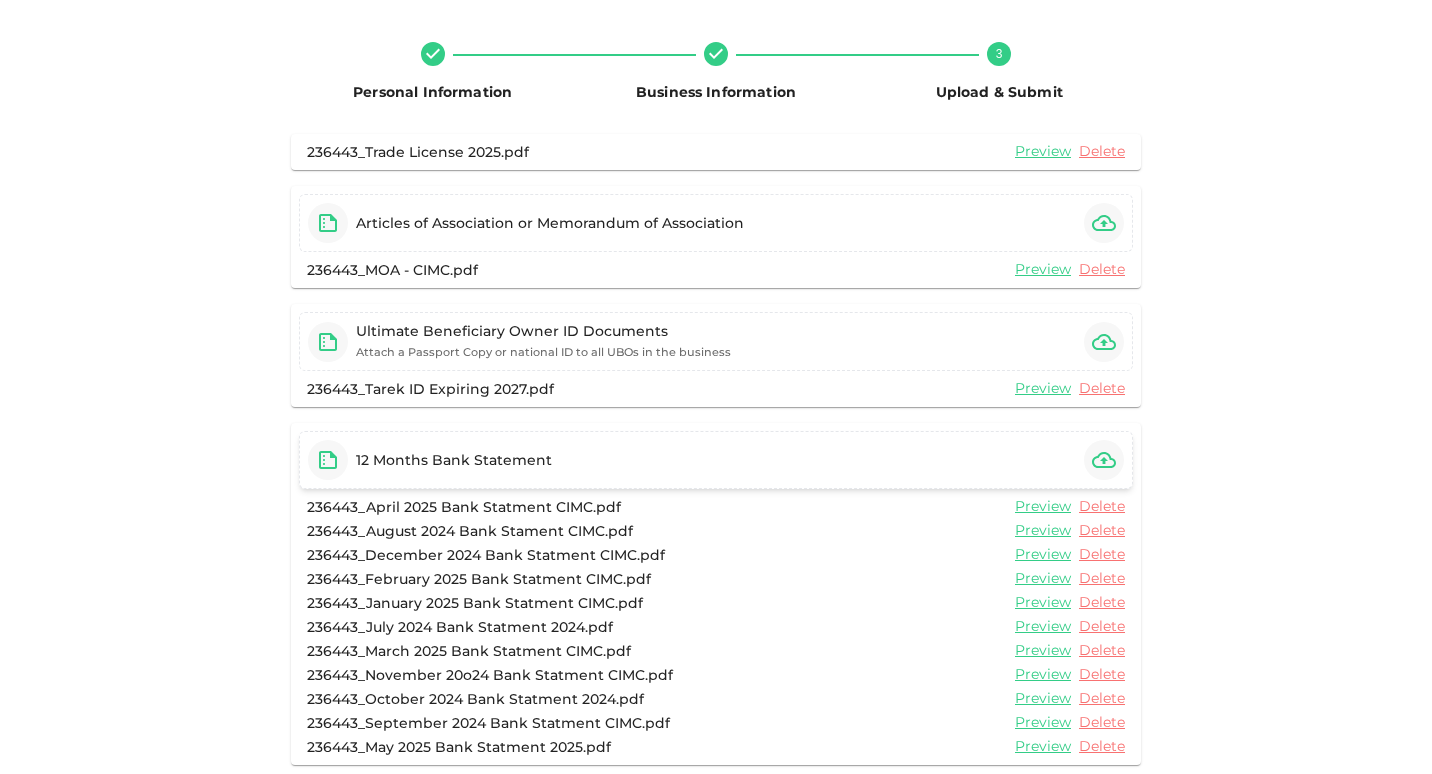 click 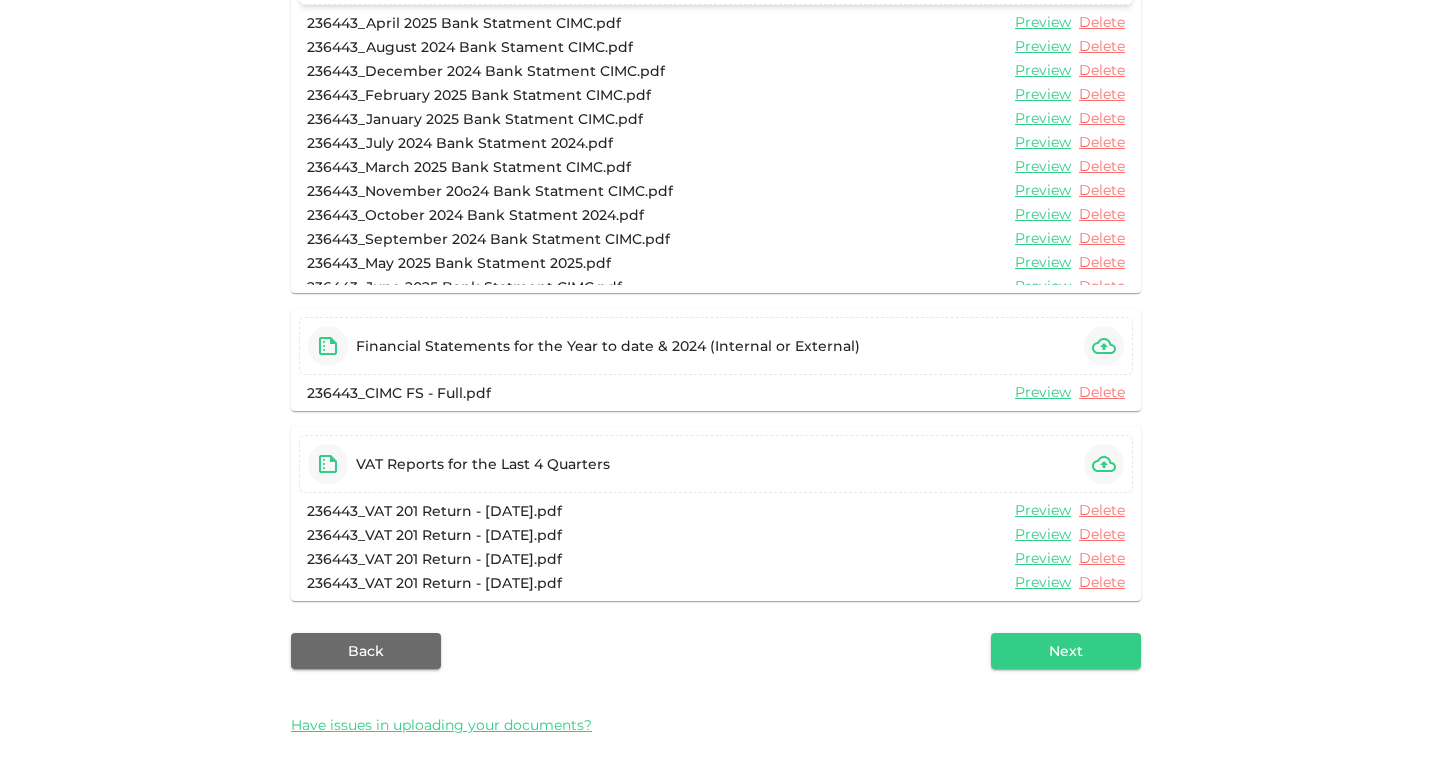 scroll, scrollTop: 601, scrollLeft: 0, axis: vertical 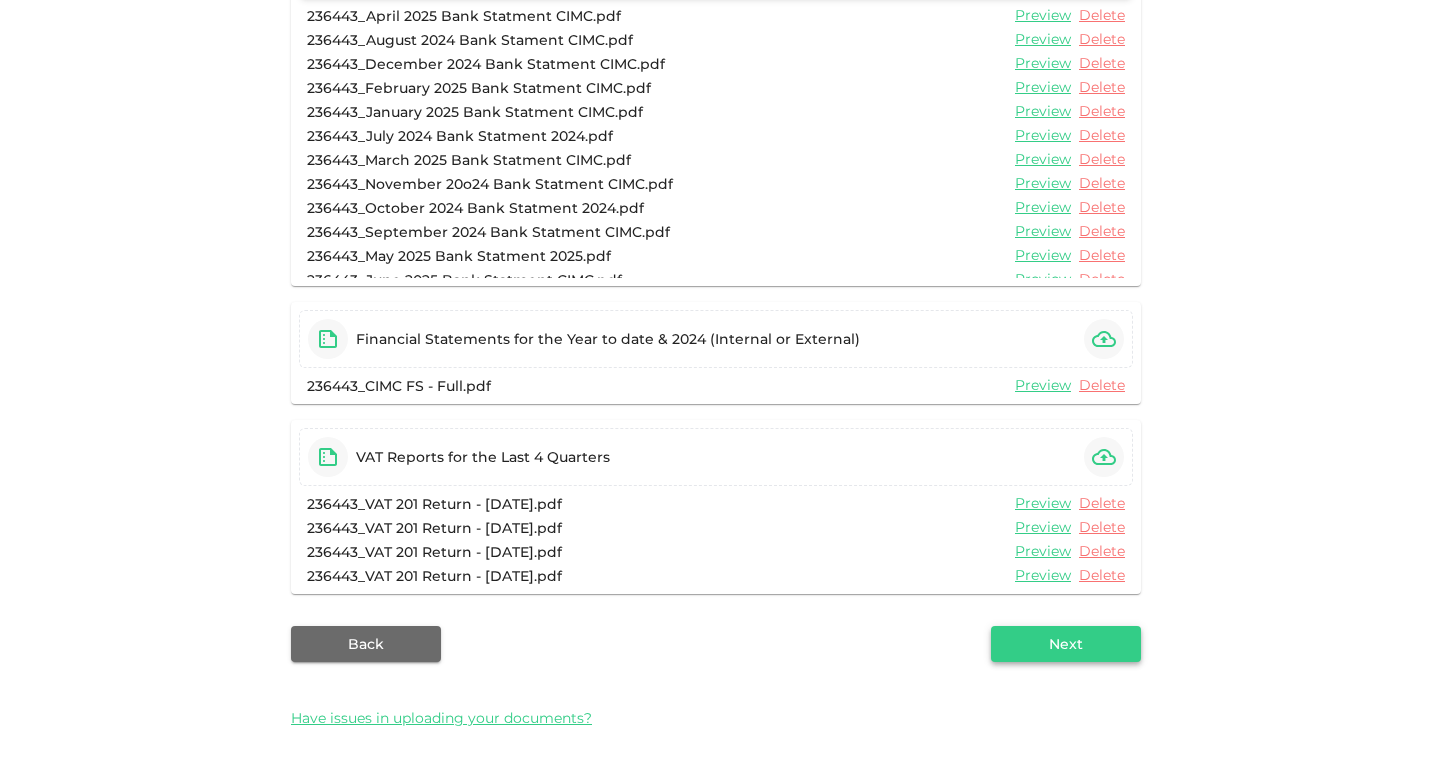 click on "Next" at bounding box center (1066, 644) 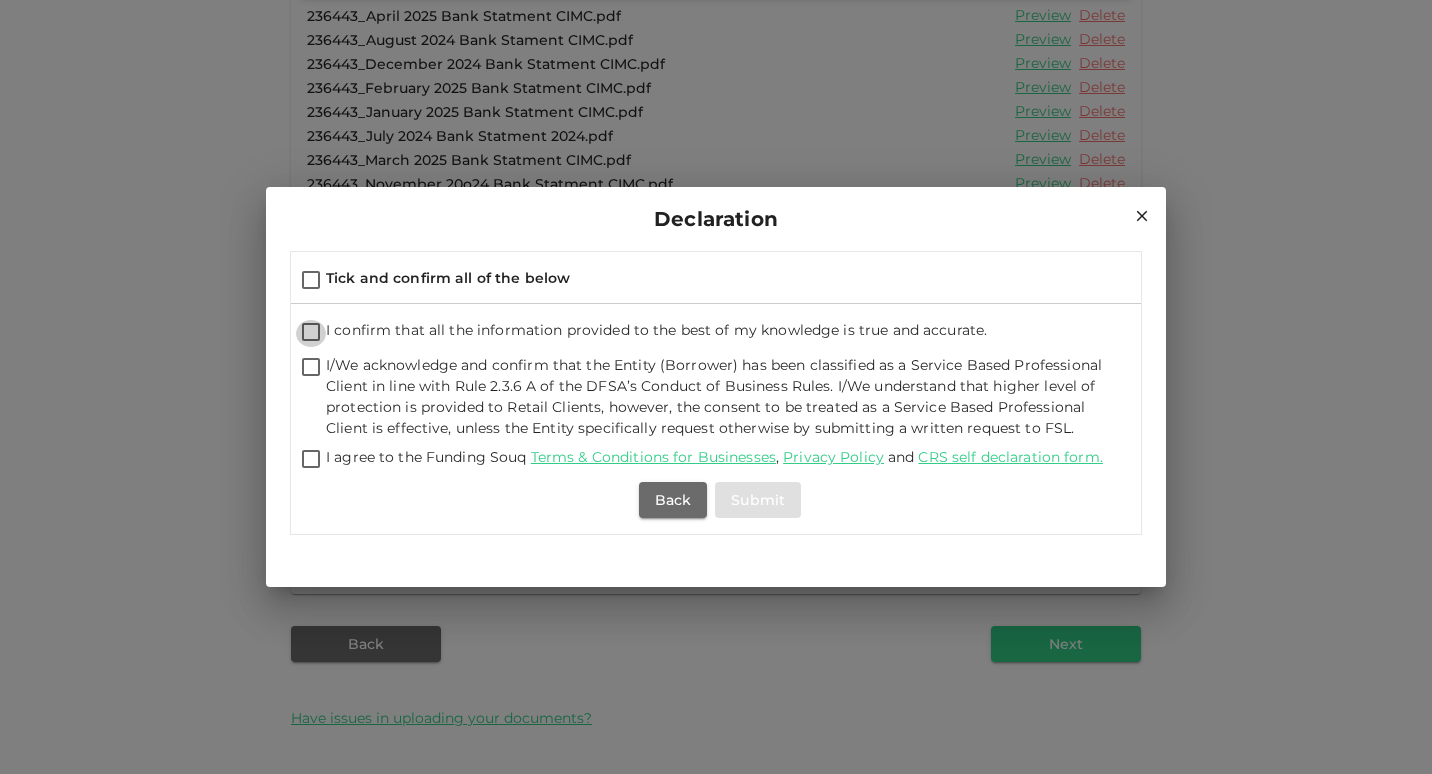 click on "I confirm that all the information provided to the best of my knowledge is true and accurate." at bounding box center (311, 333) 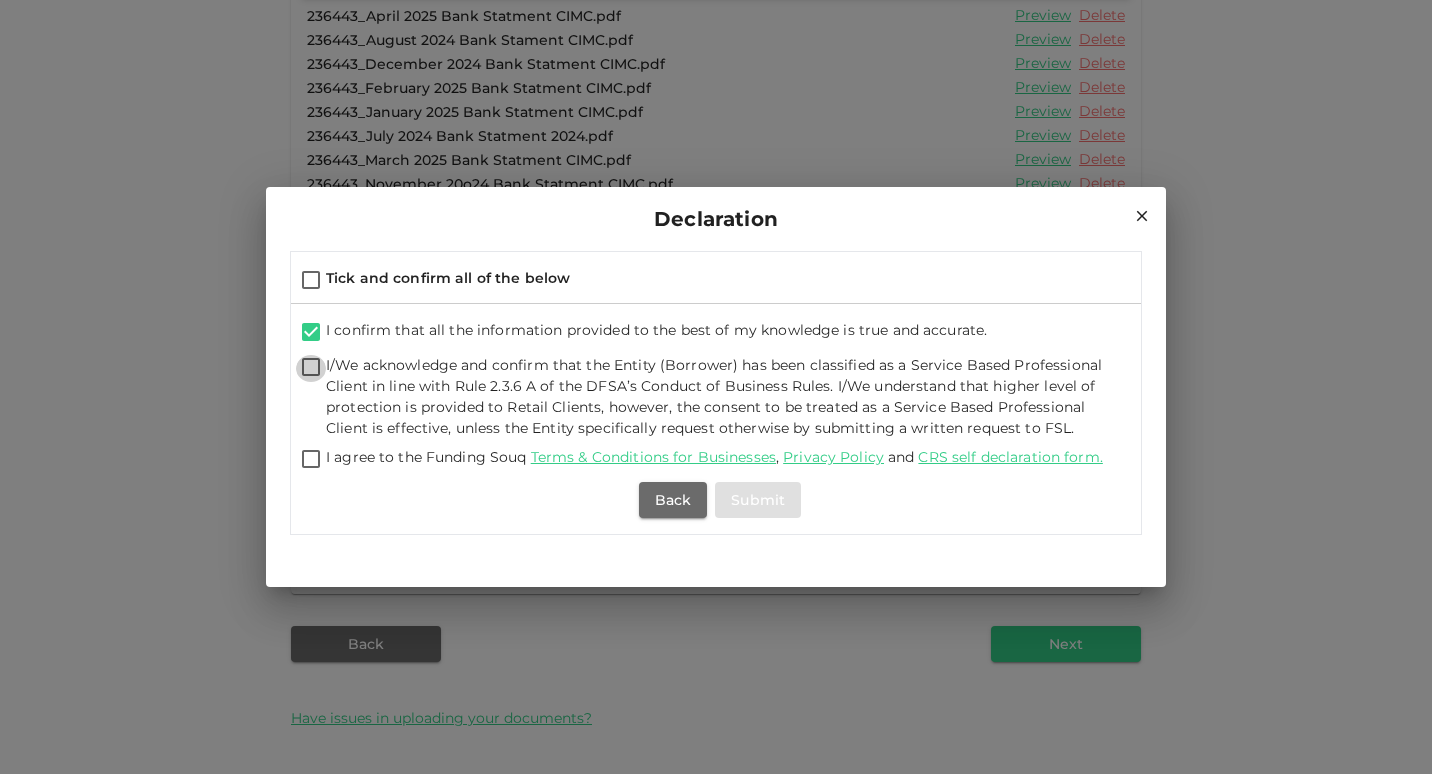 click on "I/We acknowledge and confirm that the Entity (Borrower) has been classified as a Service Based Professional Client in line with Rule 2.3.6 A of the DFSA’s Conduct of Business Rules. I/We understand that higher level of protection is provided to Retail Clients, however, the consent to be treated  as a Service Based Professional Client is effective, unless the Entity specifically request otherwise by submitting a written request to FSL." at bounding box center [311, 368] 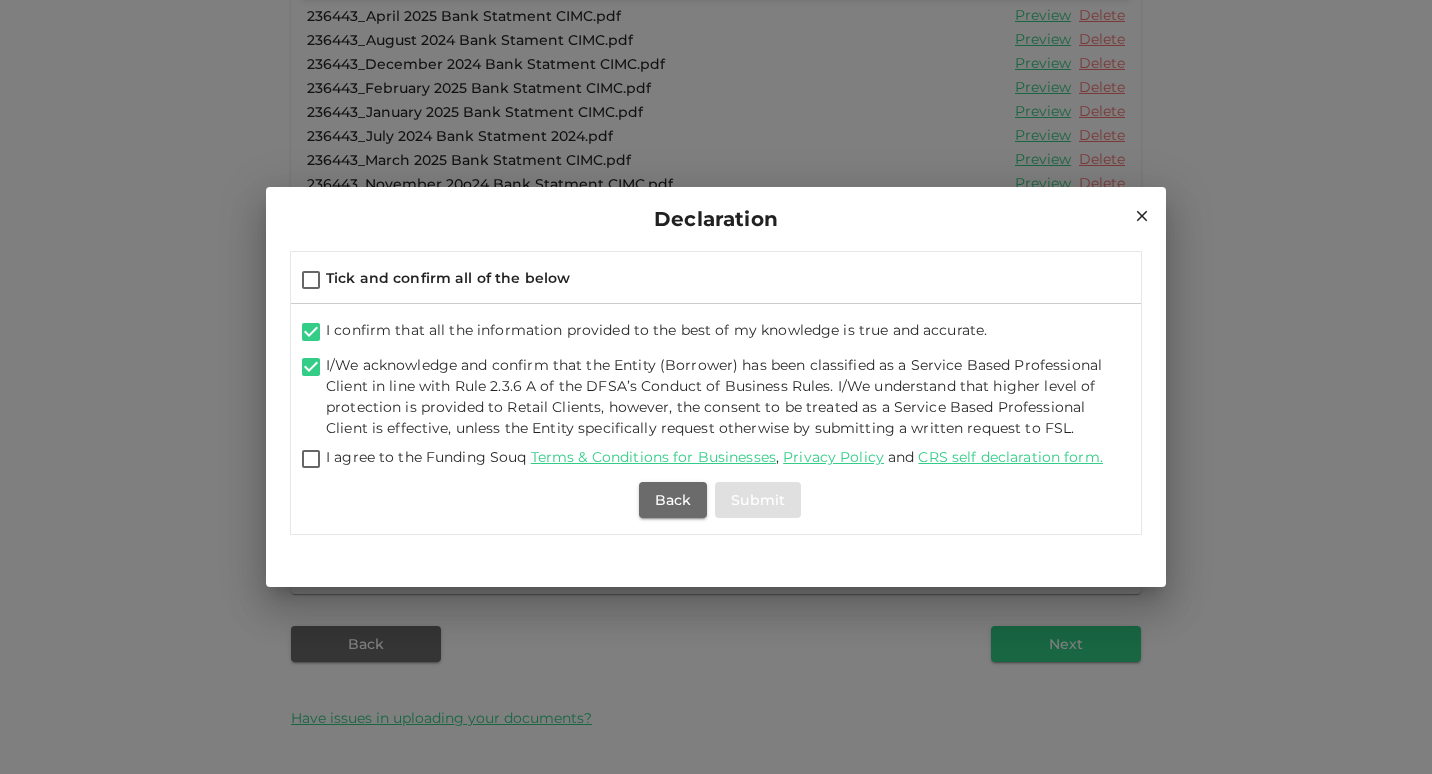 click on "I agree to the Funding Souq   Terms & Conditions for Businesses , Privacy Policy and CRS self declaration form." at bounding box center [311, 460] 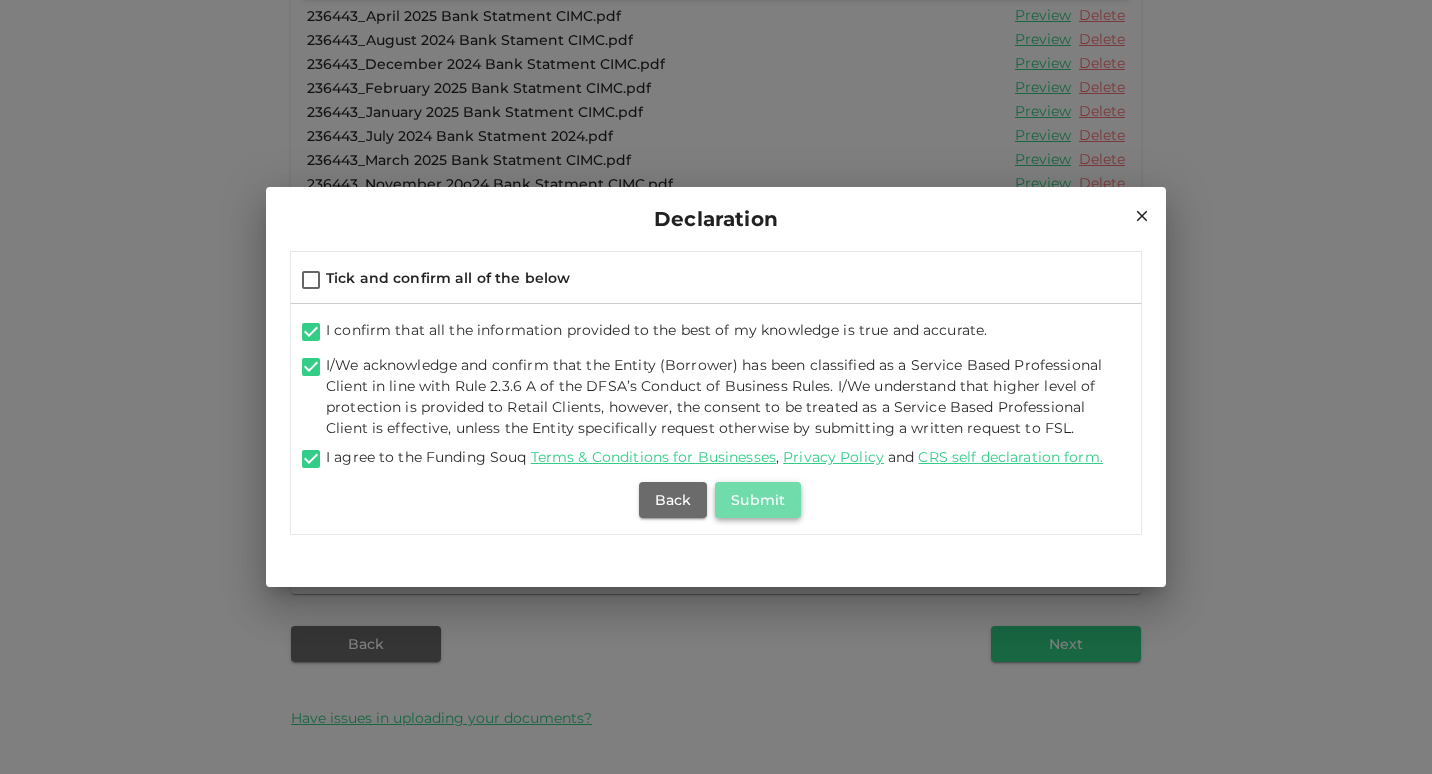 click on "Submit" at bounding box center (758, 500) 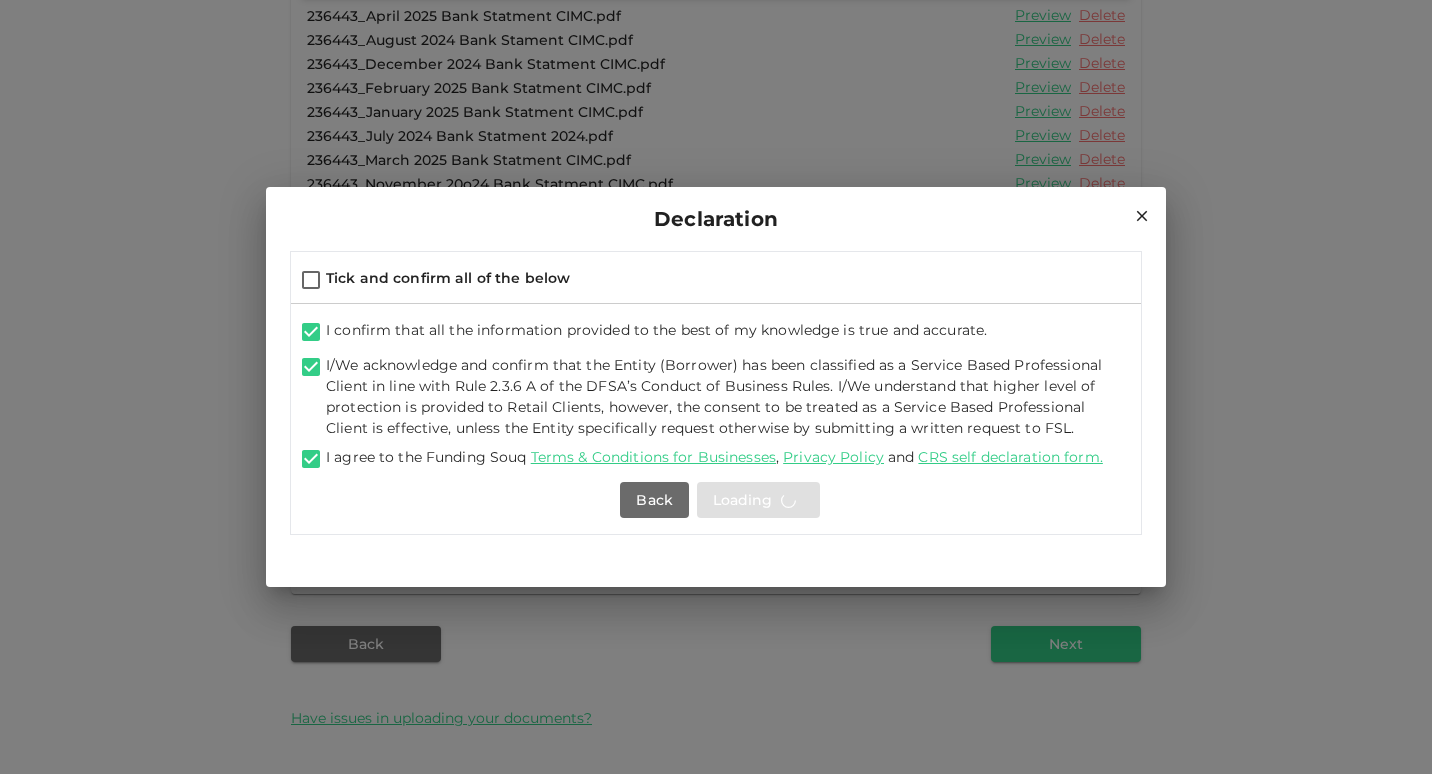 scroll, scrollTop: 0, scrollLeft: 0, axis: both 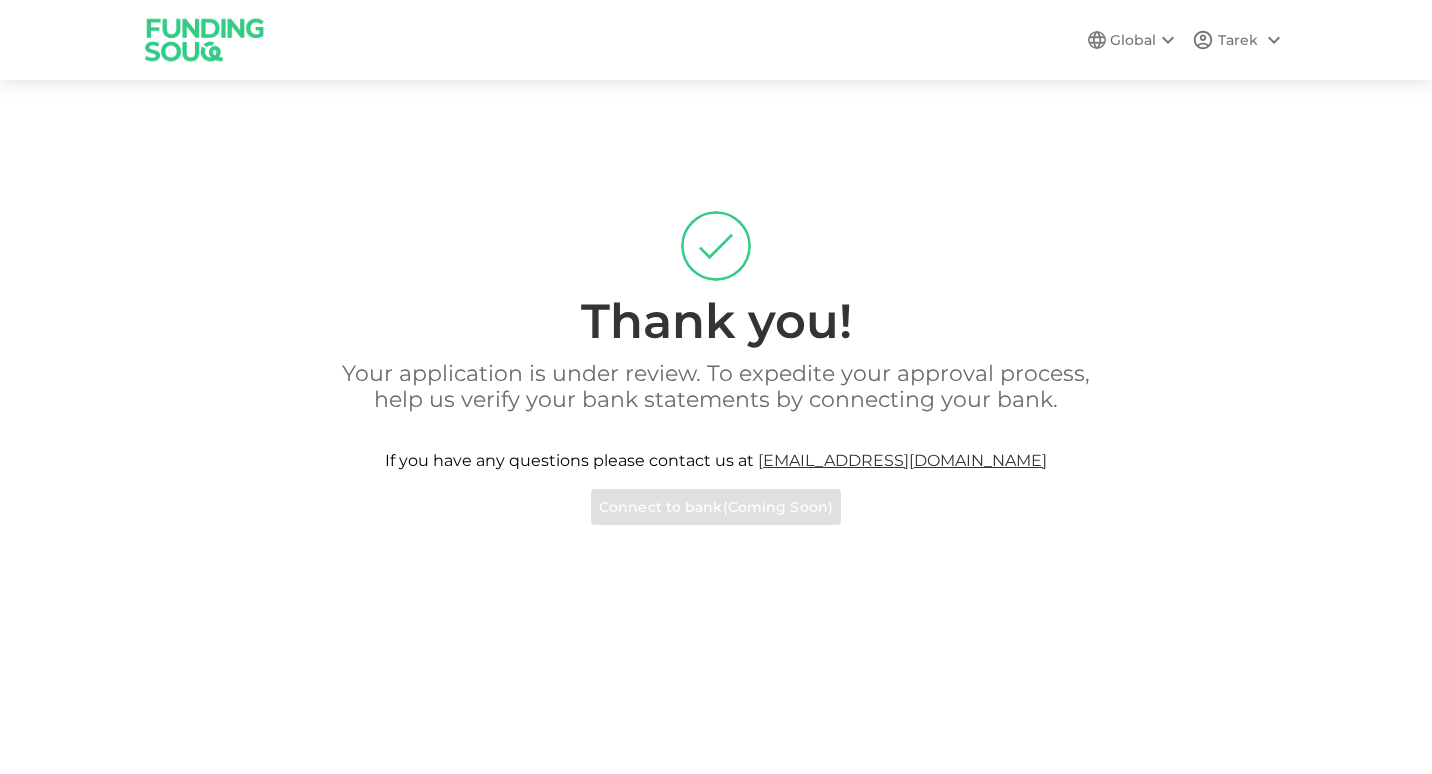 click on "Your application is under review. To expedite your approval process, help us verify your bank statements by connecting your bank. If you have any questions please contact us at   [EMAIL_ADDRESS][DOMAIN_NAME] Connect to bank  ( Coming Soon )" at bounding box center [716, 443] 